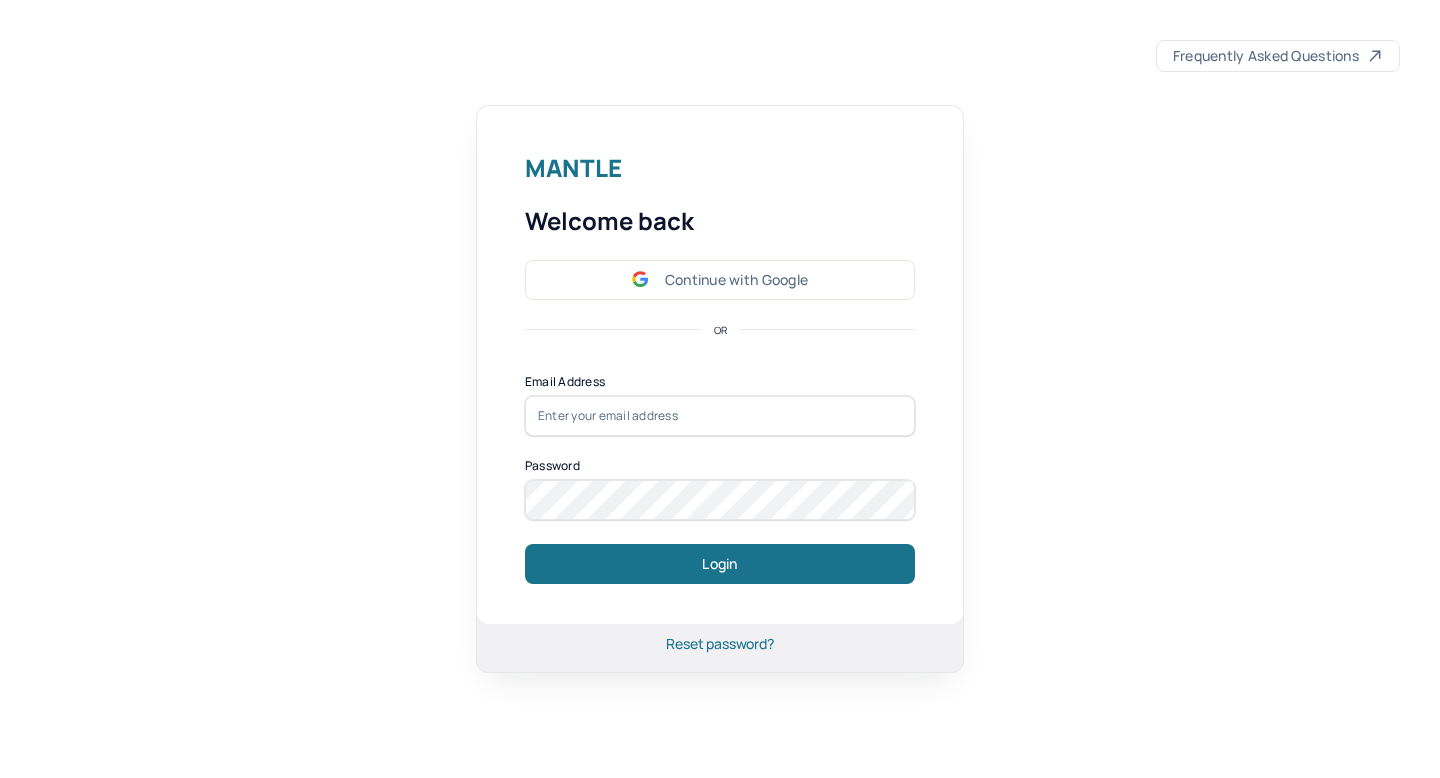 scroll, scrollTop: 0, scrollLeft: 0, axis: both 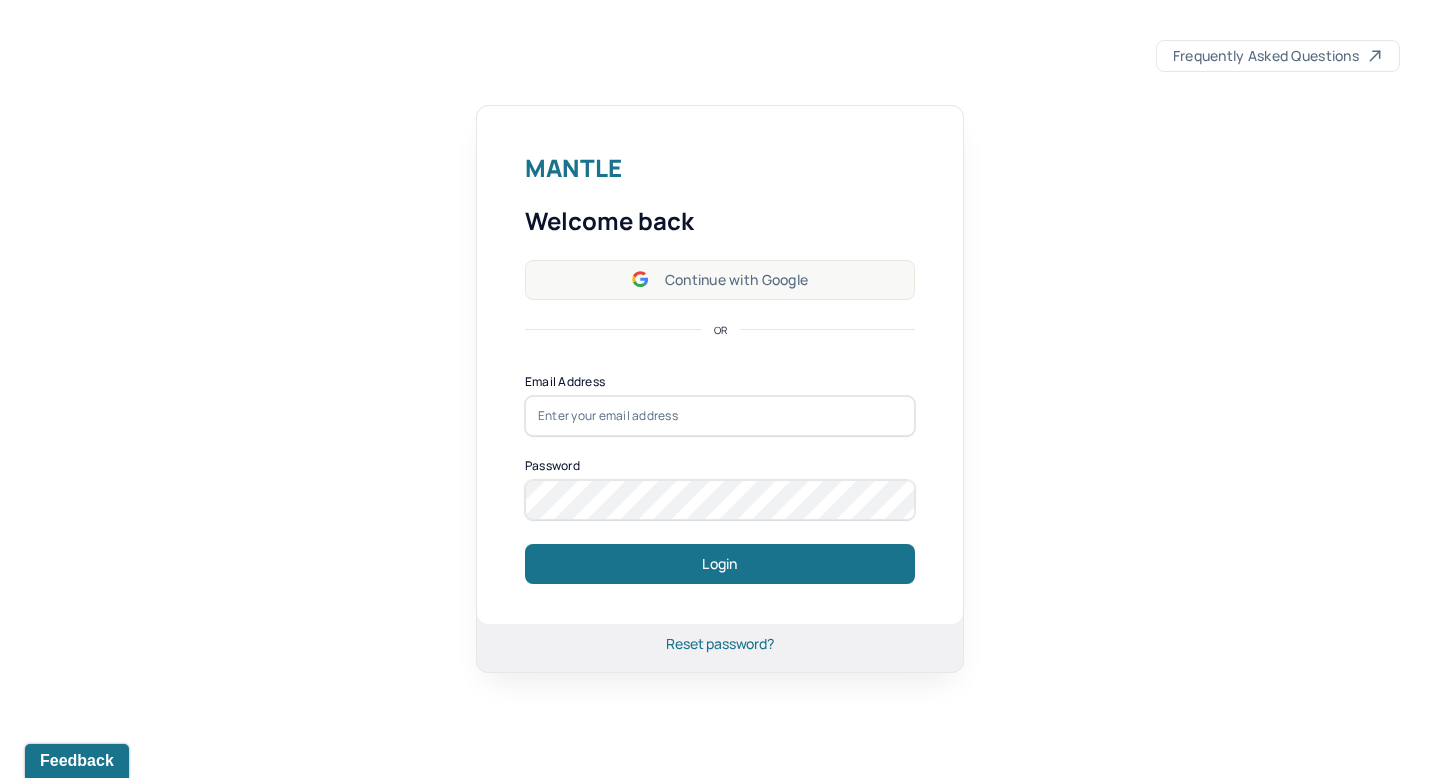 click on "Continue with Google" at bounding box center [720, 280] 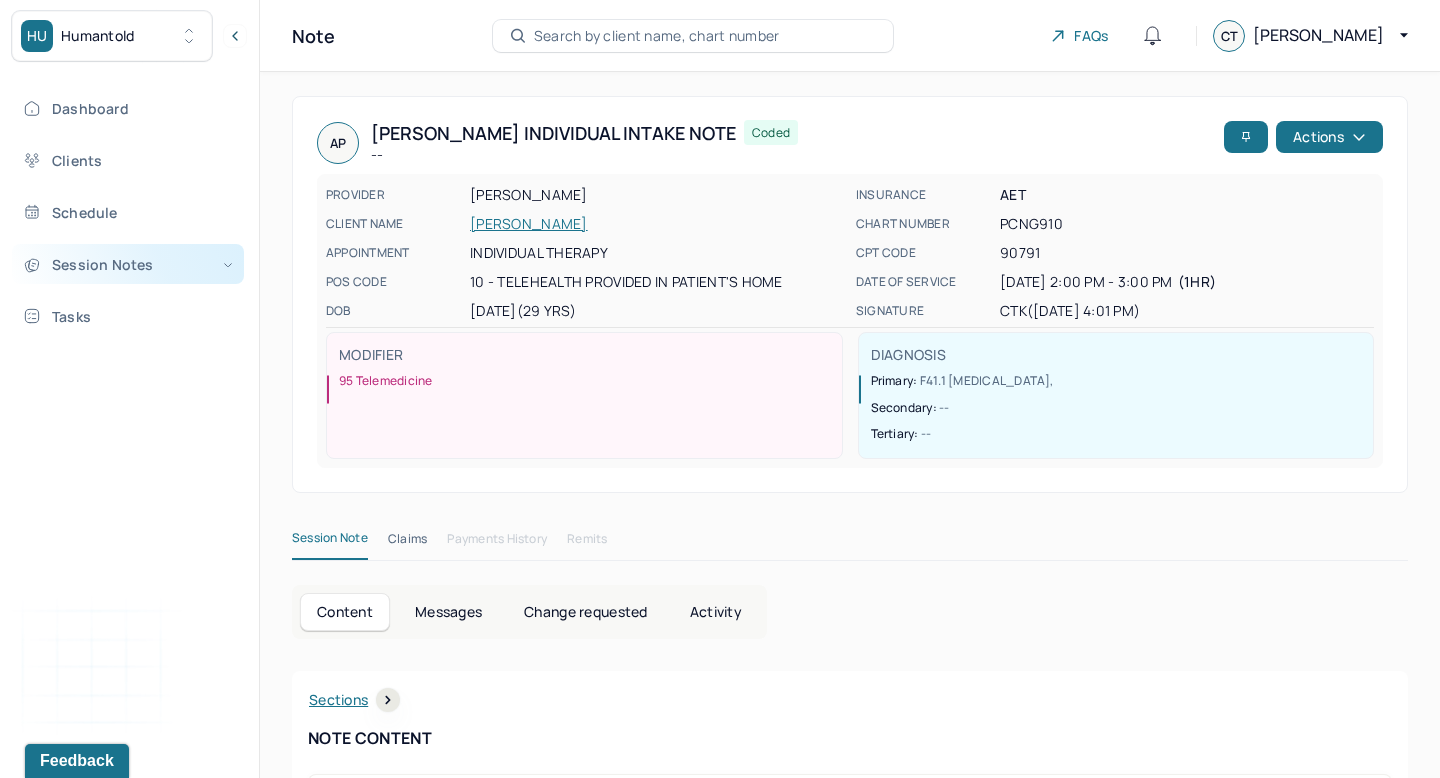 click on "Session Notes" at bounding box center [128, 264] 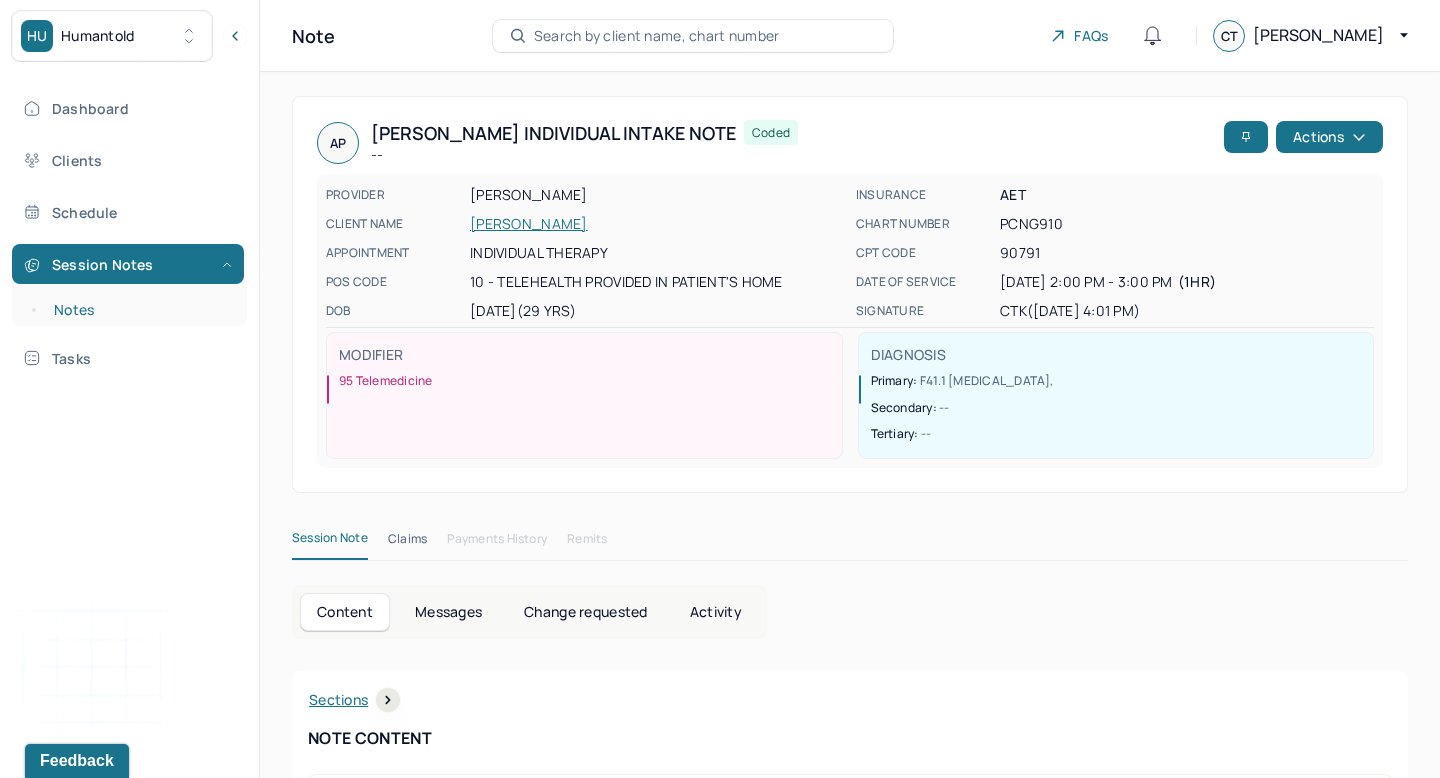 click on "Notes" at bounding box center [139, 310] 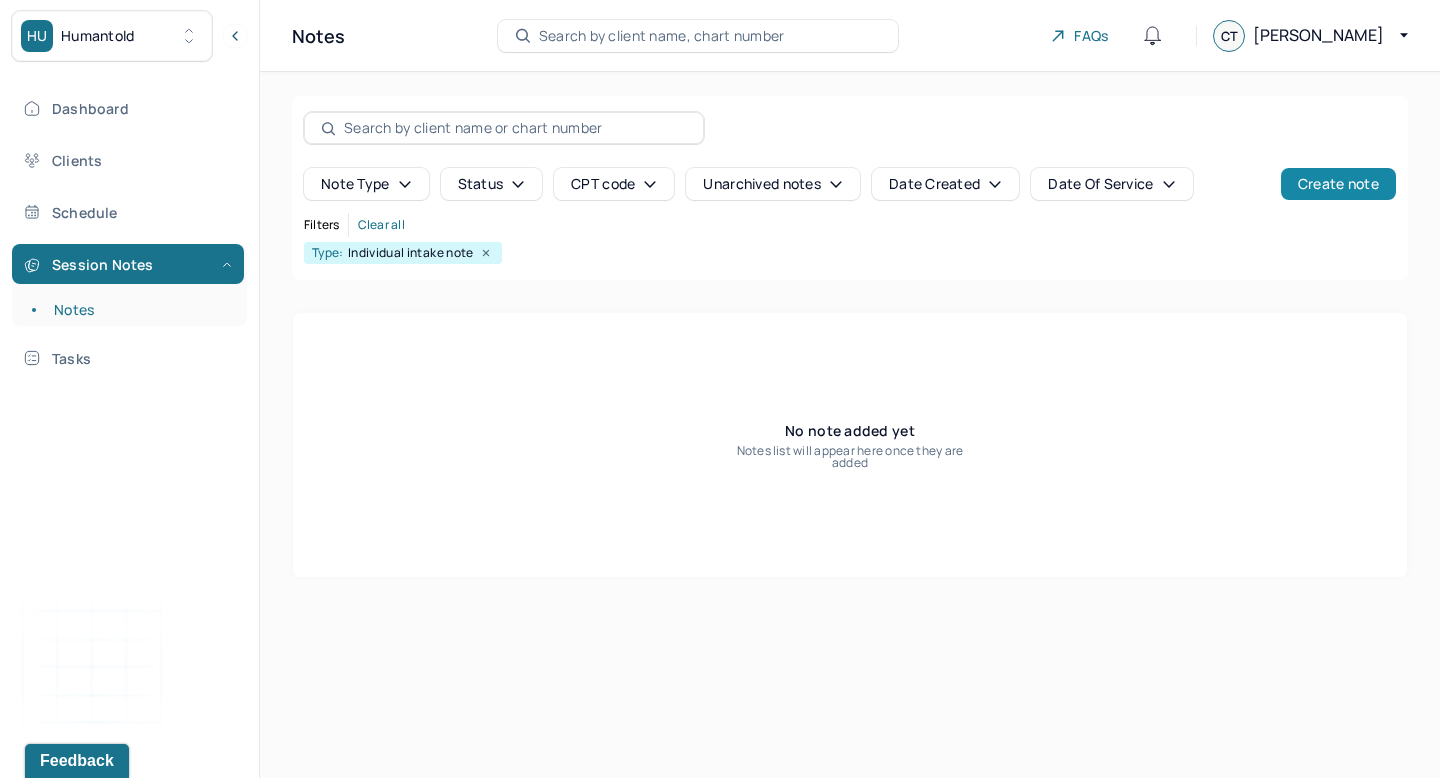 click on "Create note" at bounding box center [1338, 184] 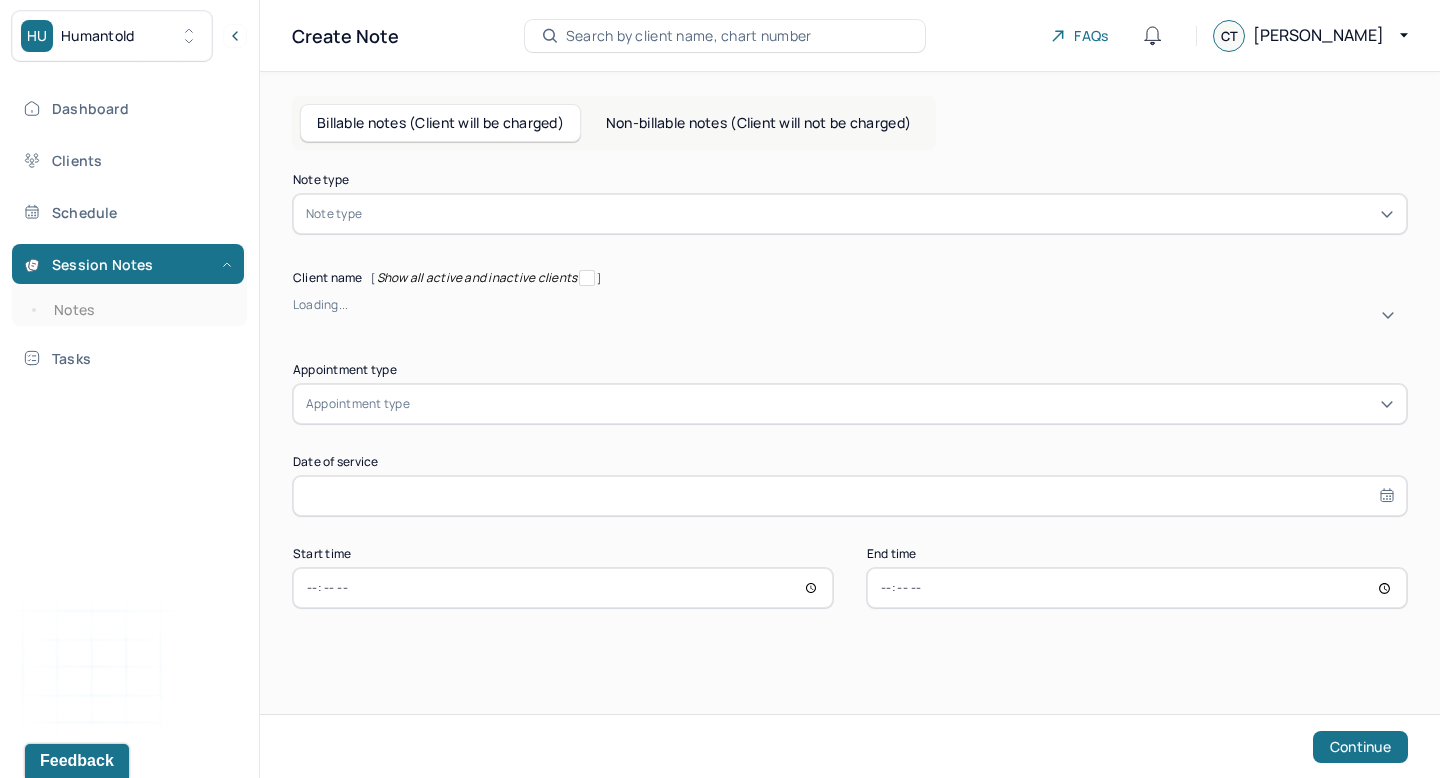 click on "Note type" at bounding box center (850, 214) 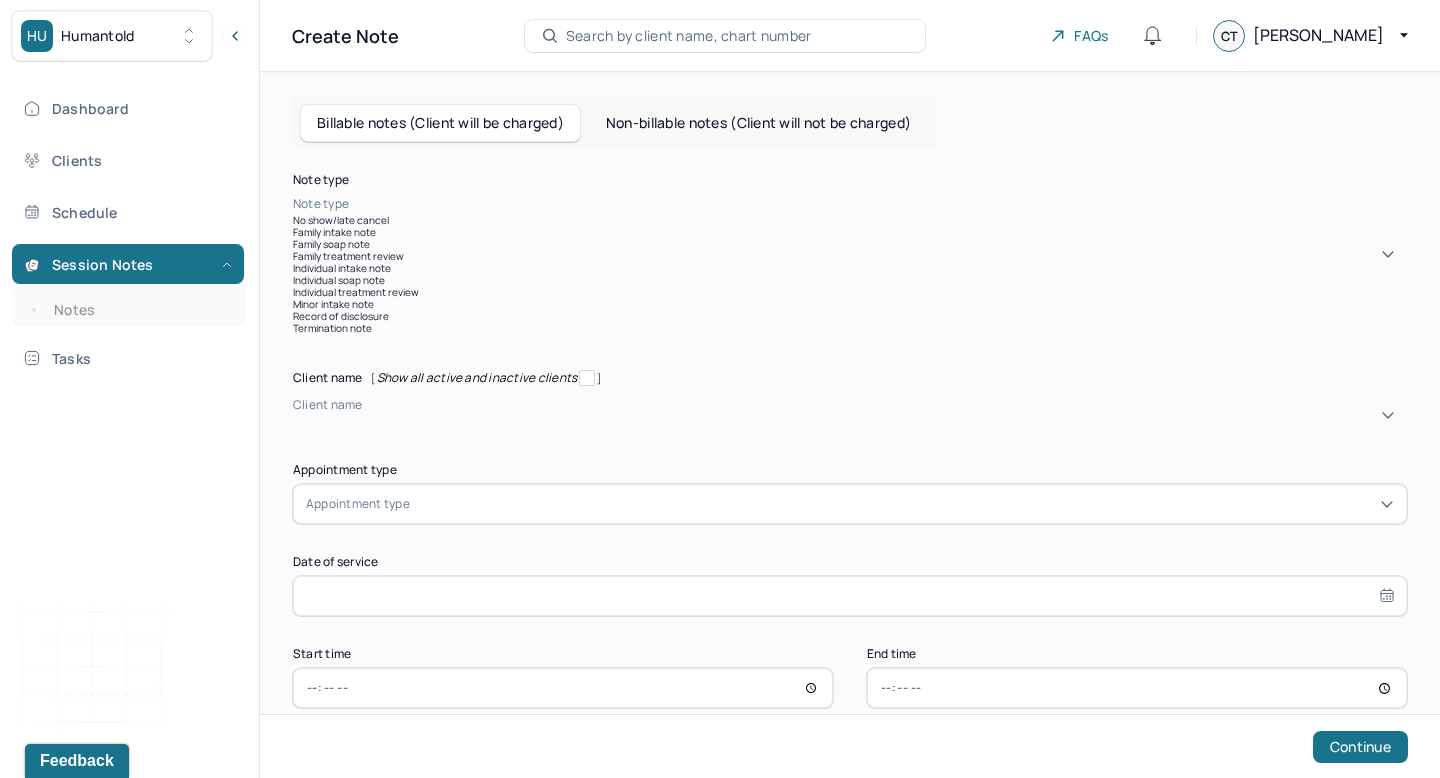 click on "Individual soap note" at bounding box center (850, 280) 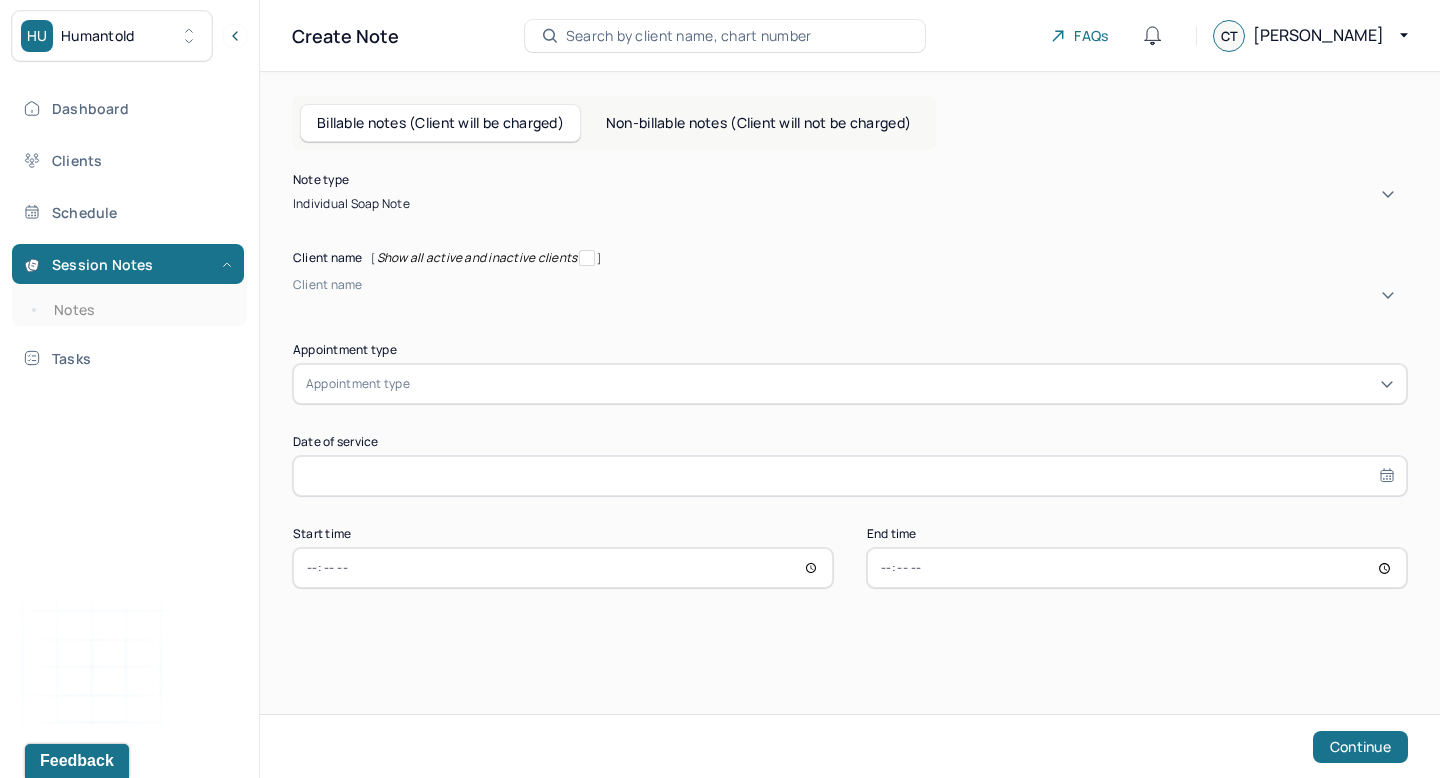 click on "Client name" at bounding box center [850, 295] 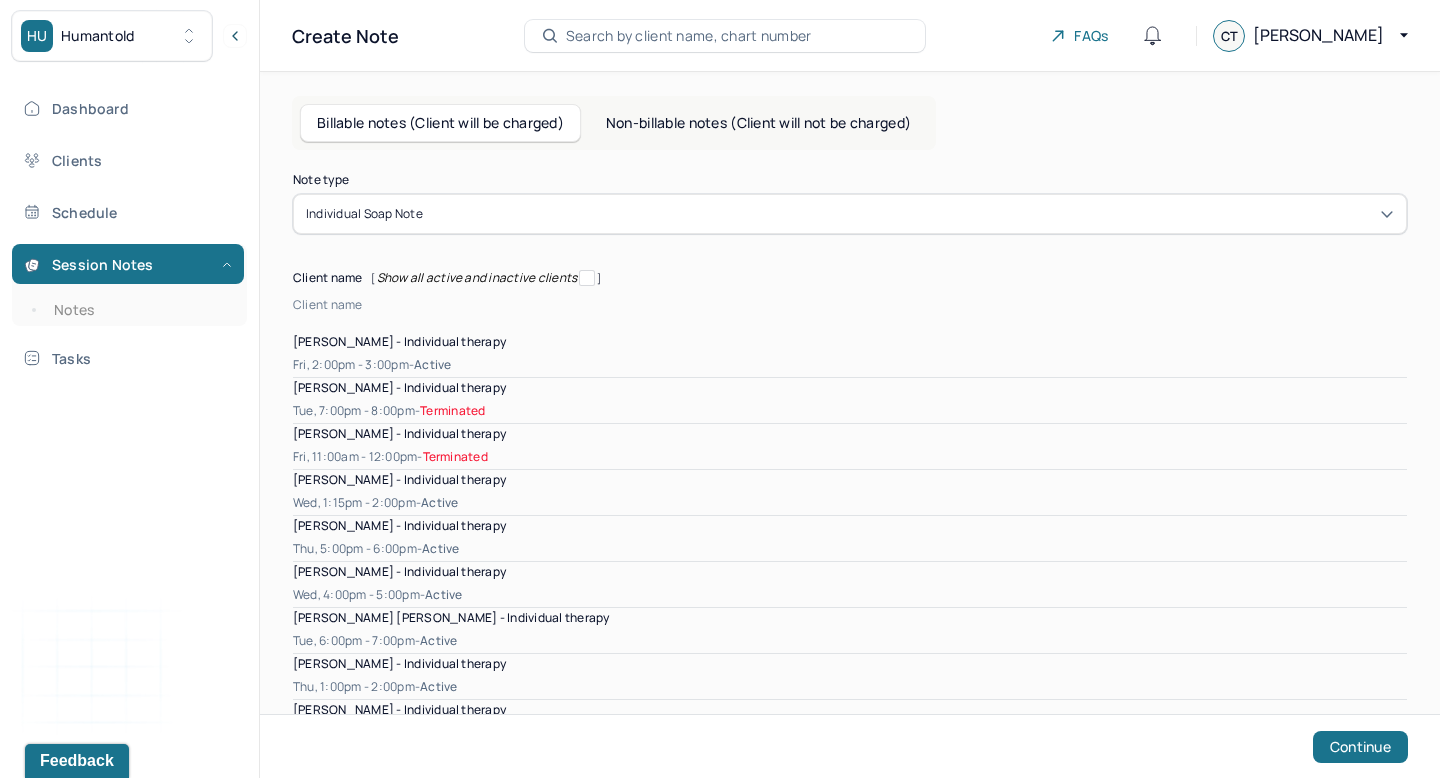 scroll, scrollTop: 304, scrollLeft: 0, axis: vertical 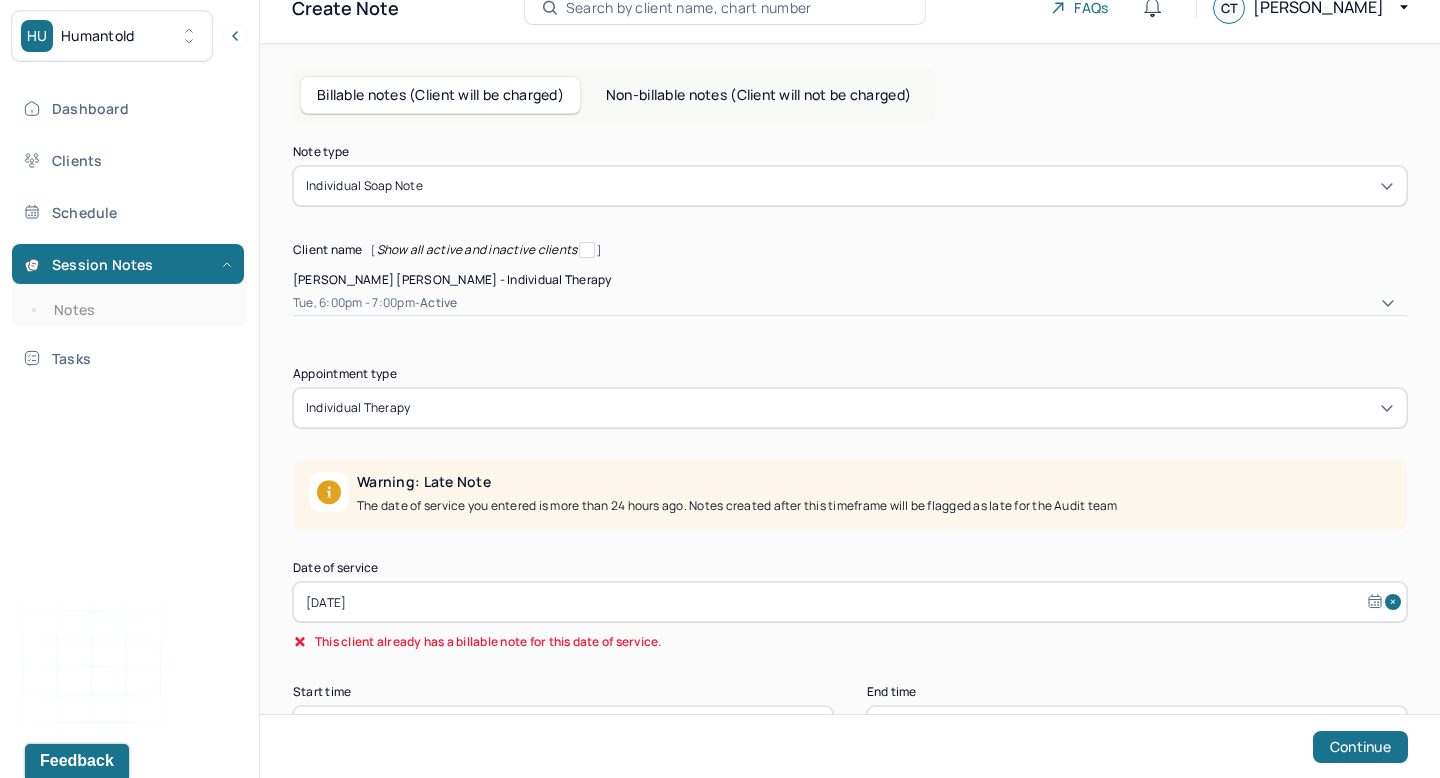 click on "[DATE]" at bounding box center (850, 602) 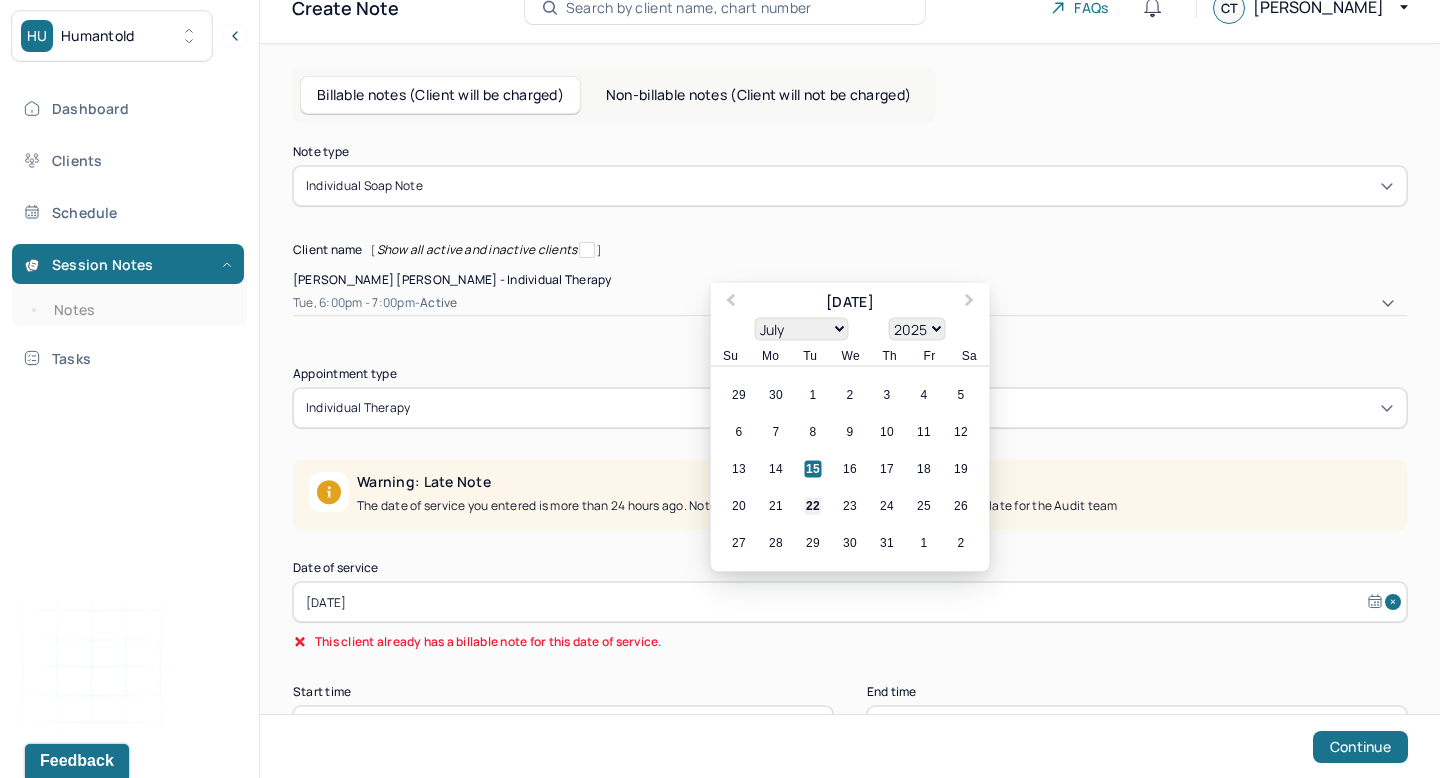 click on "22" at bounding box center [813, 506] 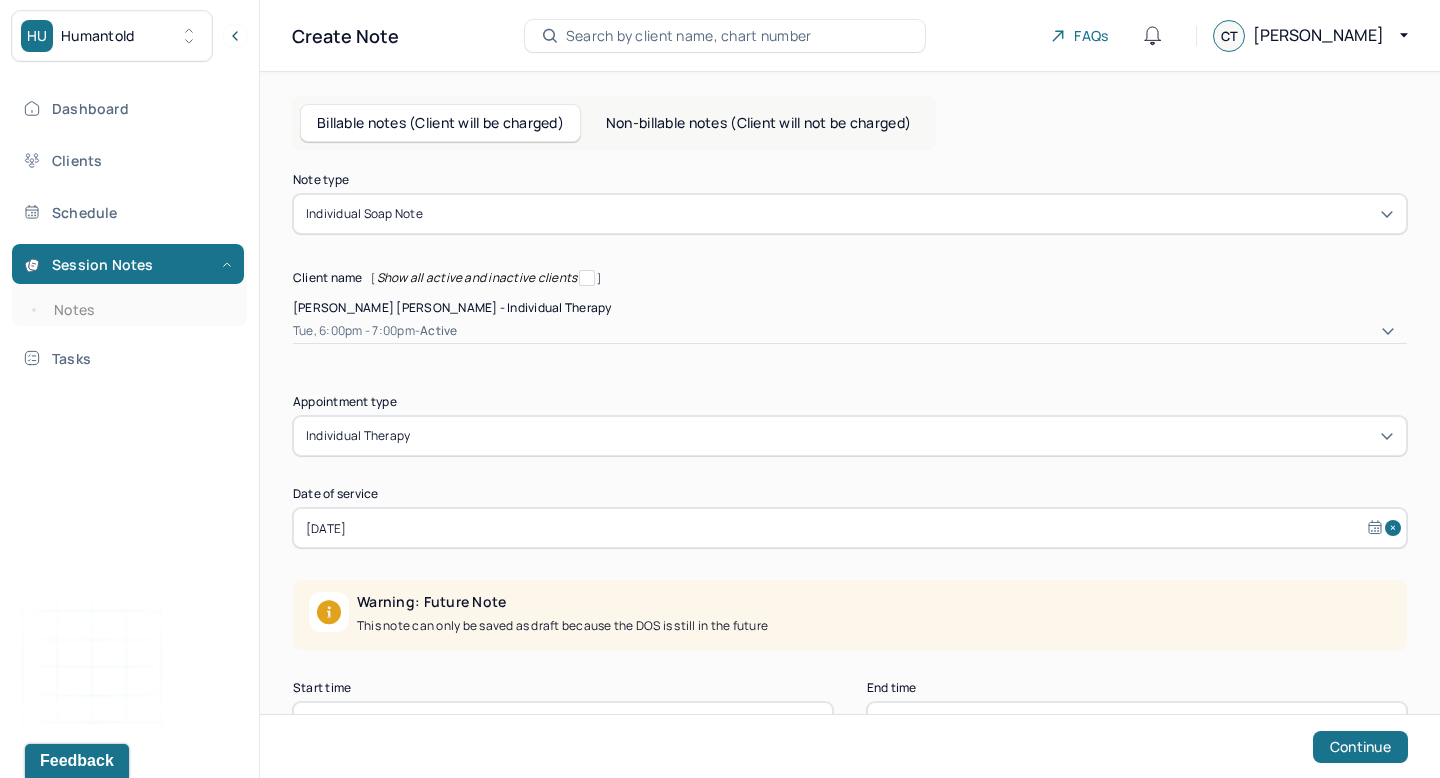 scroll, scrollTop: 51, scrollLeft: 0, axis: vertical 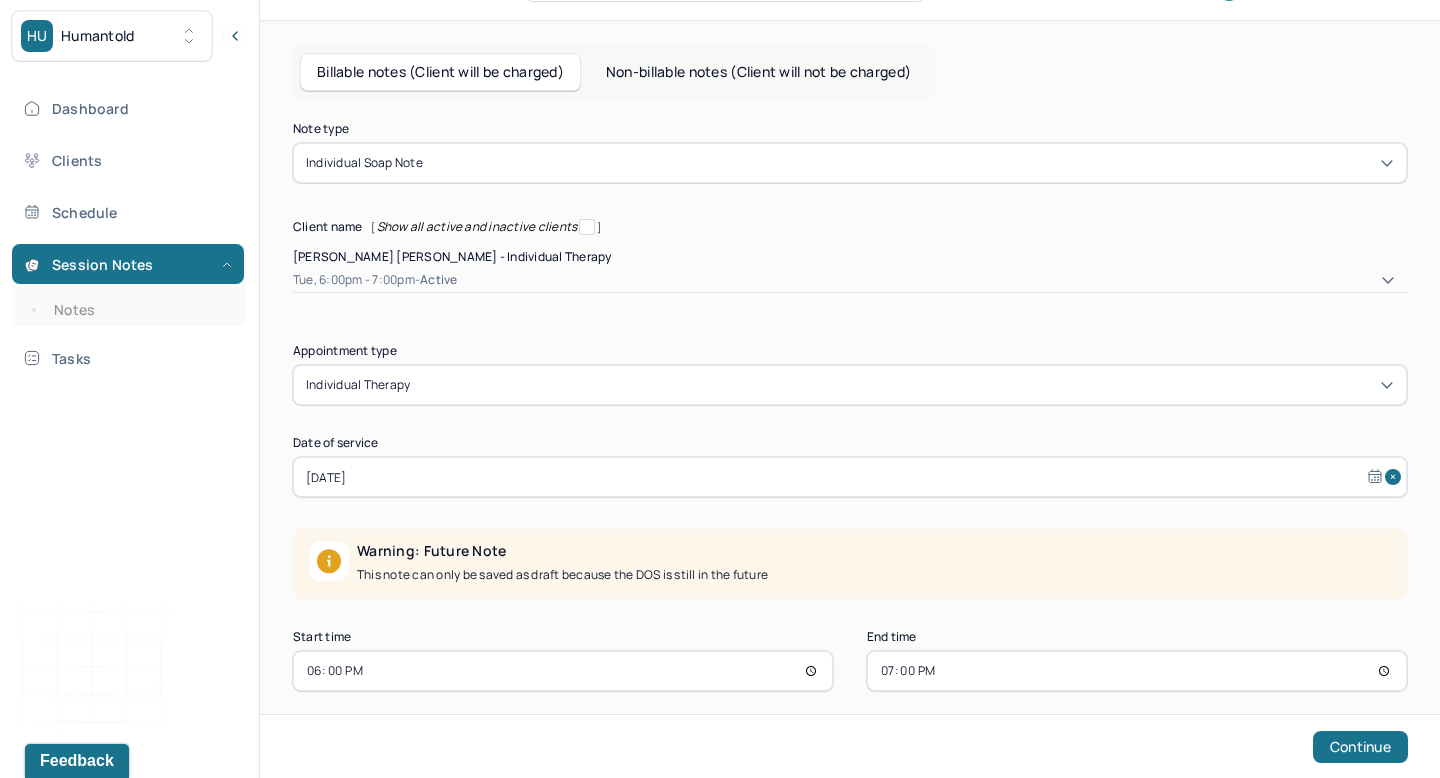 click on "18:00" at bounding box center (563, 671) 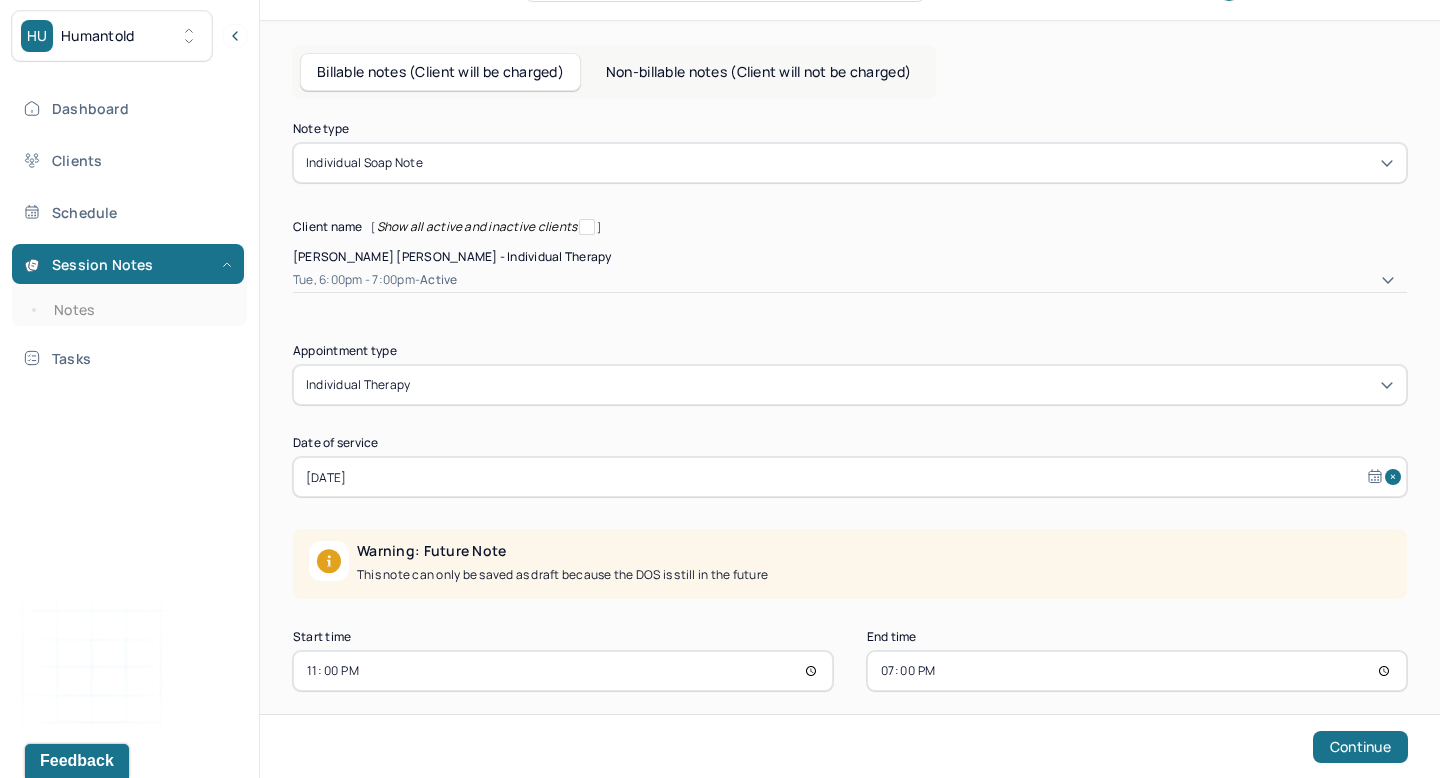 click on "23:00" at bounding box center (563, 671) 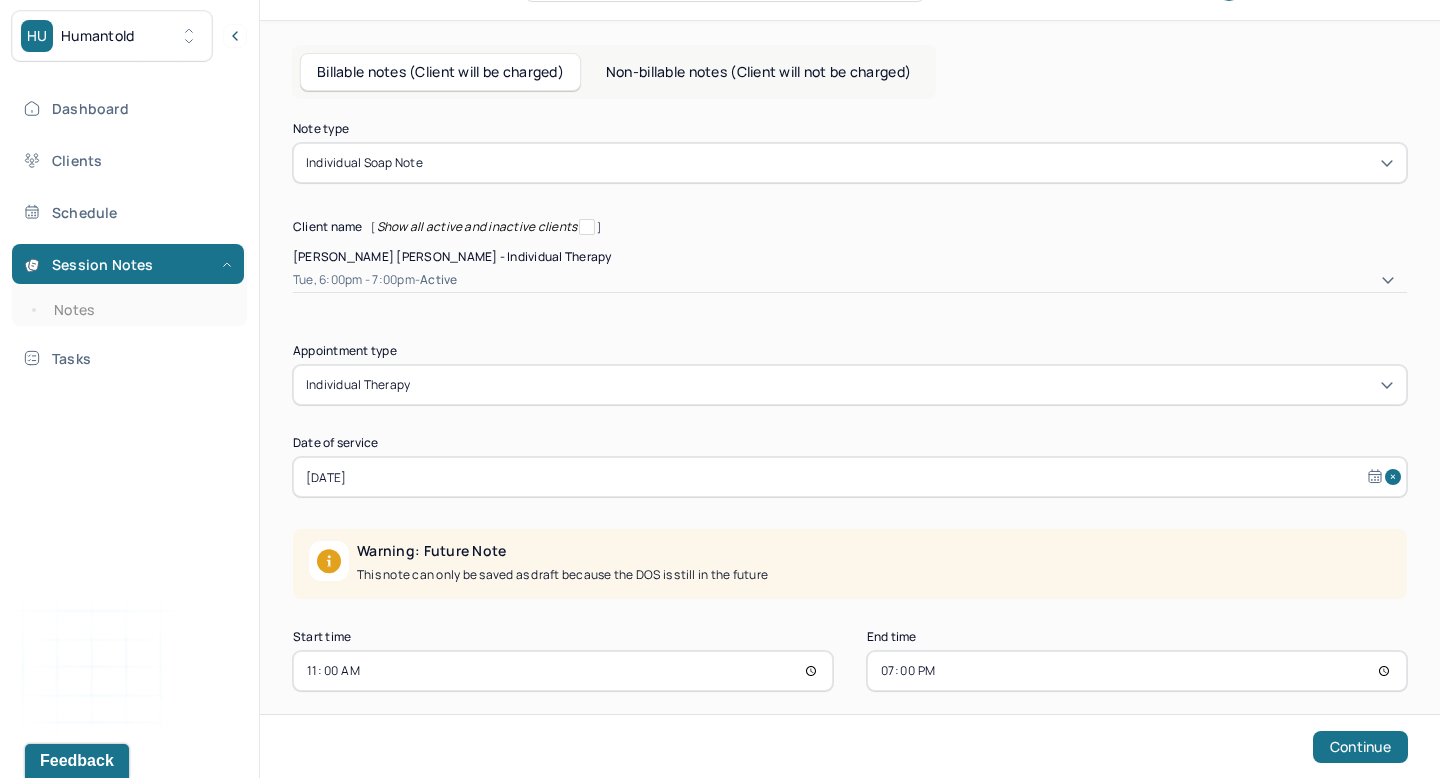 scroll, scrollTop: 0, scrollLeft: 0, axis: both 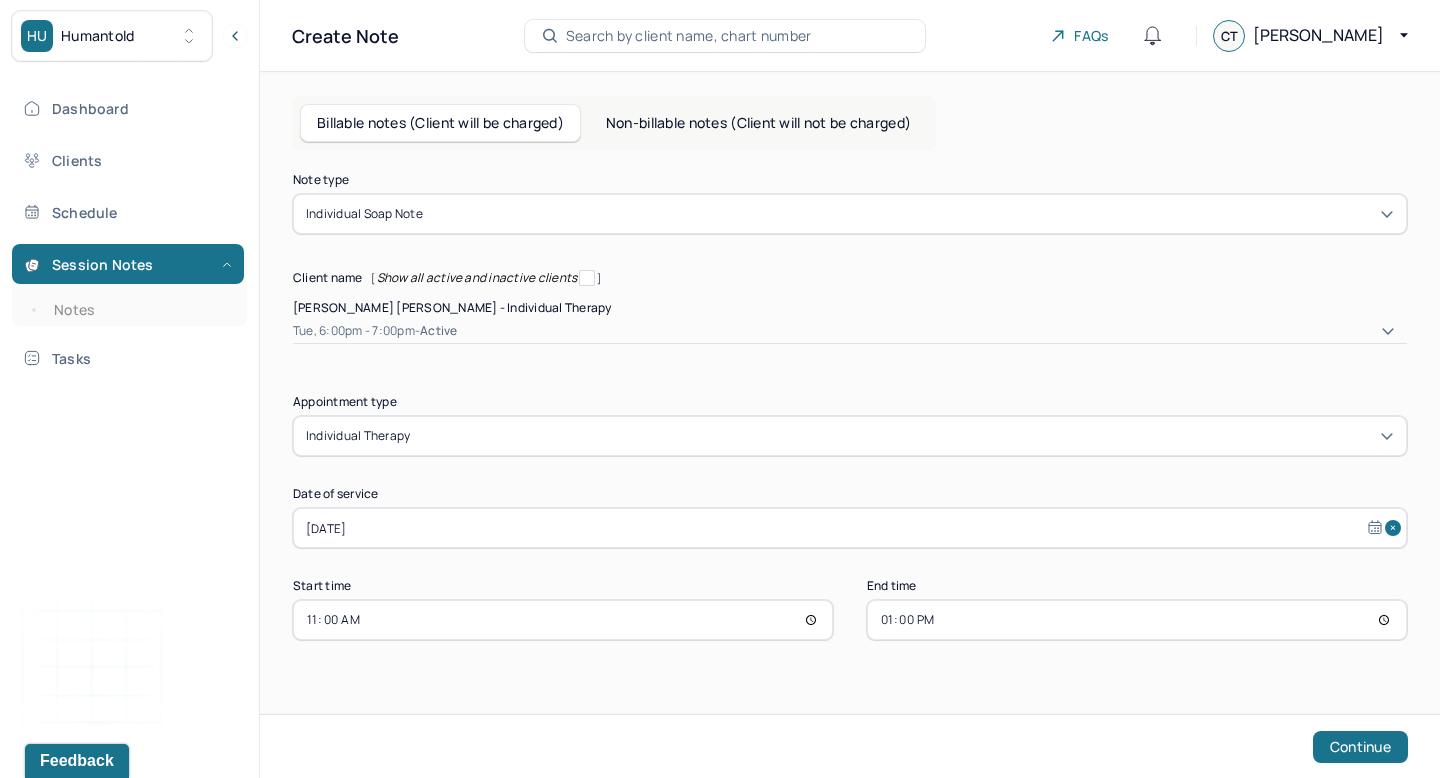 click on "13:00" at bounding box center (1137, 620) 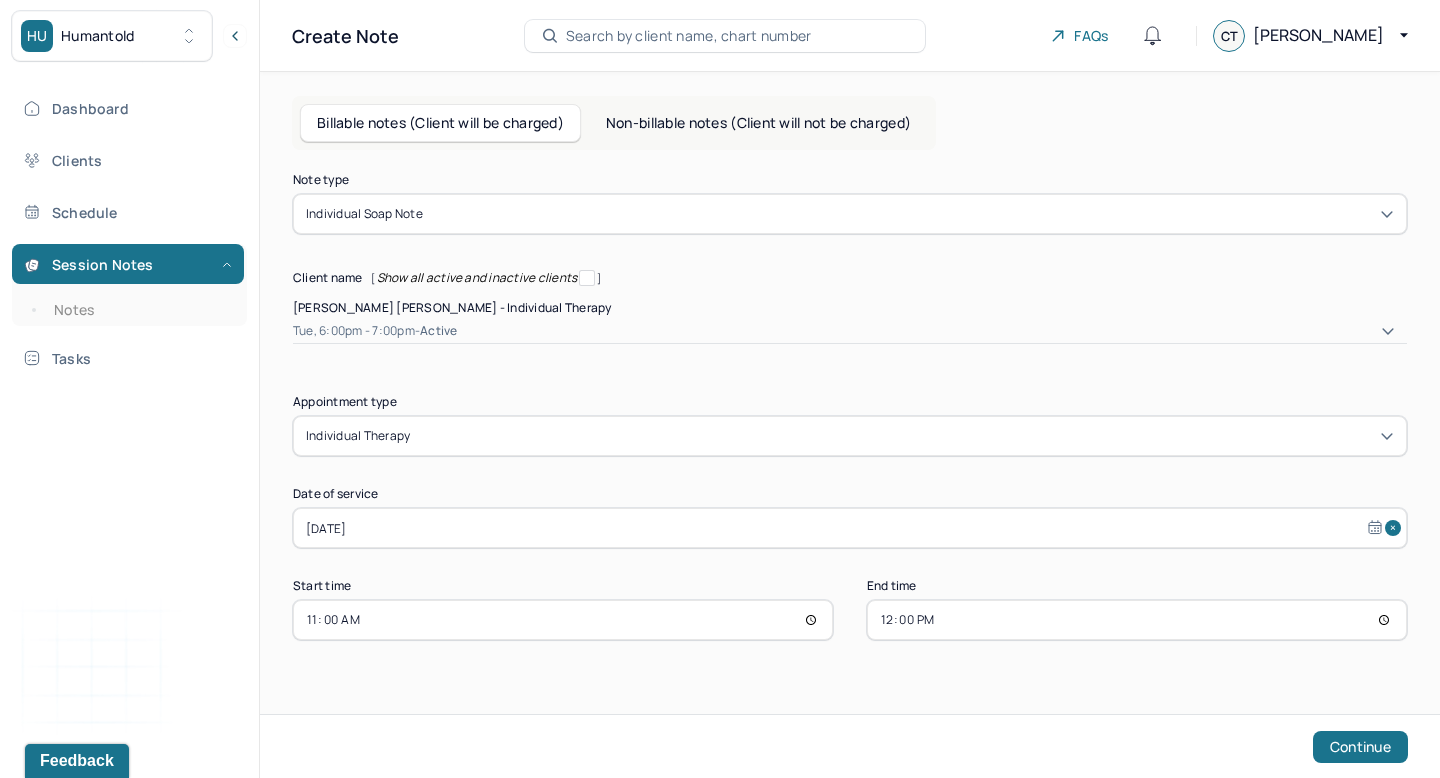 click on "12:00" at bounding box center [1137, 620] 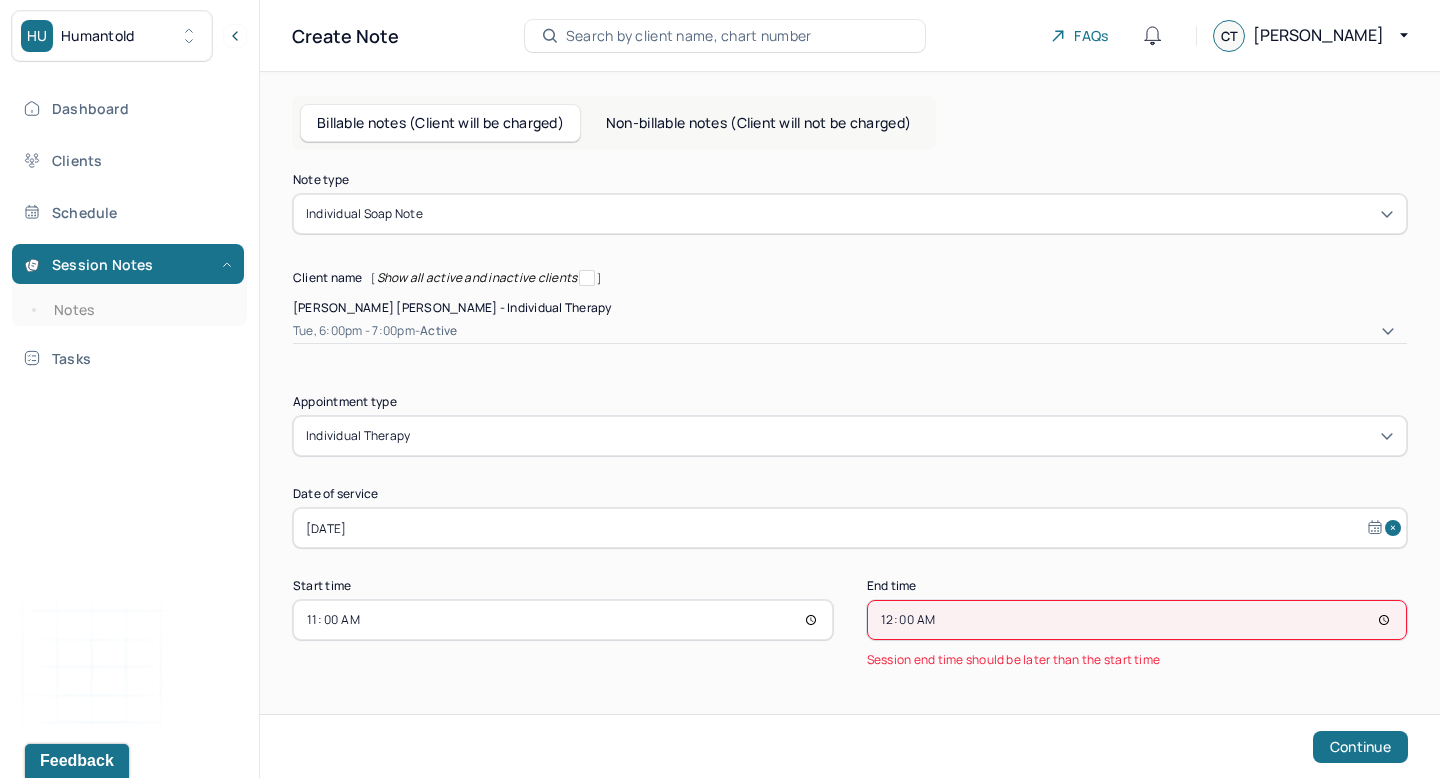 type on "12:00" 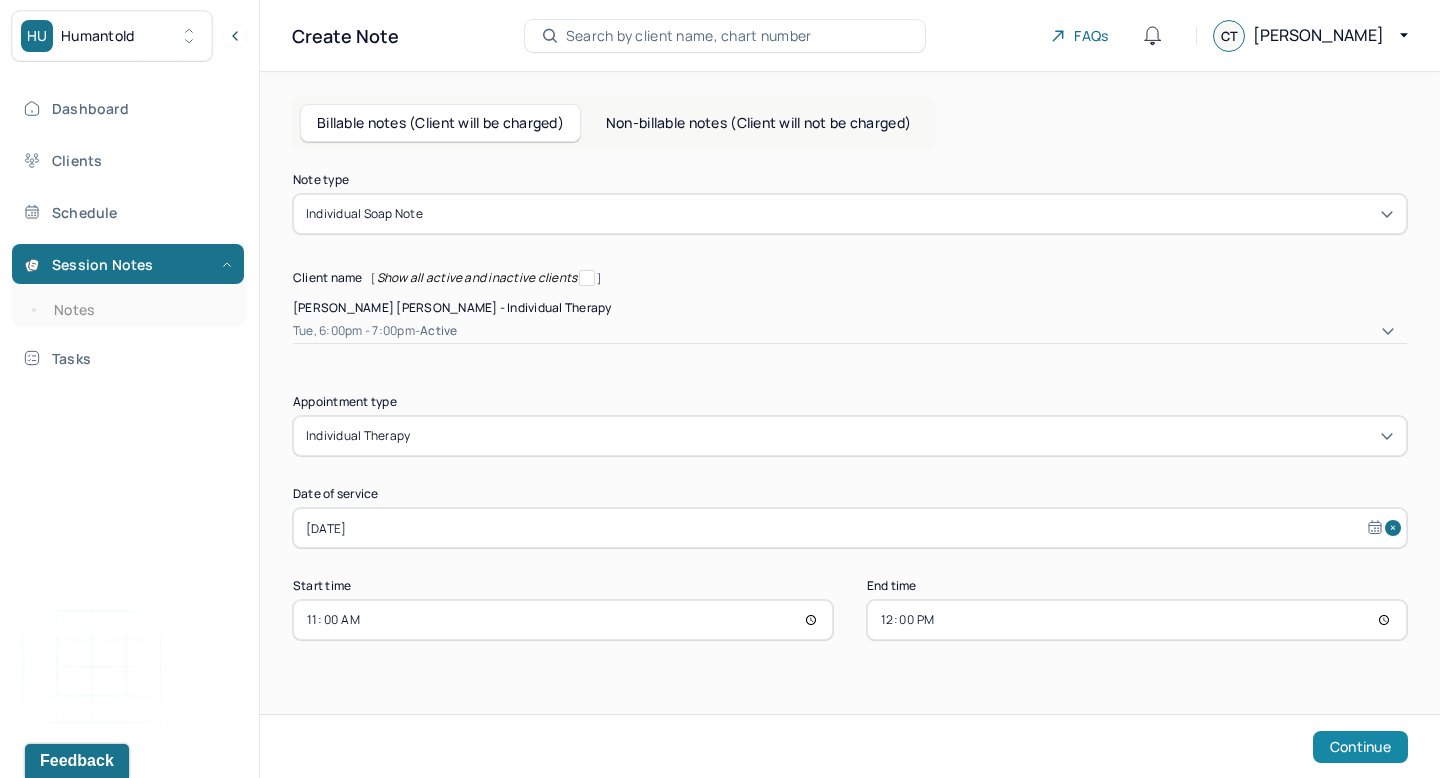 click on "Continue" at bounding box center [1360, 747] 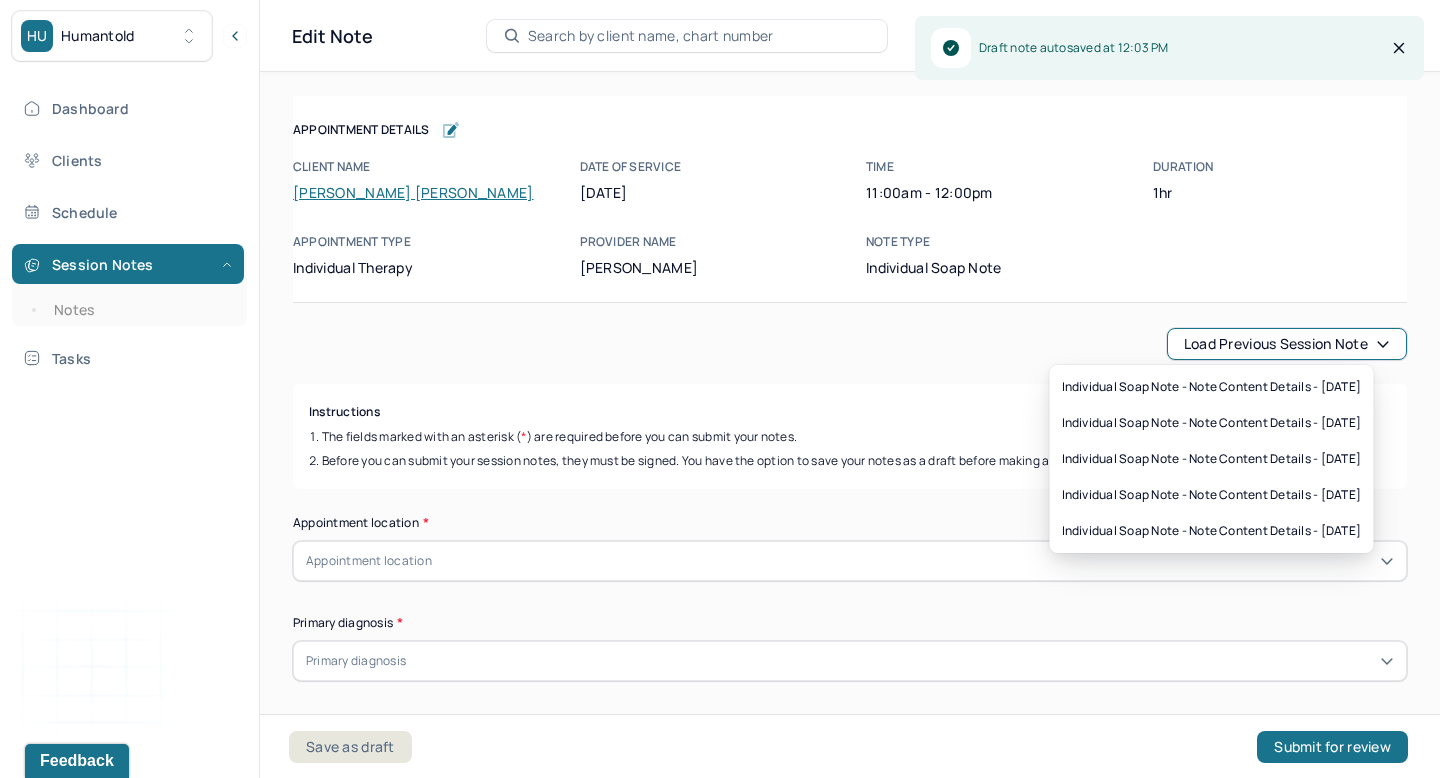 click on "Load previous session note" at bounding box center [1287, 344] 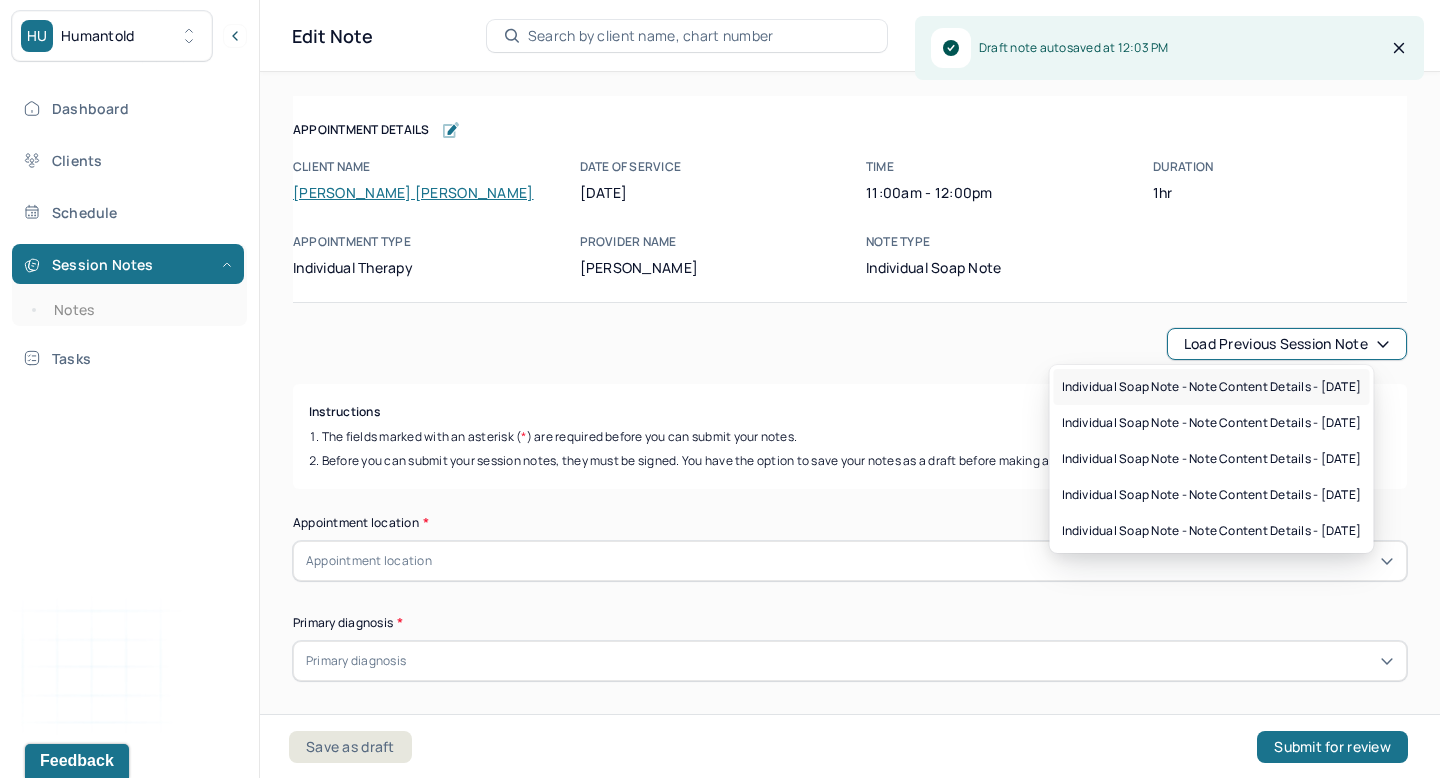 click on "Individual soap note   - Note content Details -   [DATE]" at bounding box center [1212, 387] 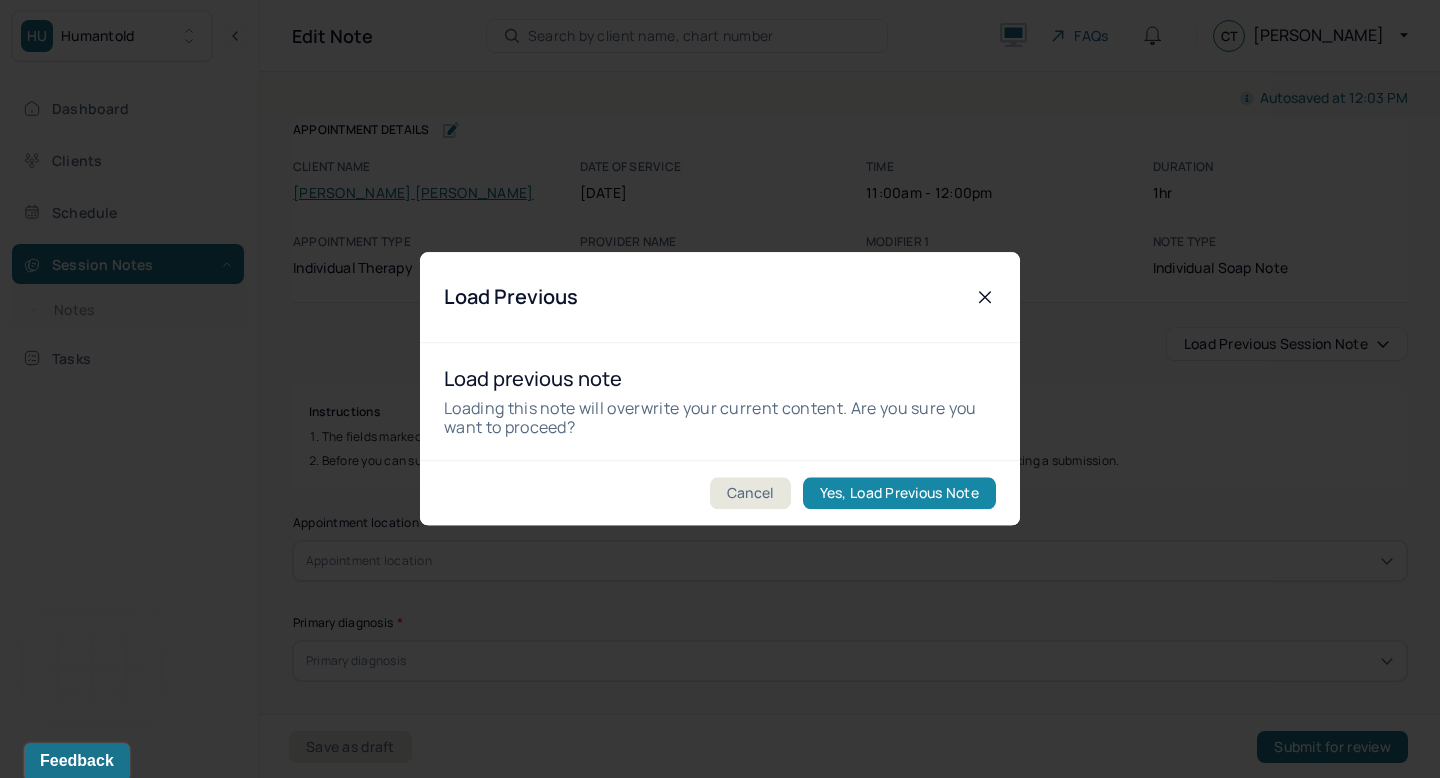 click on "Yes, Load Previous Note" at bounding box center [899, 494] 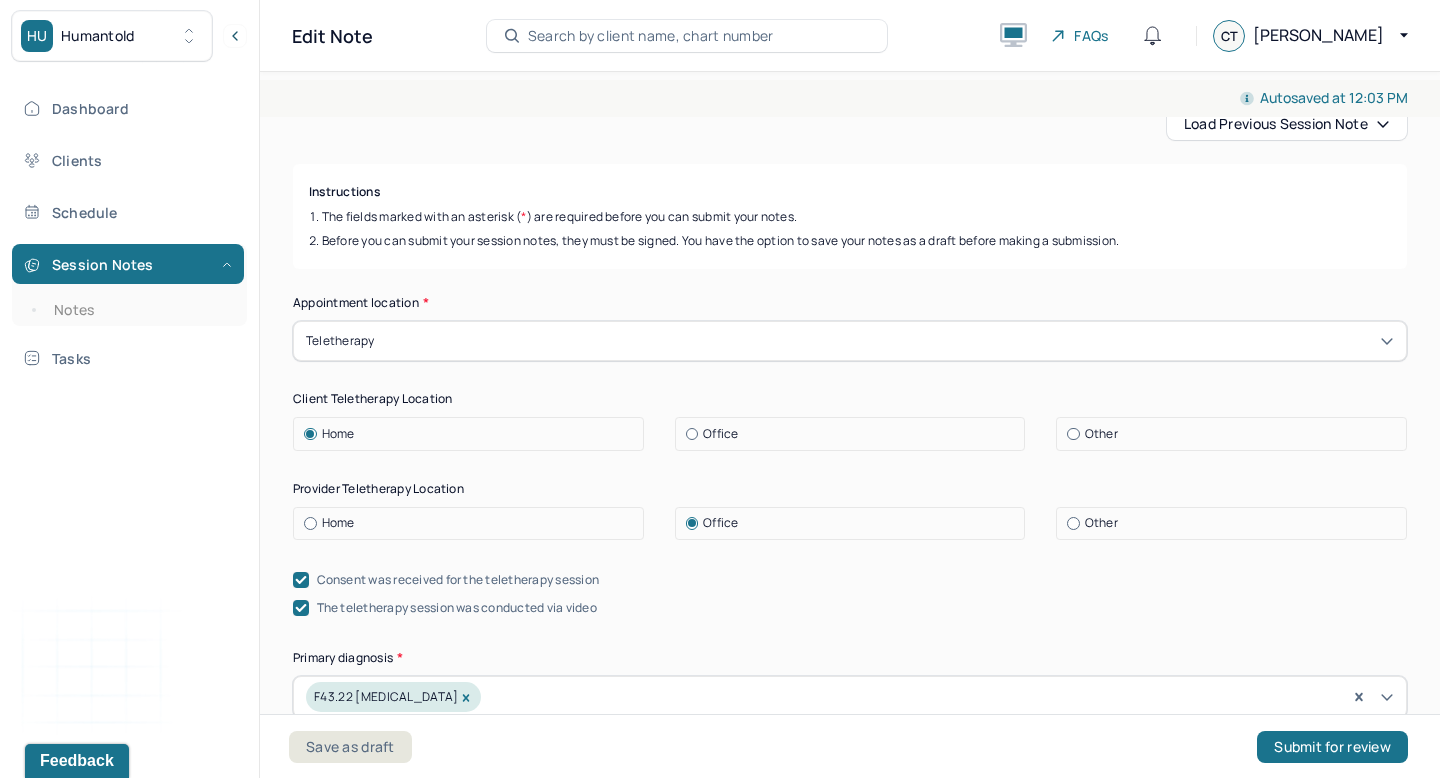 scroll, scrollTop: 629, scrollLeft: 0, axis: vertical 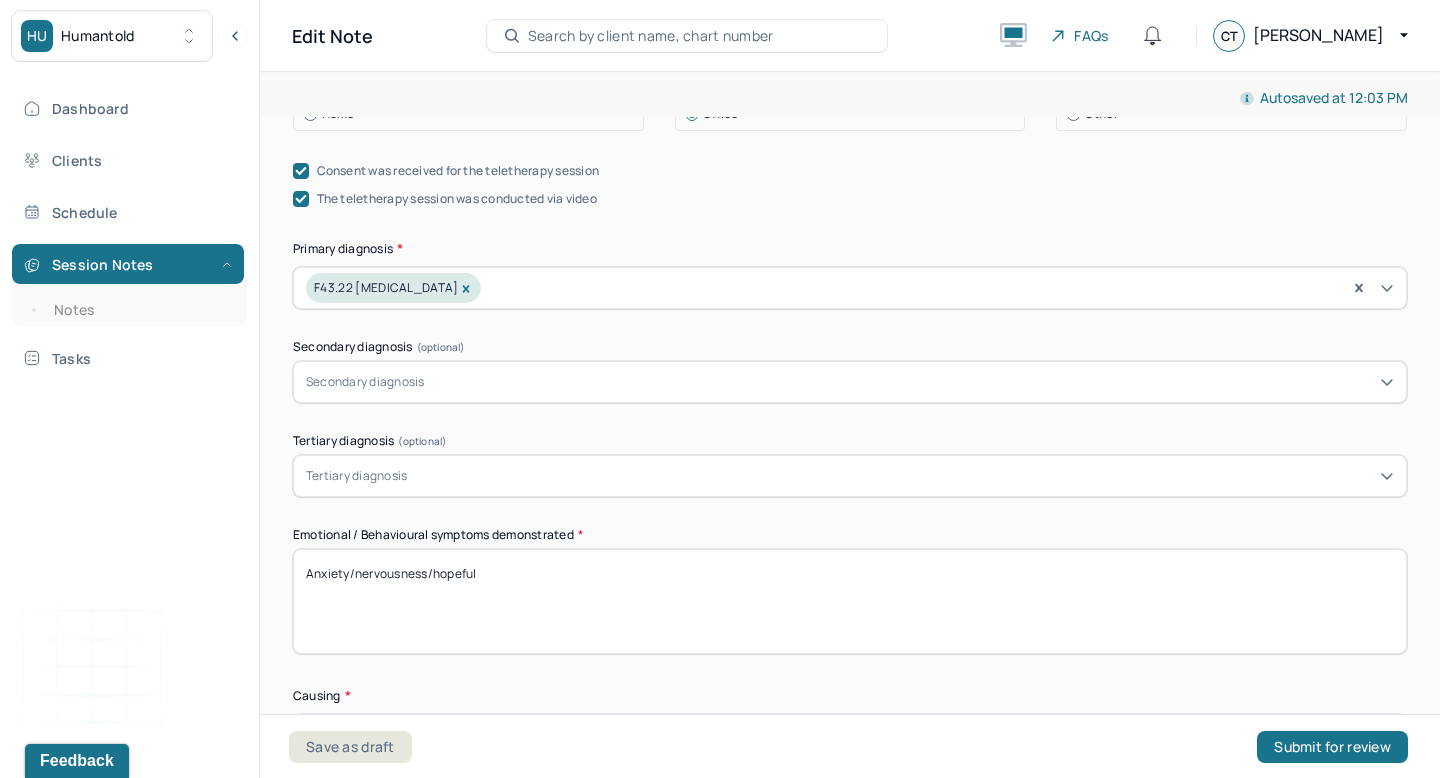 click on "Anxiety/nervousness/hopeful" at bounding box center [850, 601] 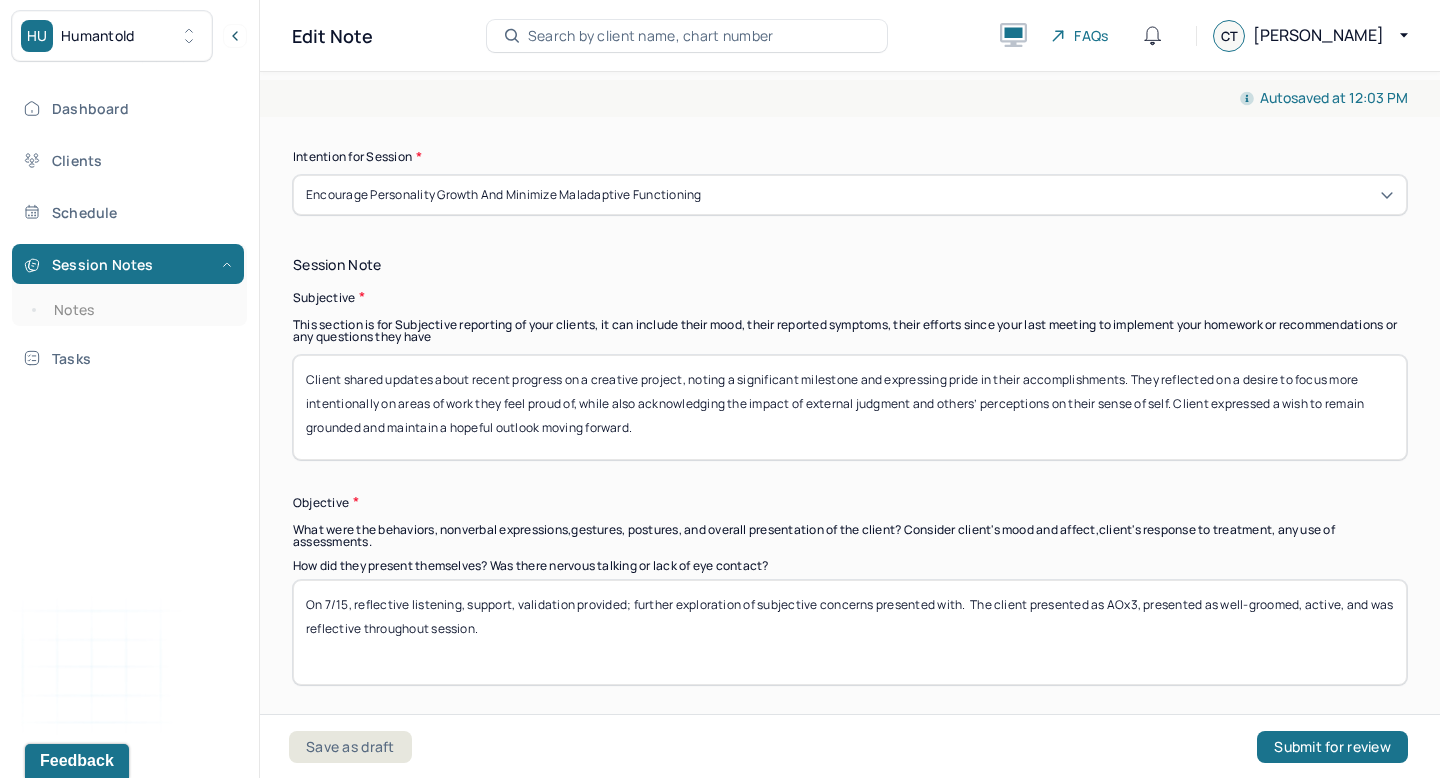 scroll, scrollTop: 1270, scrollLeft: 0, axis: vertical 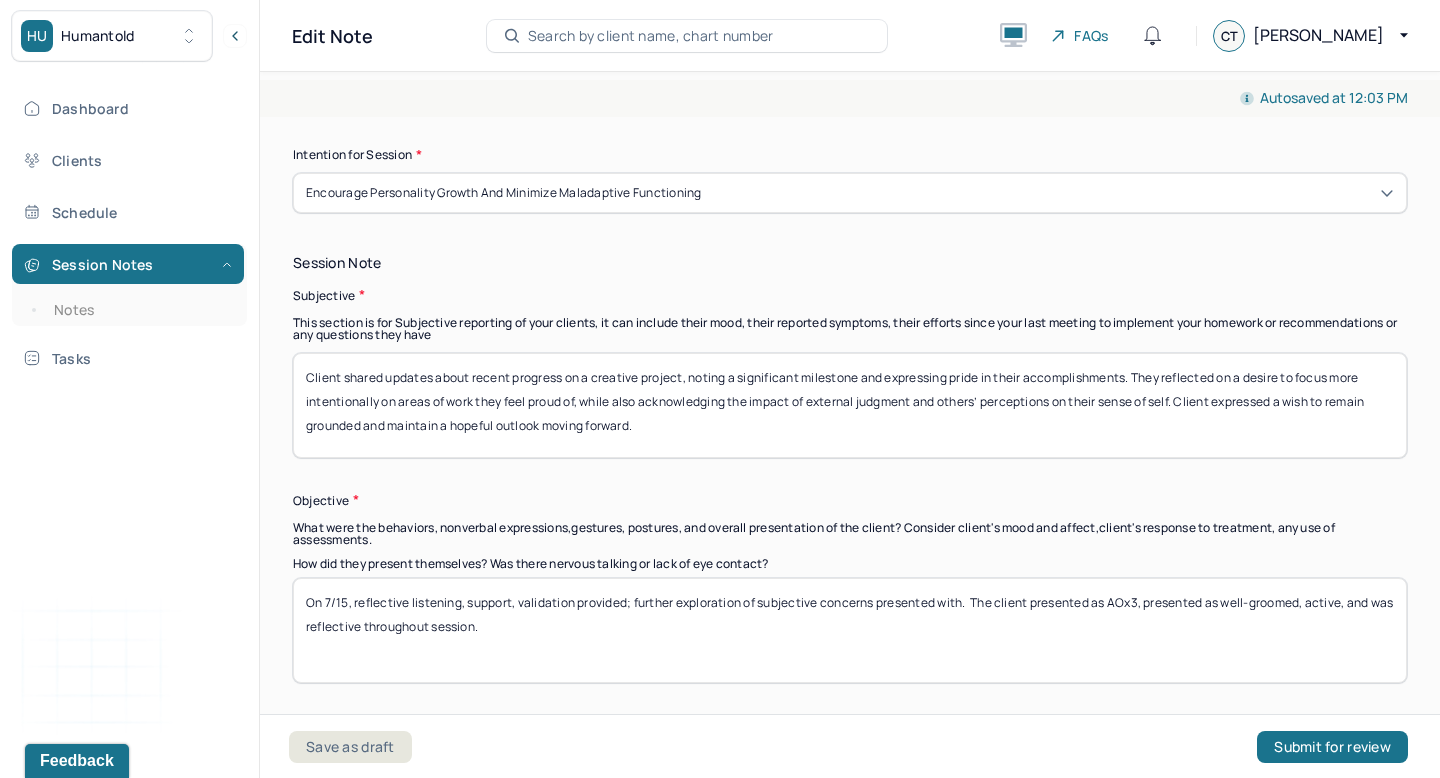 type on "Frustration/sadness/hope" 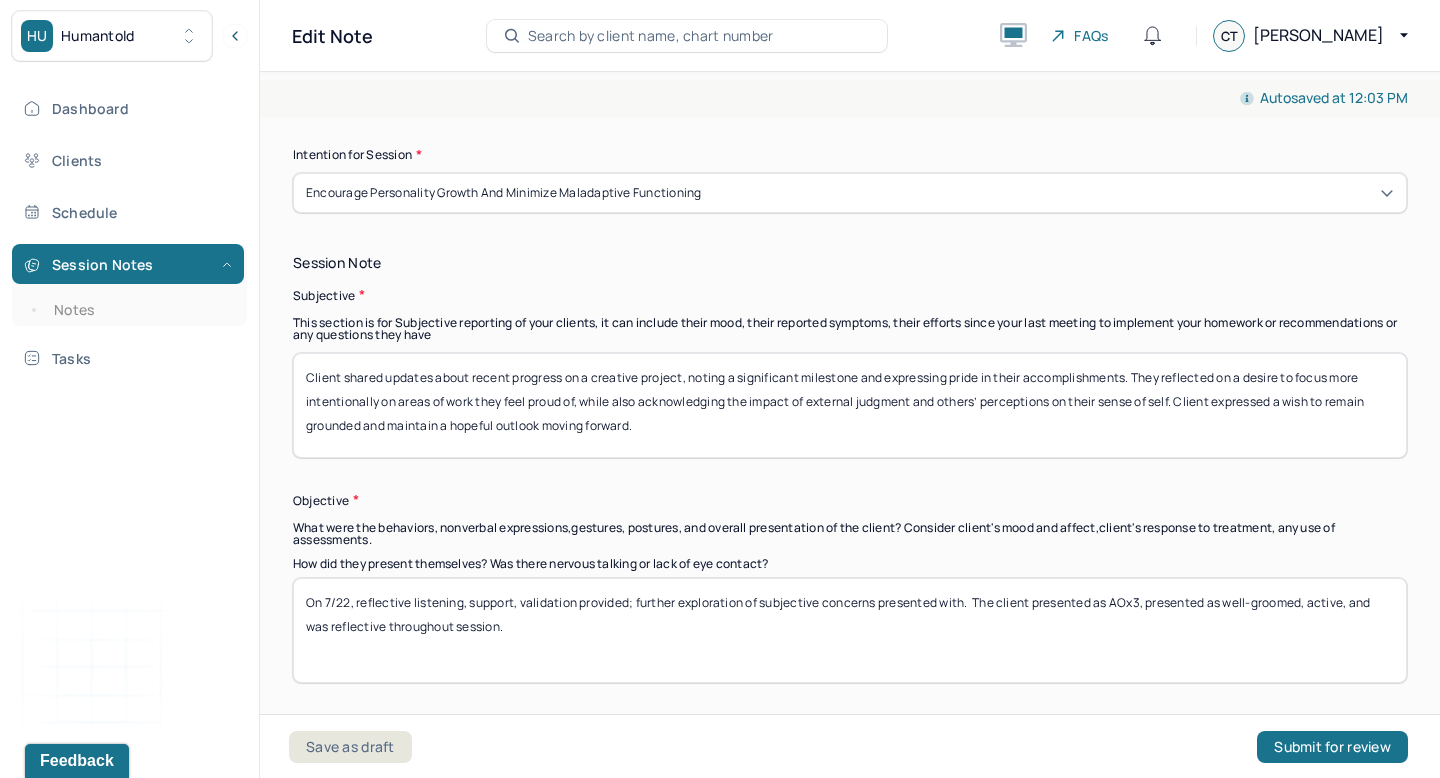drag, startPoint x: 564, startPoint y: 645, endPoint x: 292, endPoint y: 604, distance: 275.07272 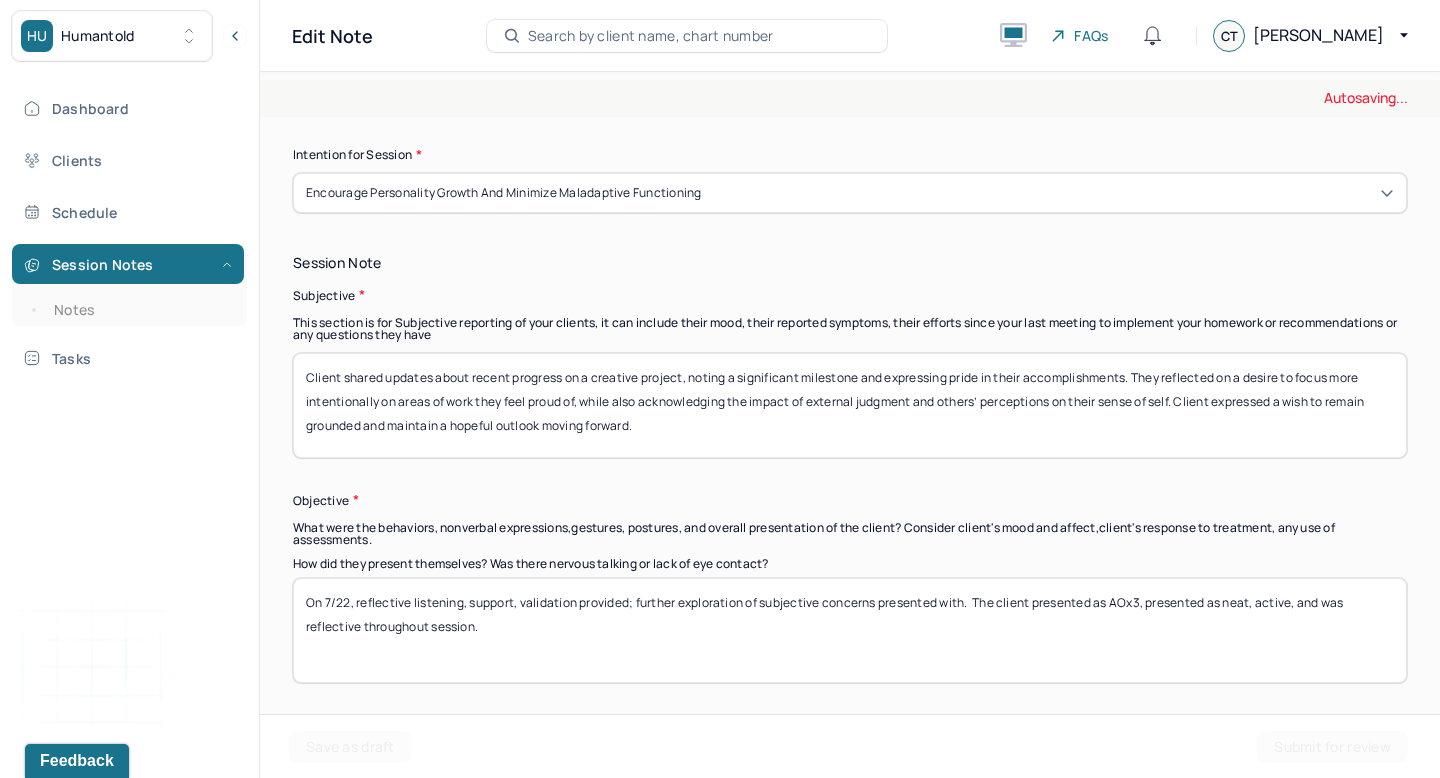 click on "On 7/22, reflective listening, support, validation provided; further exploration of subjective concerns presented with.  The client presented as AOx3, presented as well-groomed, active, and was reflective throughout session." at bounding box center (850, 630) 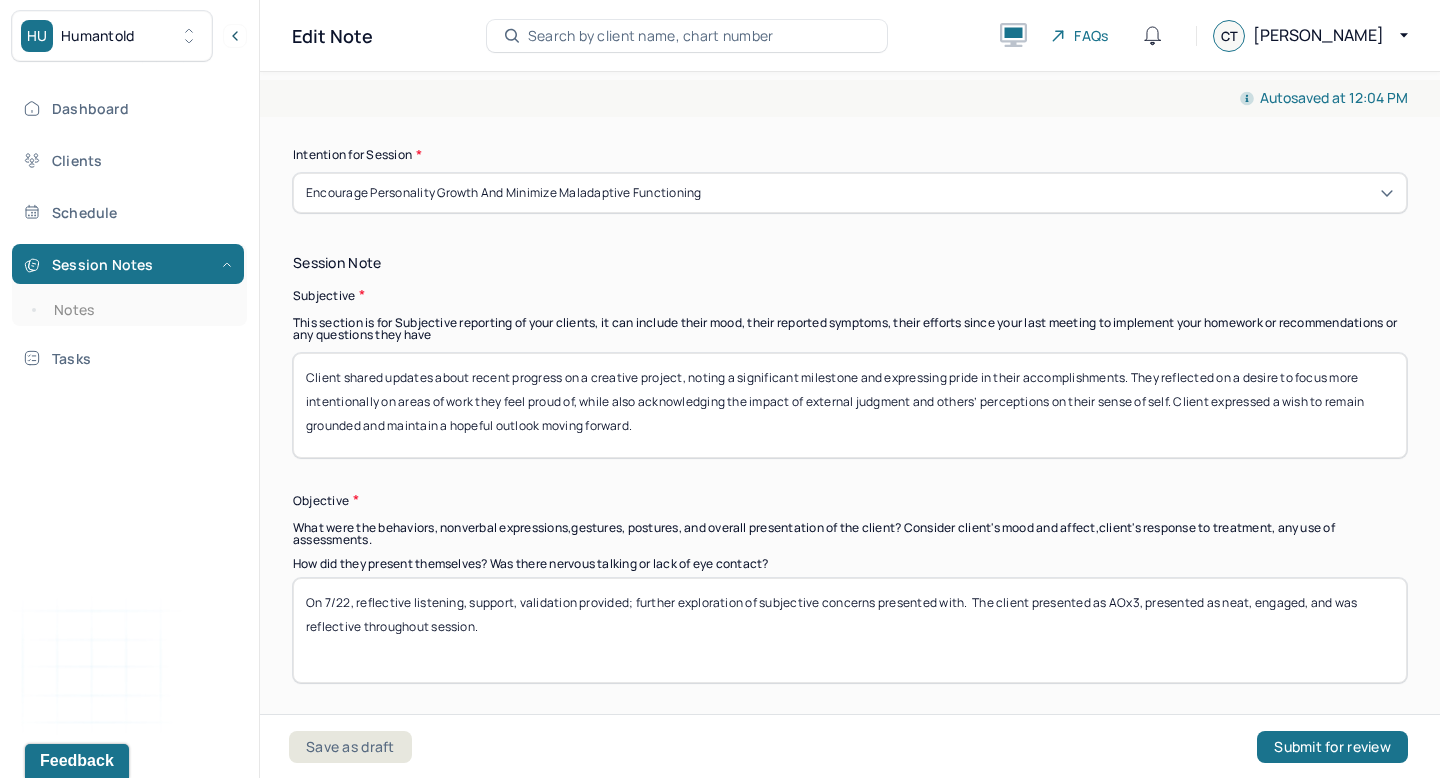 click on "On 7/22, reflective listening, support, validation provided; further exploration of subjective concerns presented with.  The client presented as AOx3, presented as neat, active, and was reflective throughout session." at bounding box center (850, 630) 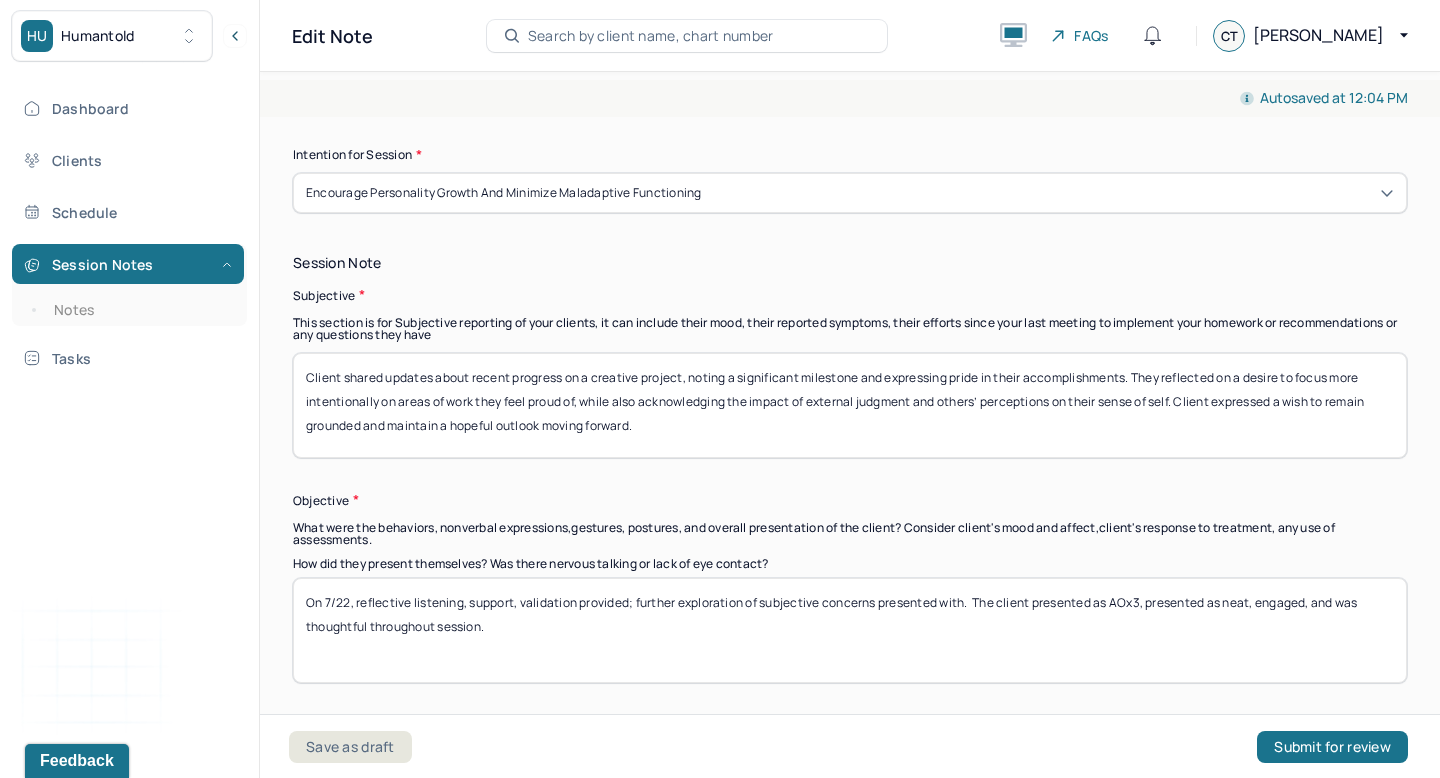 drag, startPoint x: 526, startPoint y: 653, endPoint x: 258, endPoint y: 574, distance: 279.40115 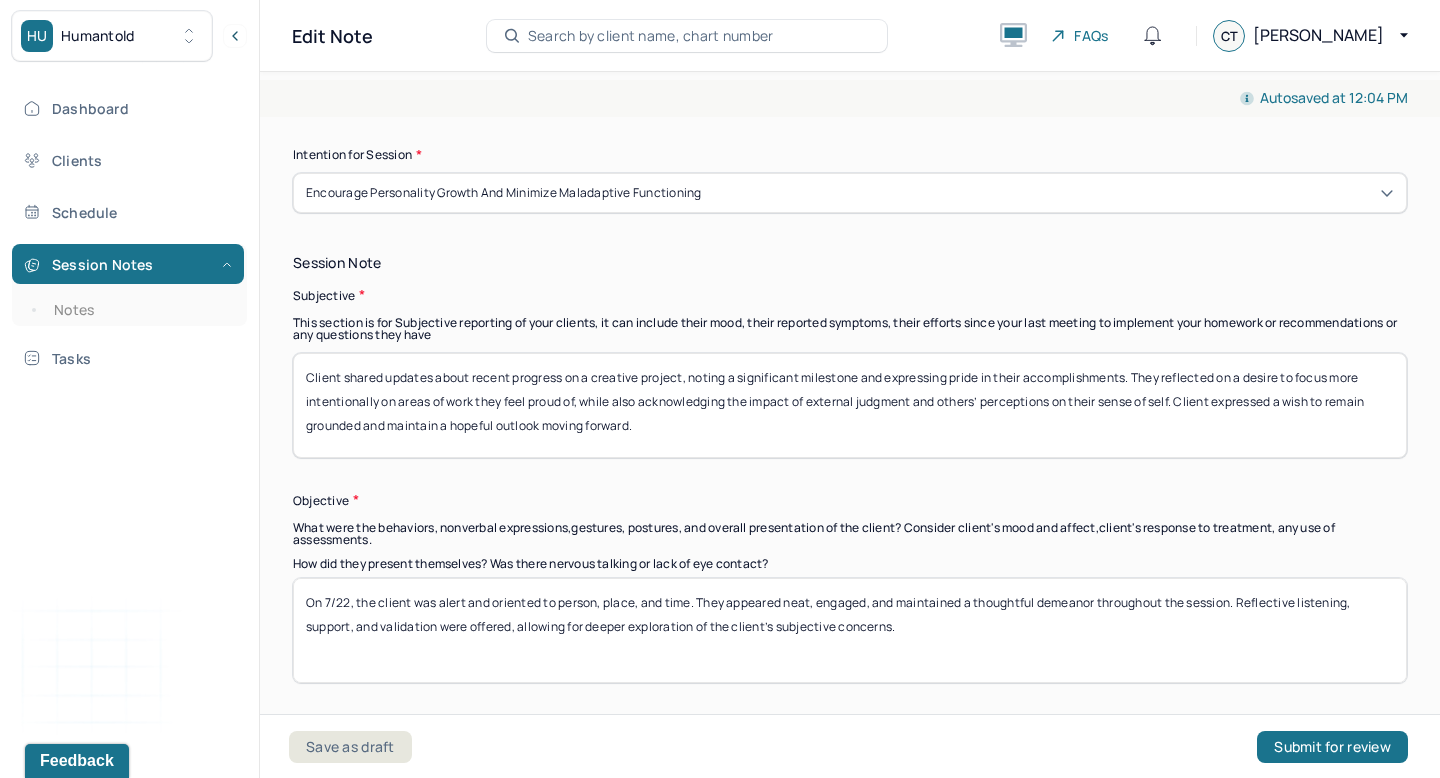 scroll, scrollTop: 216, scrollLeft: 0, axis: vertical 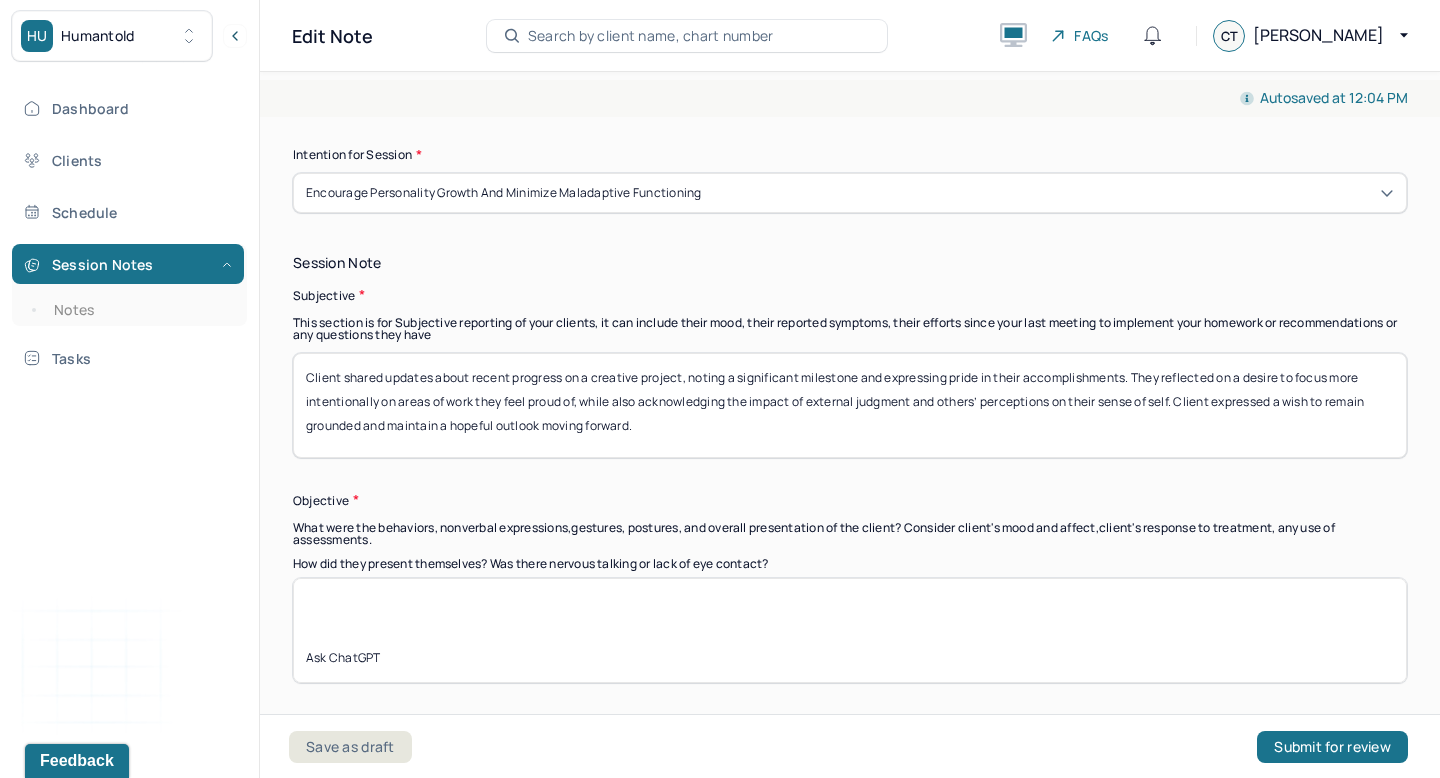 drag, startPoint x: 330, startPoint y: 665, endPoint x: 287, endPoint y: 620, distance: 62.241467 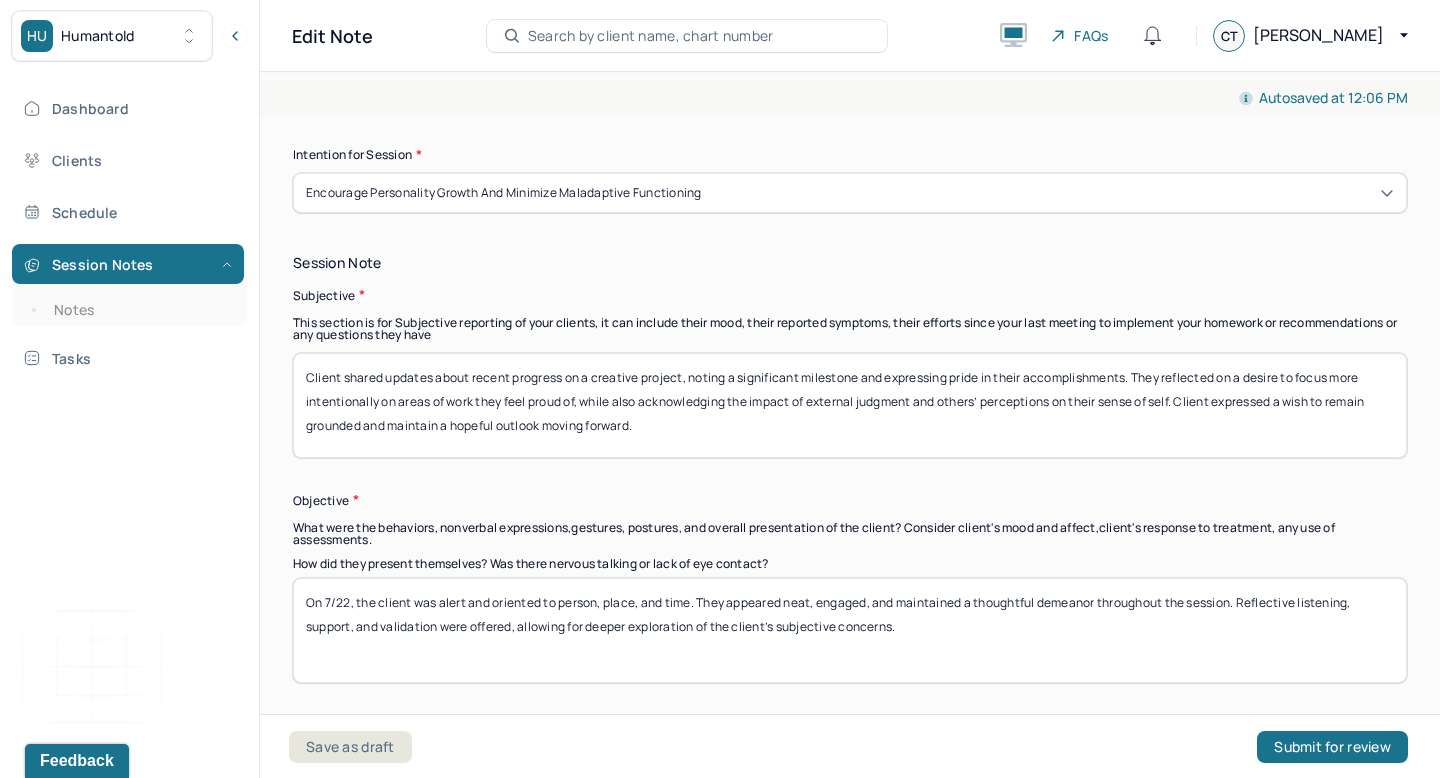 scroll, scrollTop: 0, scrollLeft: 0, axis: both 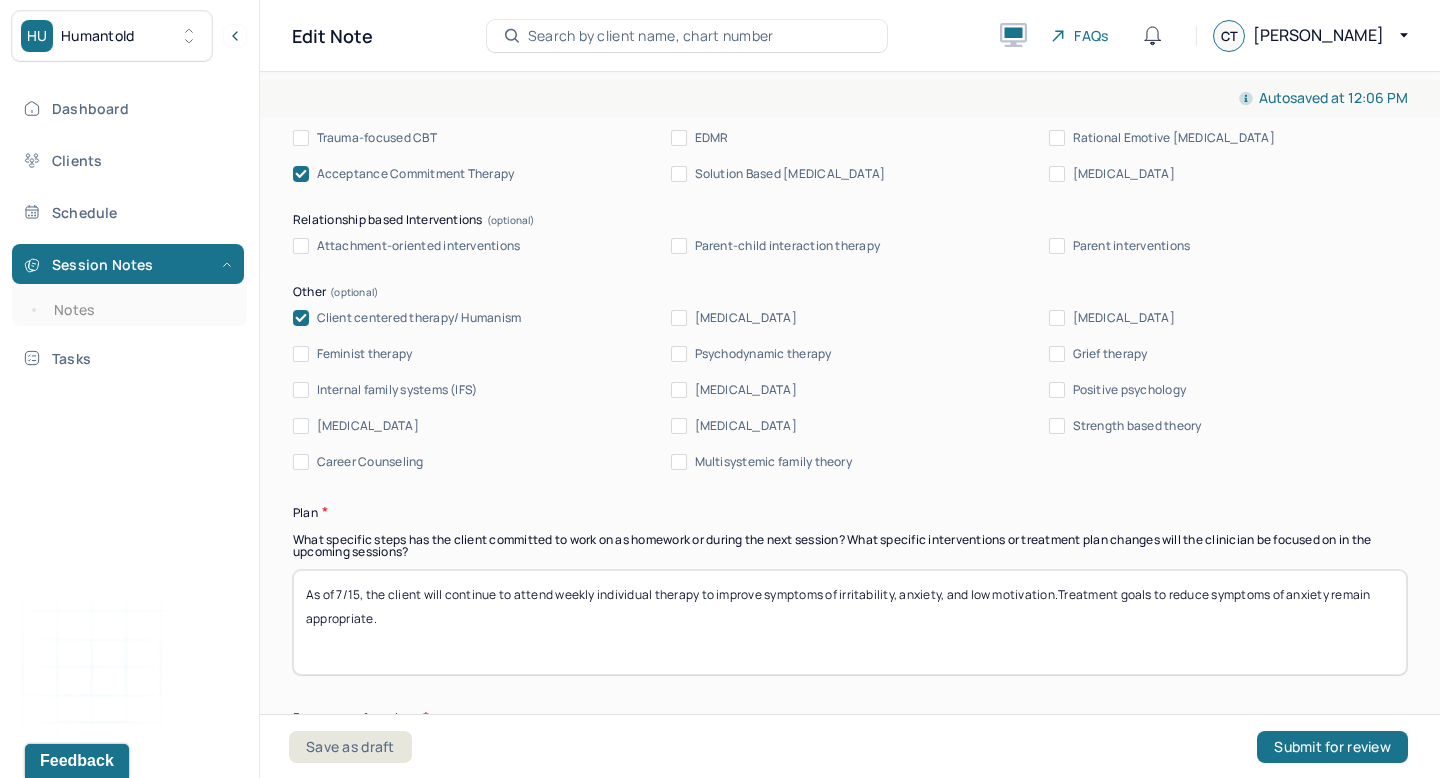 type on "On 7/22, the client was alert and oriented to person, place, and time. They appeared neat, engaged, and maintained a thoughtful demeanor throughout the session. Reflective listening, support, and validation were offered, allowing for deeper exploration of the client’s subjective concerns." 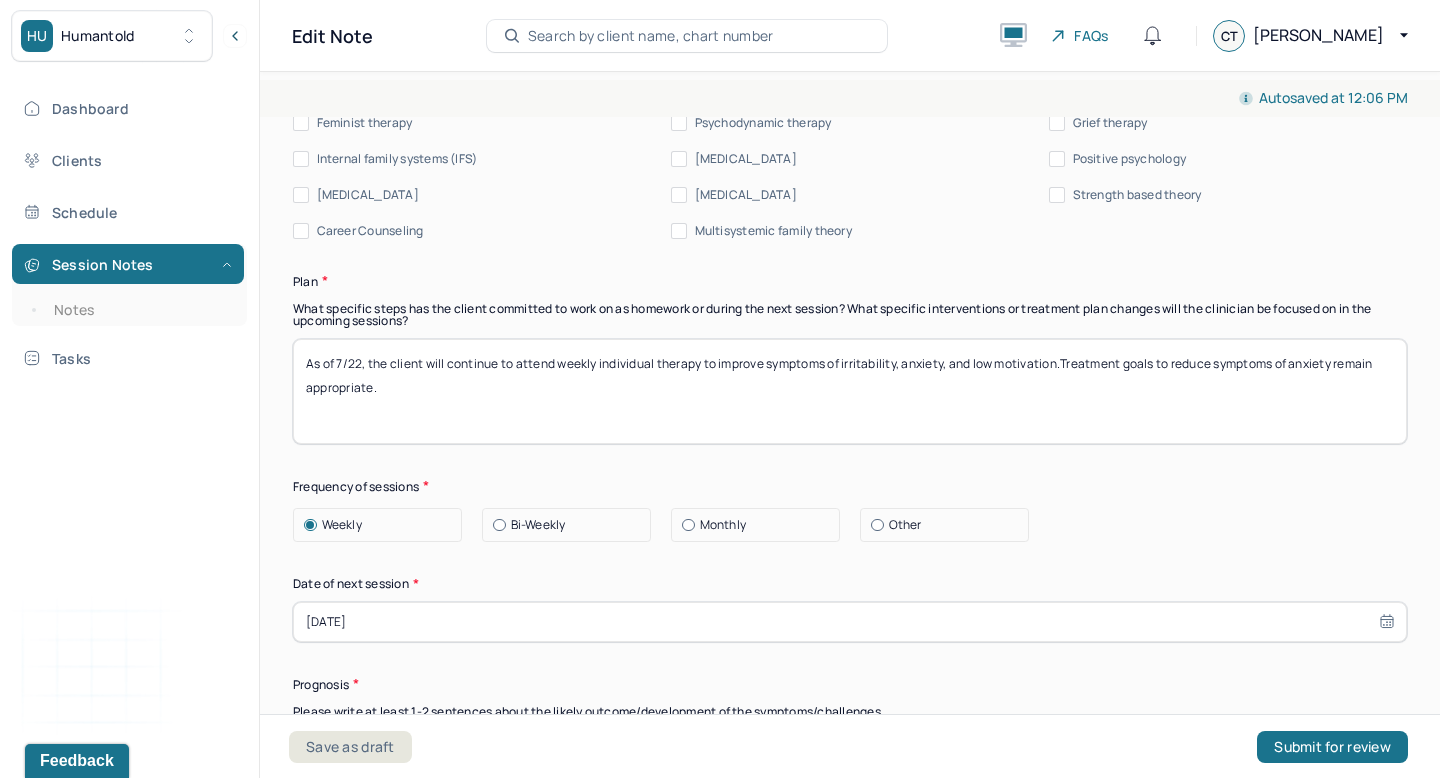 scroll, scrollTop: 2428, scrollLeft: 0, axis: vertical 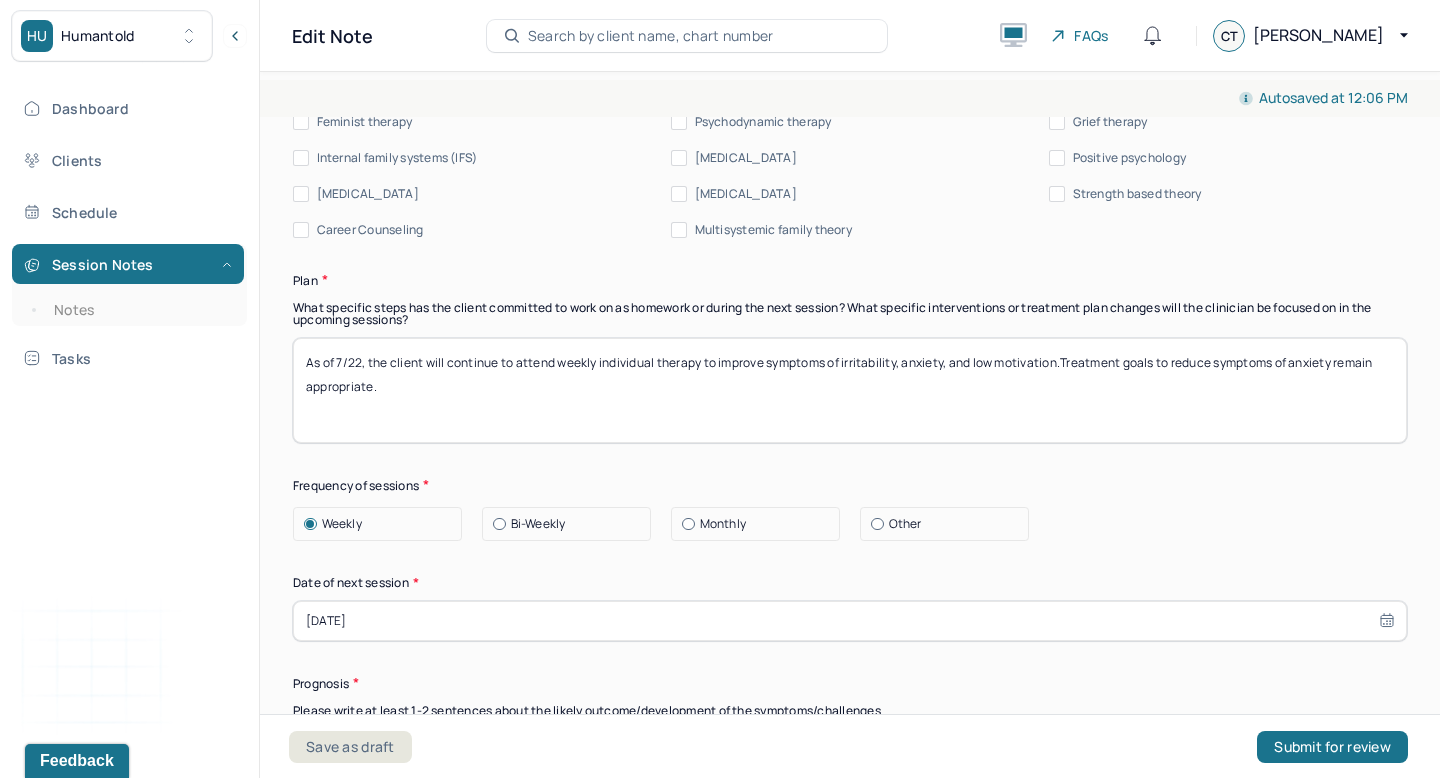 type on "As of 7/22, the client will continue to attend weekly individual therapy to improve symptoms of irritability, anxiety, and low motivation.Treatment goals to reduce symptoms of anxiety remain appropriate." 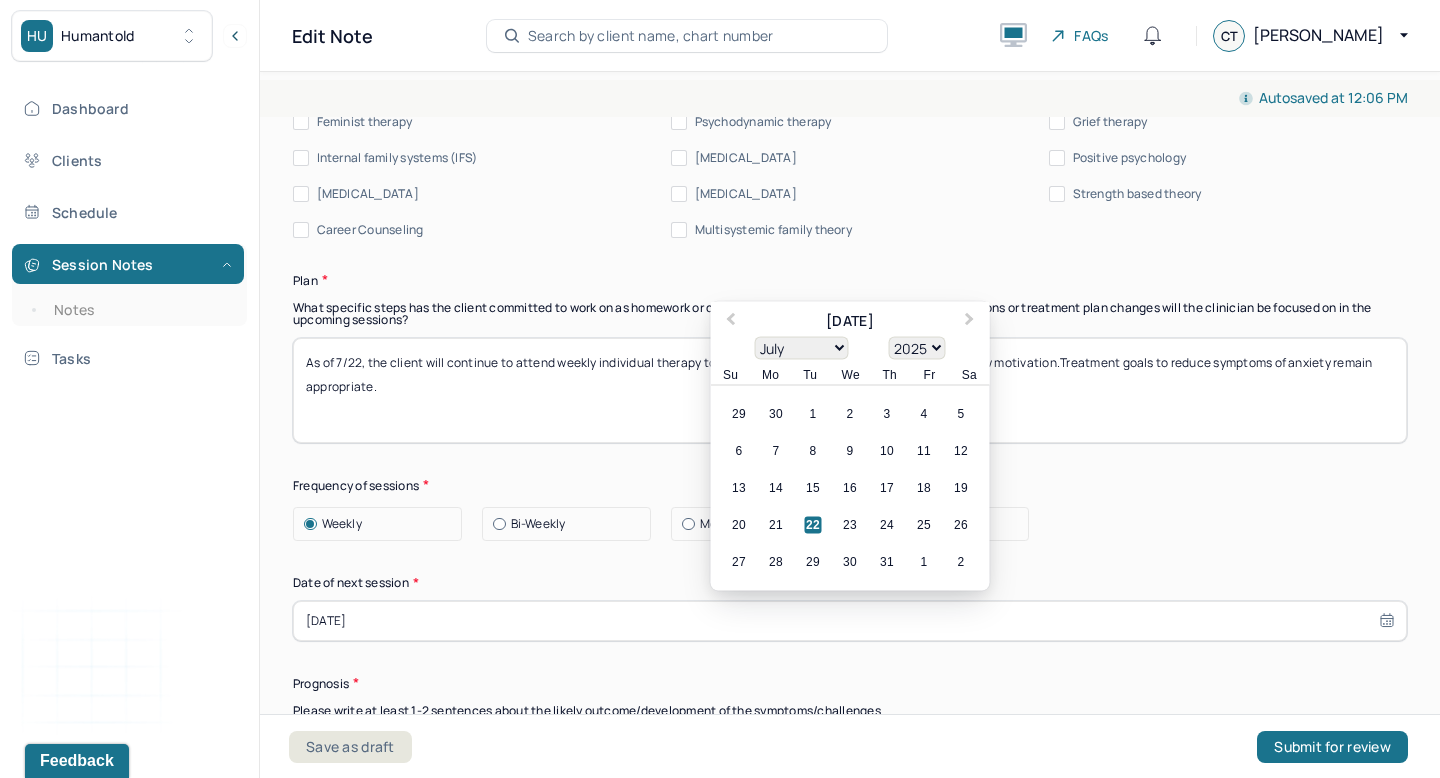 click on "[DATE]" at bounding box center (850, 621) 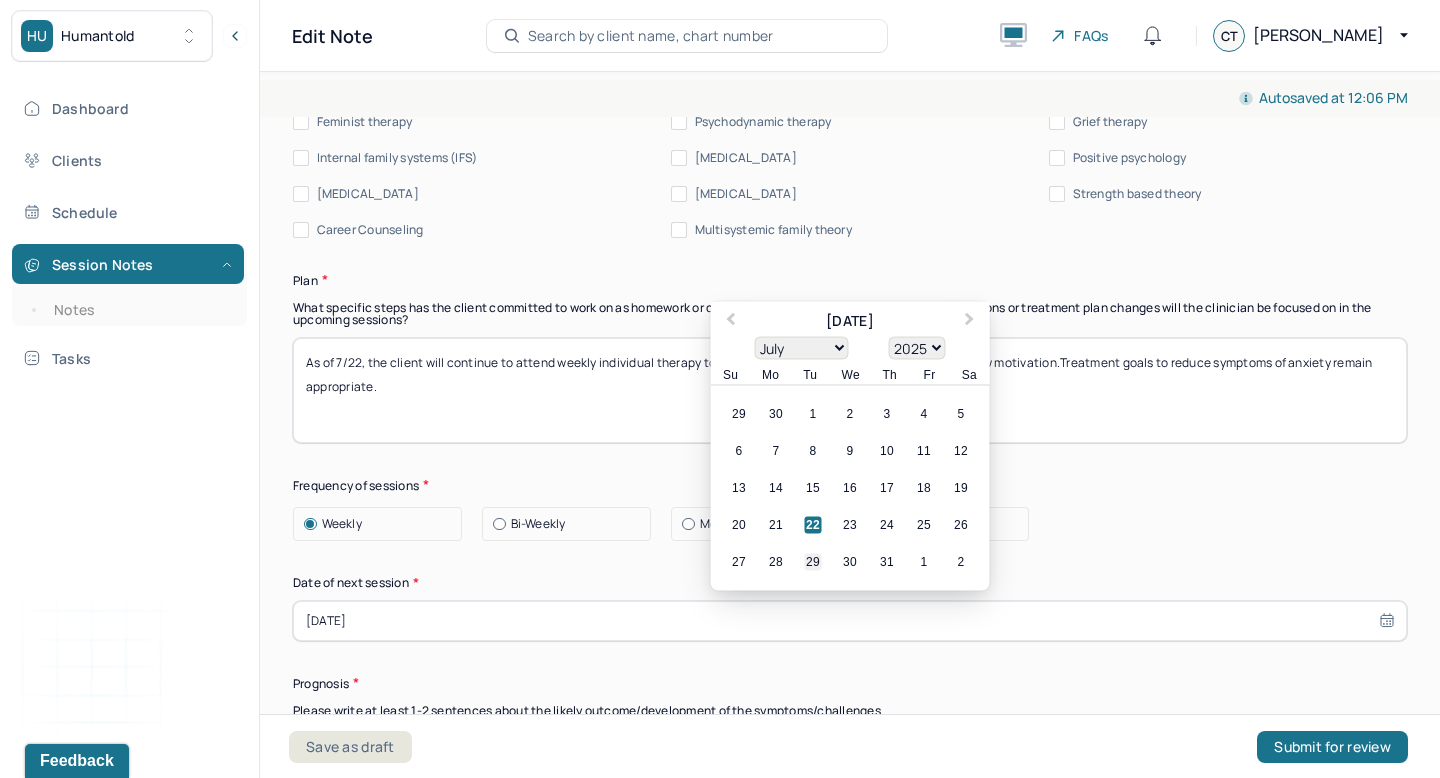 click on "29" at bounding box center [813, 561] 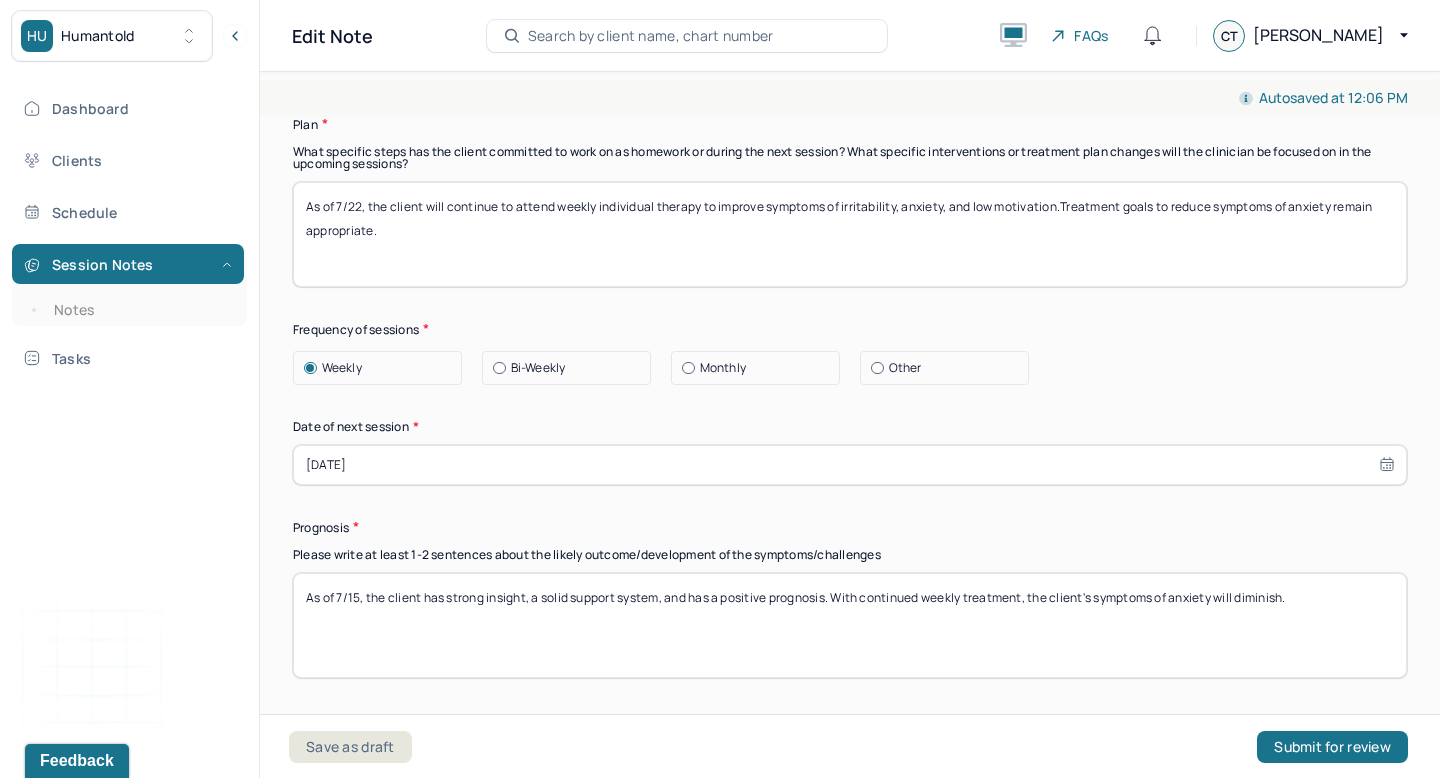 scroll, scrollTop: 2591, scrollLeft: 0, axis: vertical 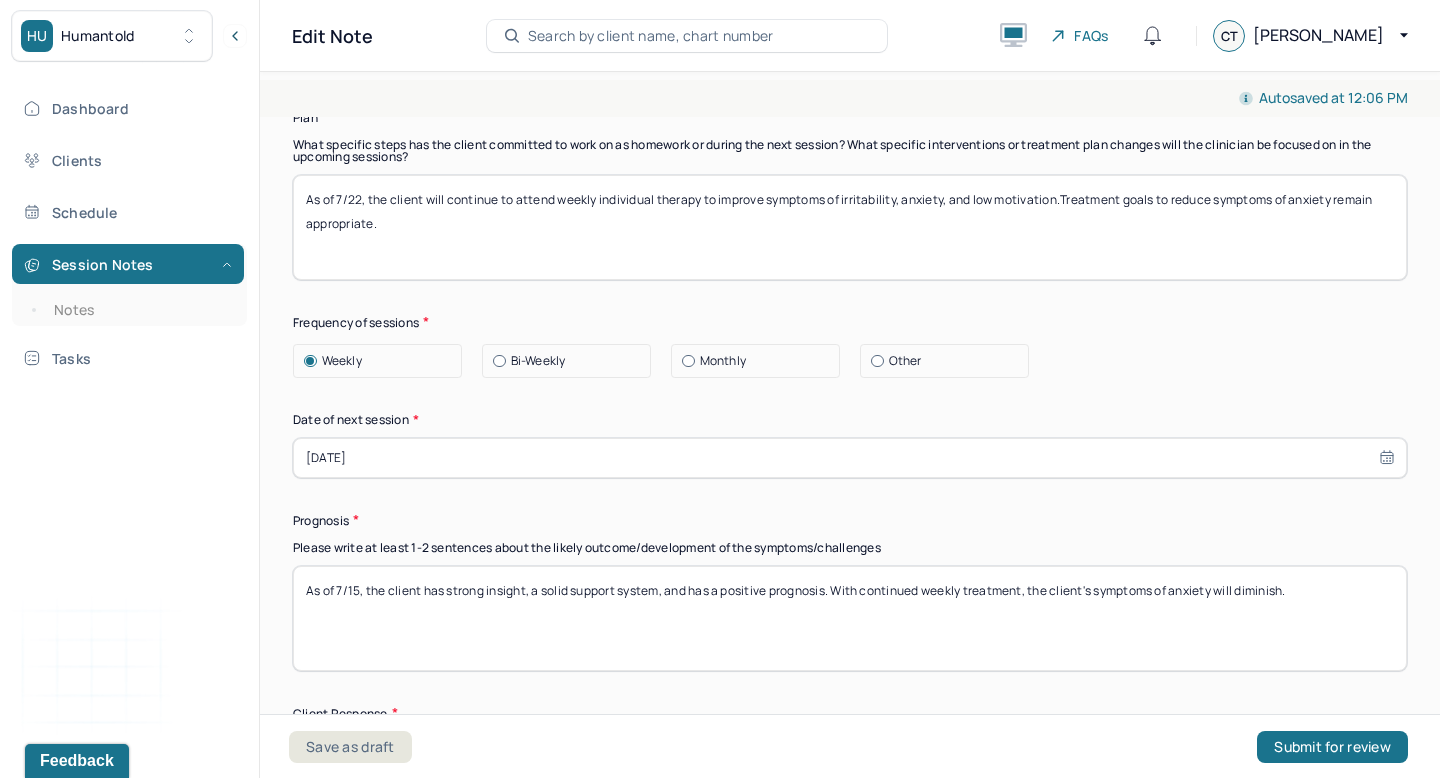 click on "[DATE]" at bounding box center (850, 458) 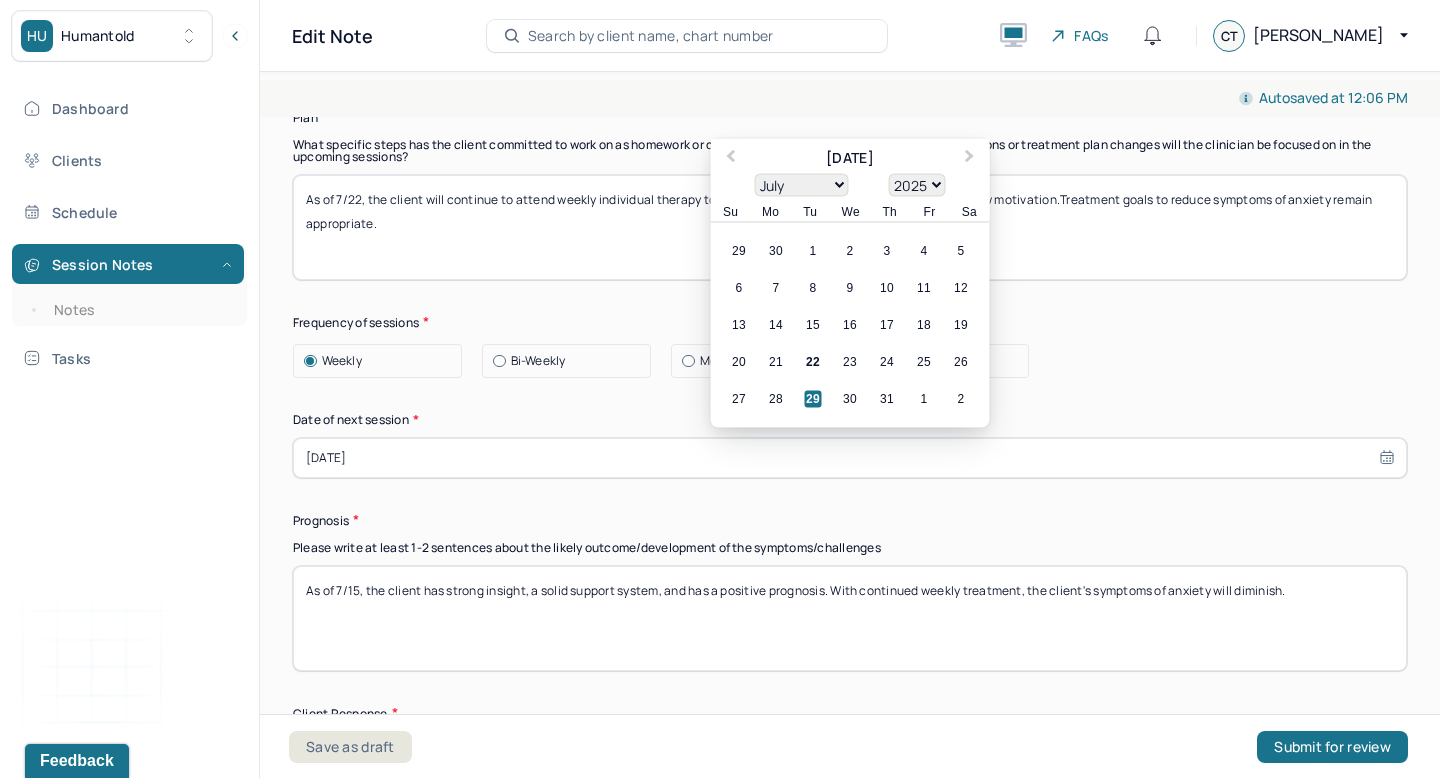 click on "July [DATE] February March April May June July August September October November [DATE] 1901 1902 1903 1904 1905 1906 1907 1908 1909 1910 1911 1912 1913 1914 1915 1916 1917 1918 1919 1920 1921 1922 1923 1924 1925 1926 1927 1928 1929 1930 1931 1932 1933 1934 1935 1936 1937 1938 1939 1940 1941 1942 1943 1944 1945 1946 1947 1948 1949 1950 1951 1952 1953 1954 1955 1956 1957 1958 1959 1960 1961 1962 1963 1964 1965 1966 1967 1968 1969 1970 1971 1972 1973 1974 1975 1976 1977 1978 1979 1980 1981 1982 1983 1984 1985 1986 1987 1988 1989 1990 1991 1992 1993 1994 1995 1996 1997 1998 1999 2000 2001 2002 2003 2004 2005 2006 2007 2008 2009 2010 2011 2012 2013 2014 2015 2016 2017 2018 2019 2020 2021 2022 2023 2024 2025 2026 2027 2028 2029 2030 2031 2032 2033 2034 2035 2036 2037 2038 2039 2040 2041 2042 2043 2044 2045 2046 2047 2048 2049 2050 2051 2052 2053 2054 2055 2056 2057 2058 2059 2060 2061 2062 2063 2064 2065 2066 2067 2068 2069 2070 2071 2072 2073 2074 2075 2076 2077 2078 2079 2080 2081 2082 2083 2084 Su" at bounding box center (850, 180) 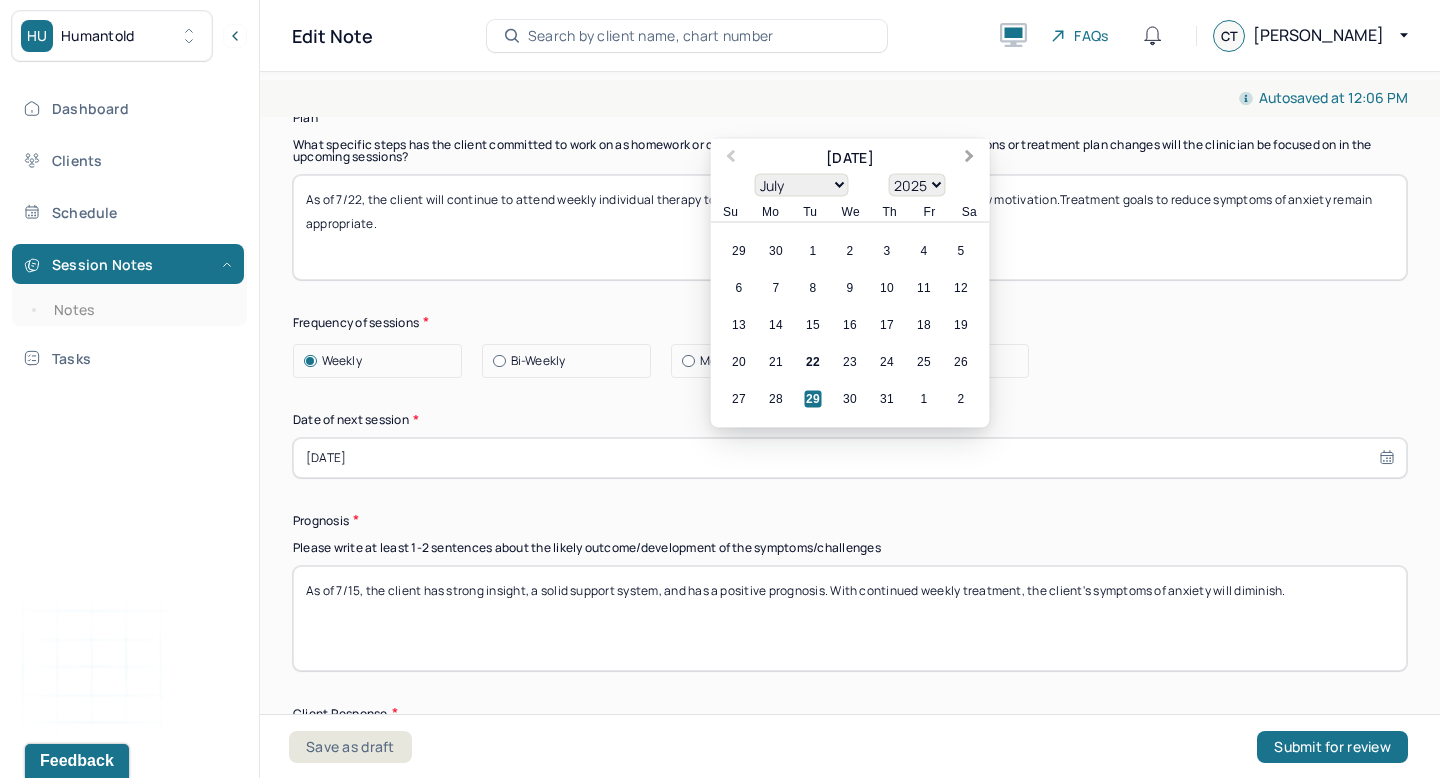 click on "Next Month" at bounding box center (972, 159) 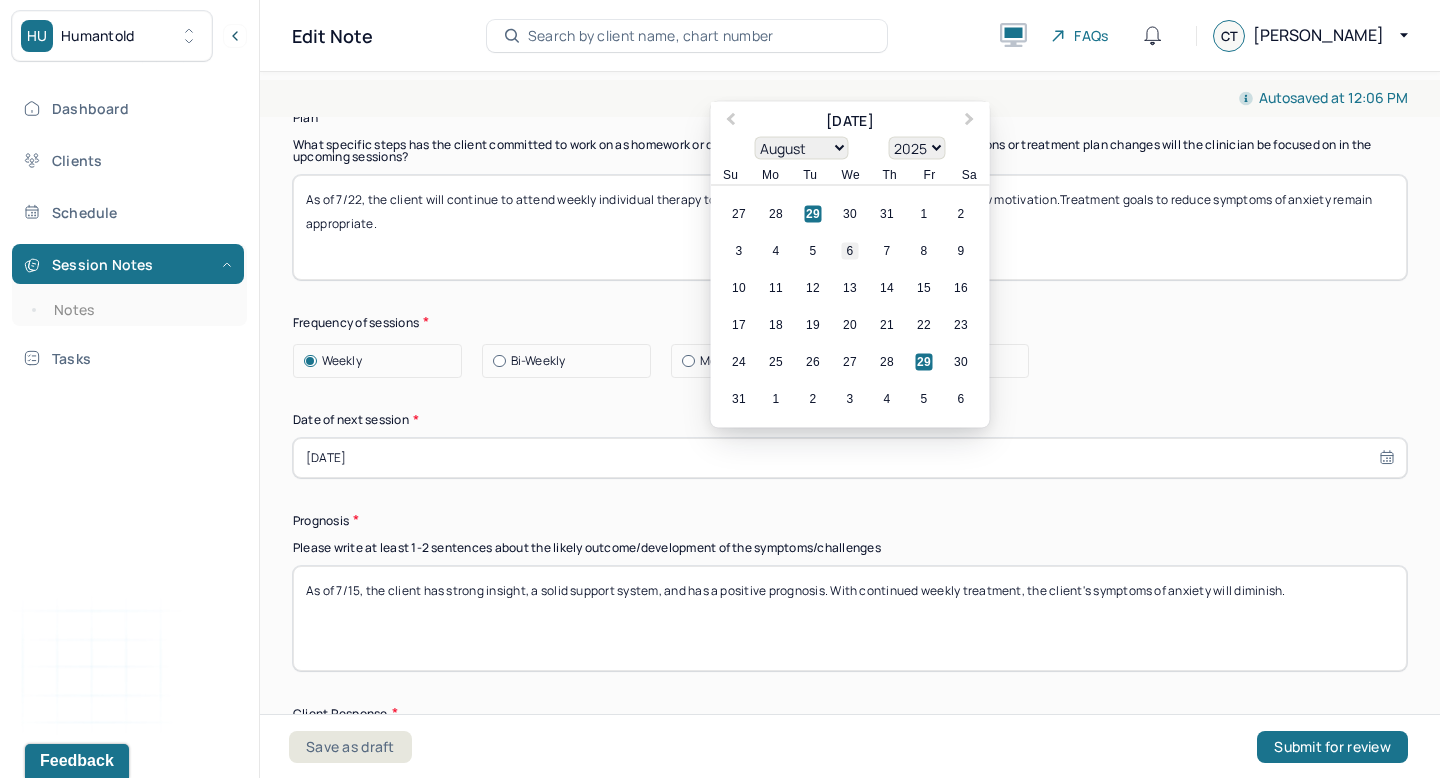 click on "6" at bounding box center [850, 250] 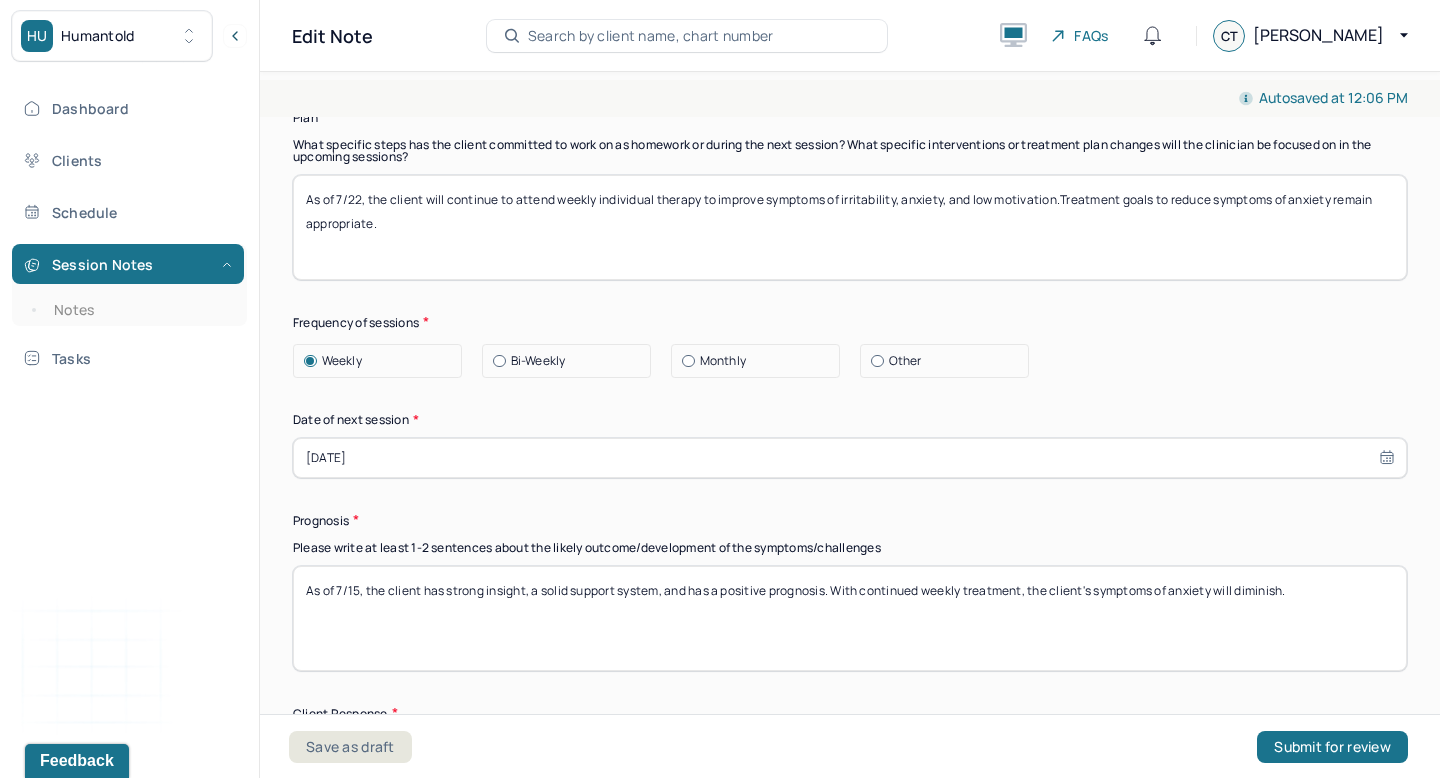 click on "As of 7/15, the client has strong insight, a solid support system, and has a positive prognosis. With continued weekly treatment, the client's symptoms of anxiety will diminish." at bounding box center (850, 618) 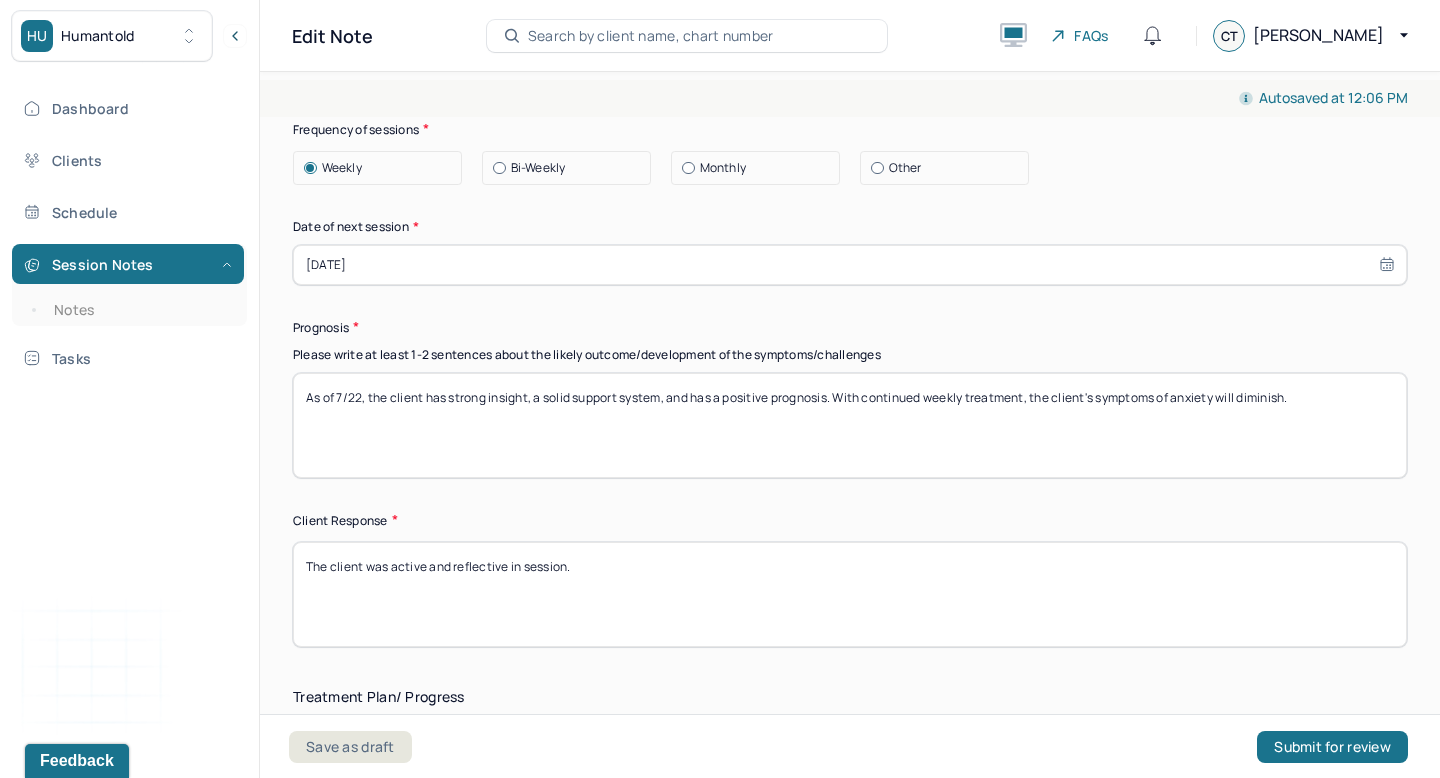 scroll, scrollTop: 2785, scrollLeft: 0, axis: vertical 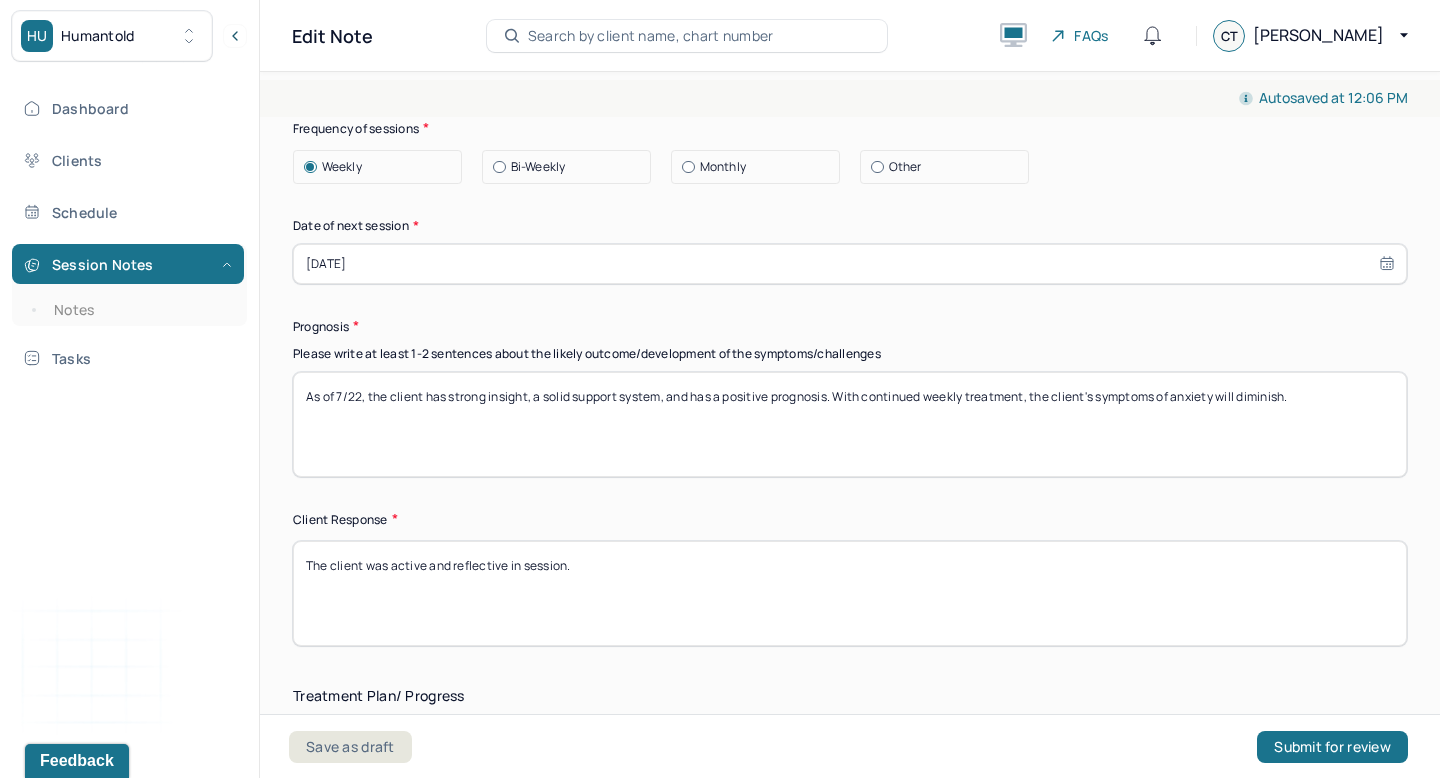 type on "As of 7/22, the client has strong insight, a solid support system, and has a positive prognosis. With continued weekly treatment, the client's symptoms of anxiety will diminish." 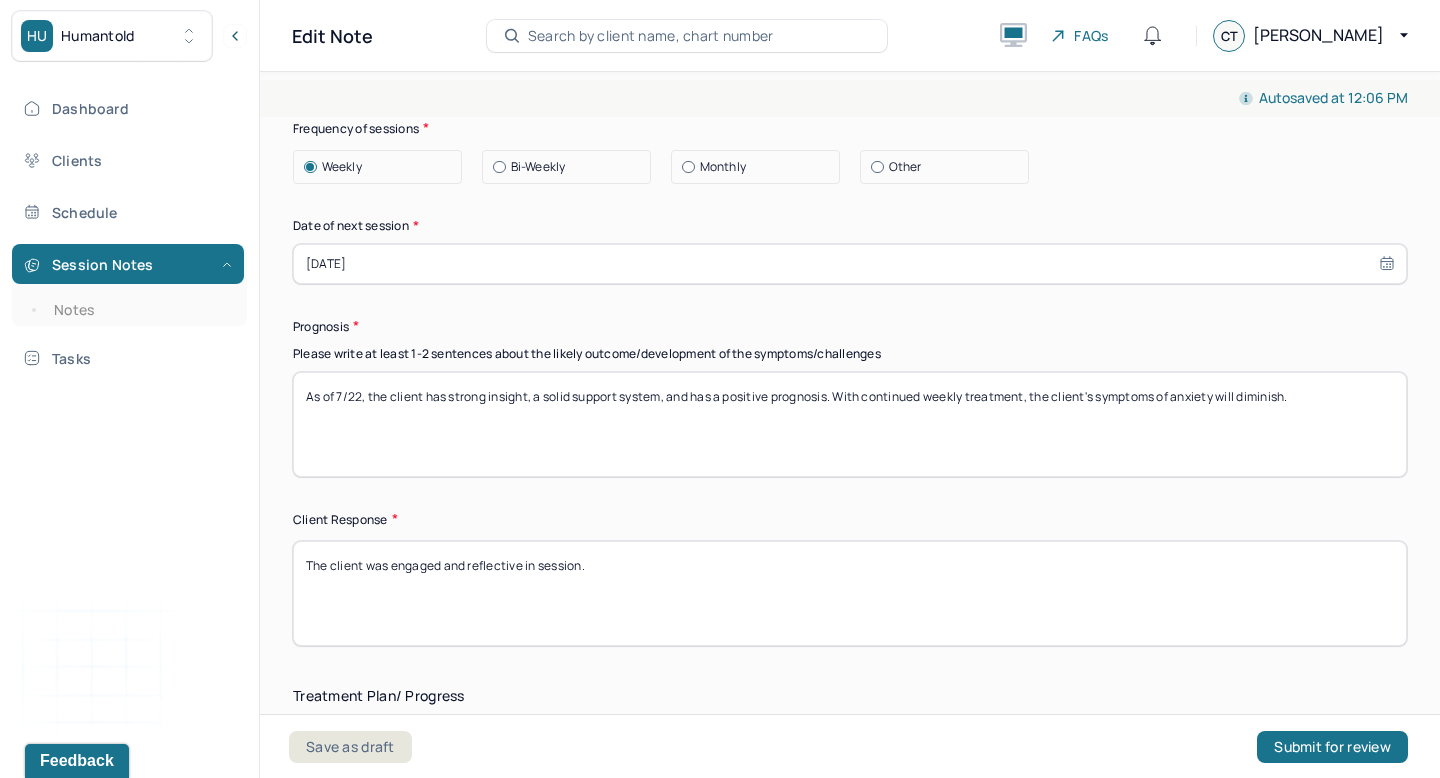 click on "The client was active and reflective in session." at bounding box center (850, 593) 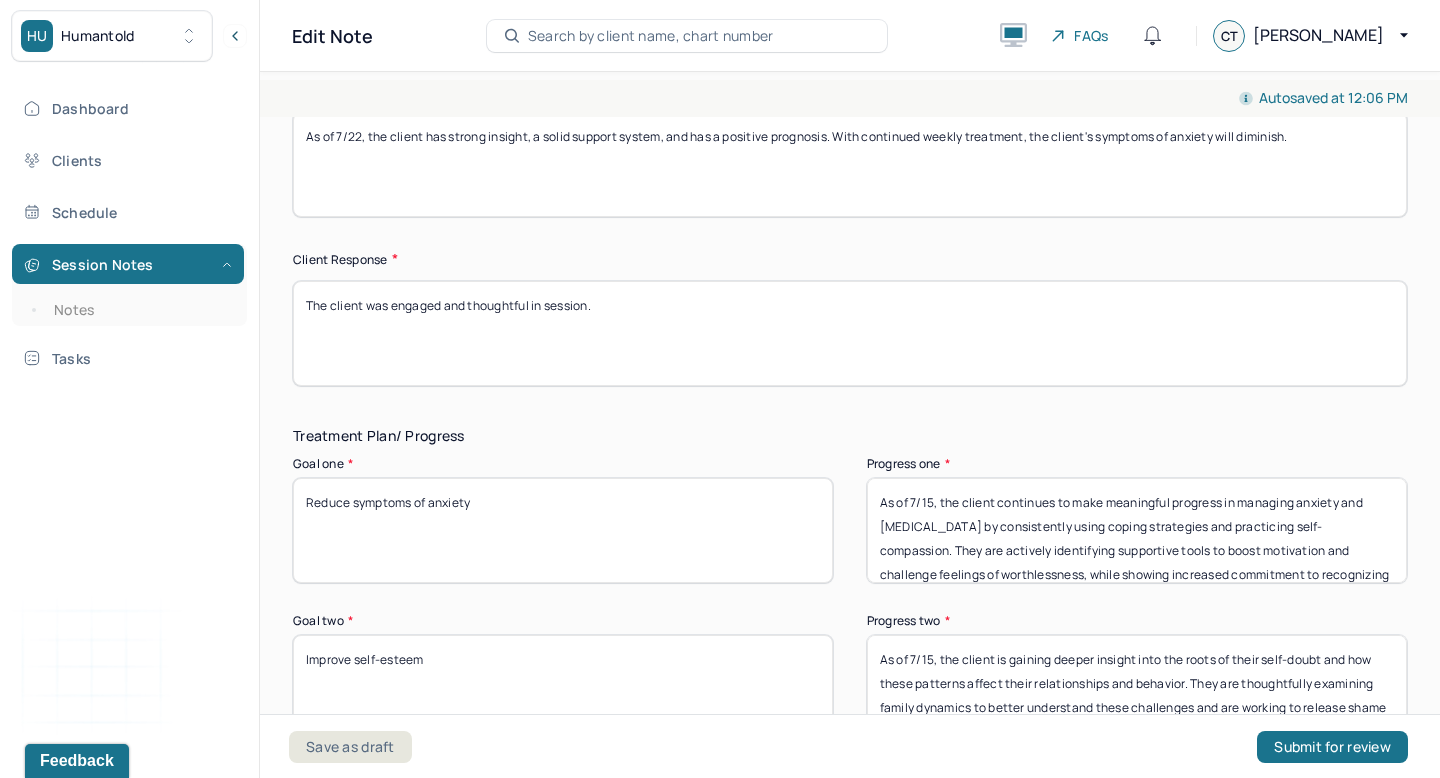 scroll, scrollTop: 3048, scrollLeft: 0, axis: vertical 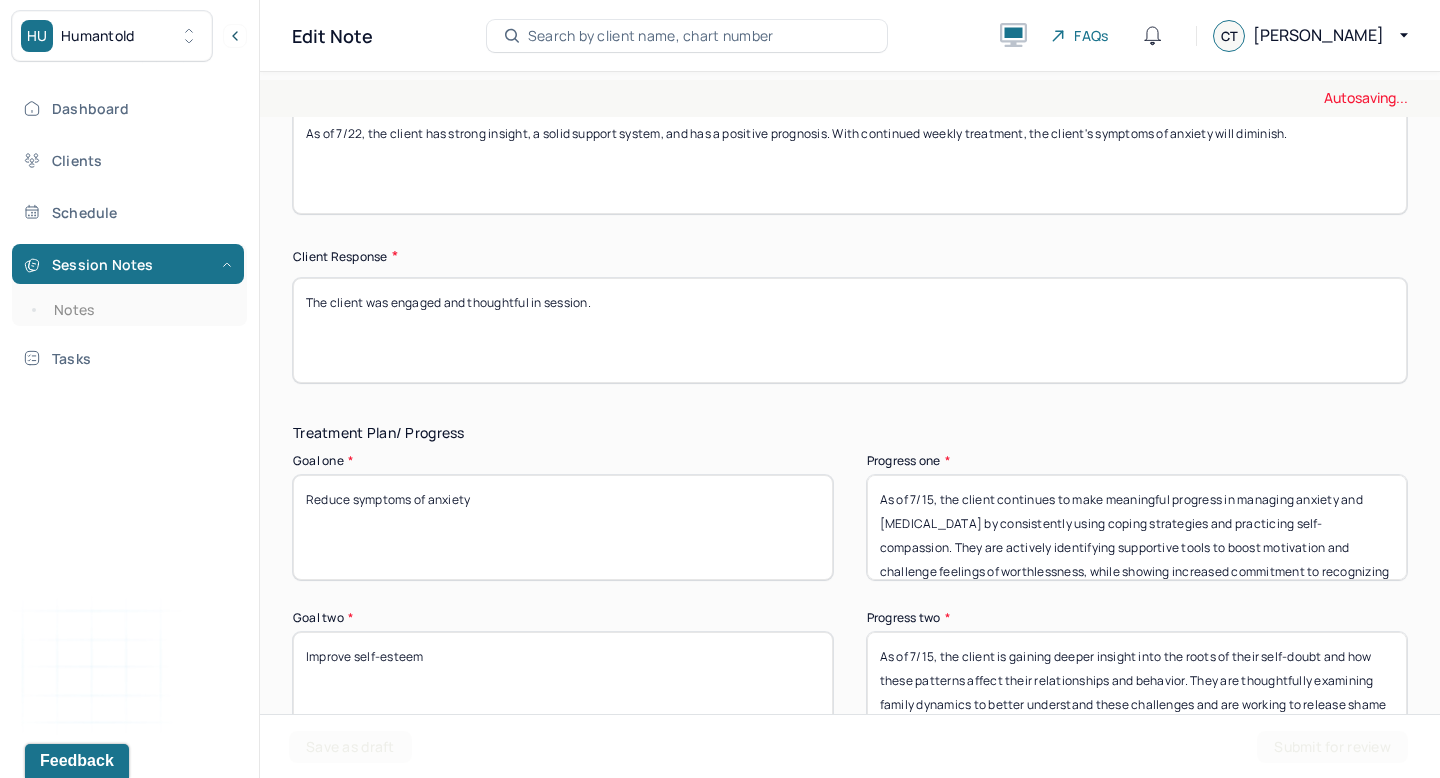type on "The client was engaged and thoughtful in session." 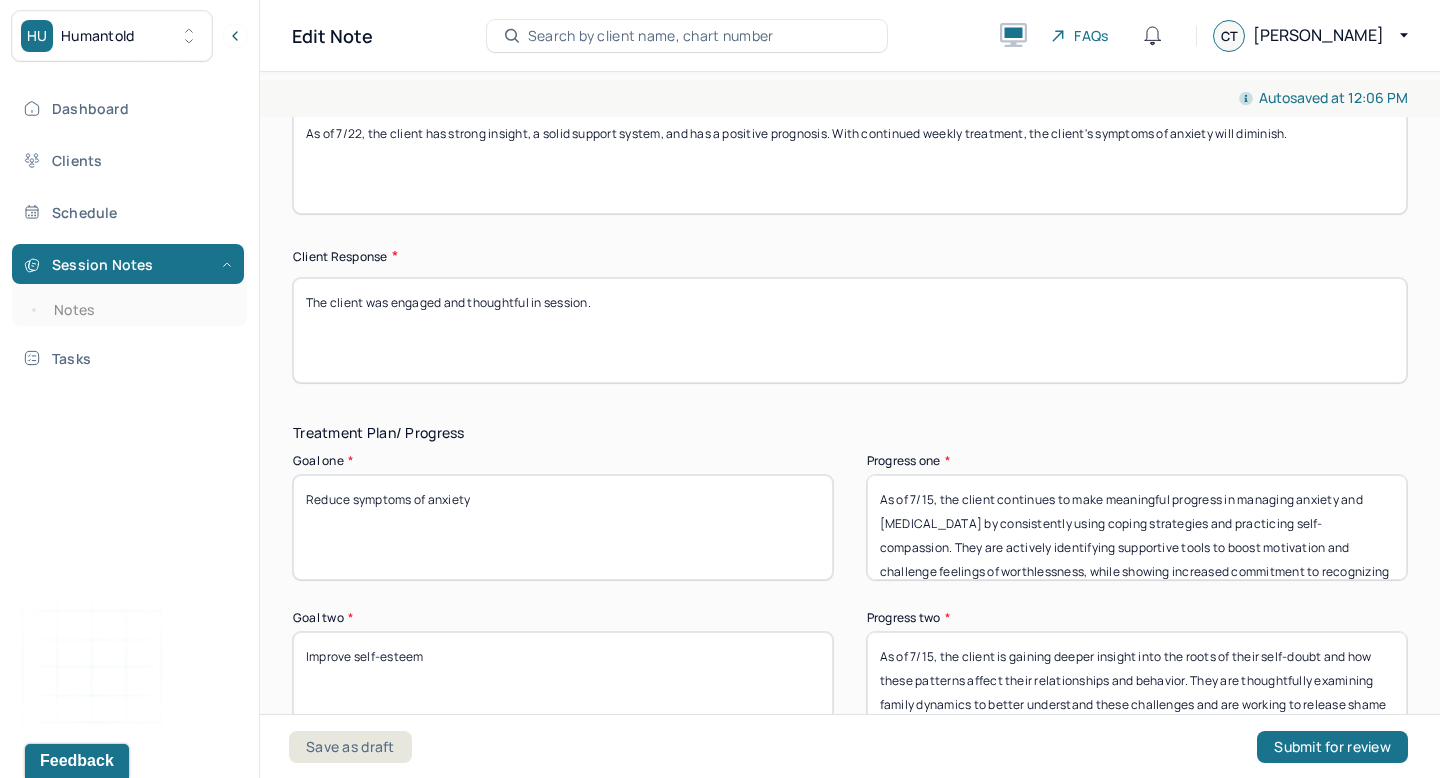 click on "As of 7/15, the client continues to make meaningful progress in managing anxiety and [MEDICAL_DATA] by consistently using coping strategies and practicing self-compassion. They are actively identifying supportive tools to boost motivation and challenge feelings of worthlessness, while showing increased commitment to recognizing and taking pride in their accomplishments. The client is also working to reduce behaviors that negatively impact self-confidence and is focused on integrating healthier habits that support overall mental well-being." at bounding box center (1137, 527) 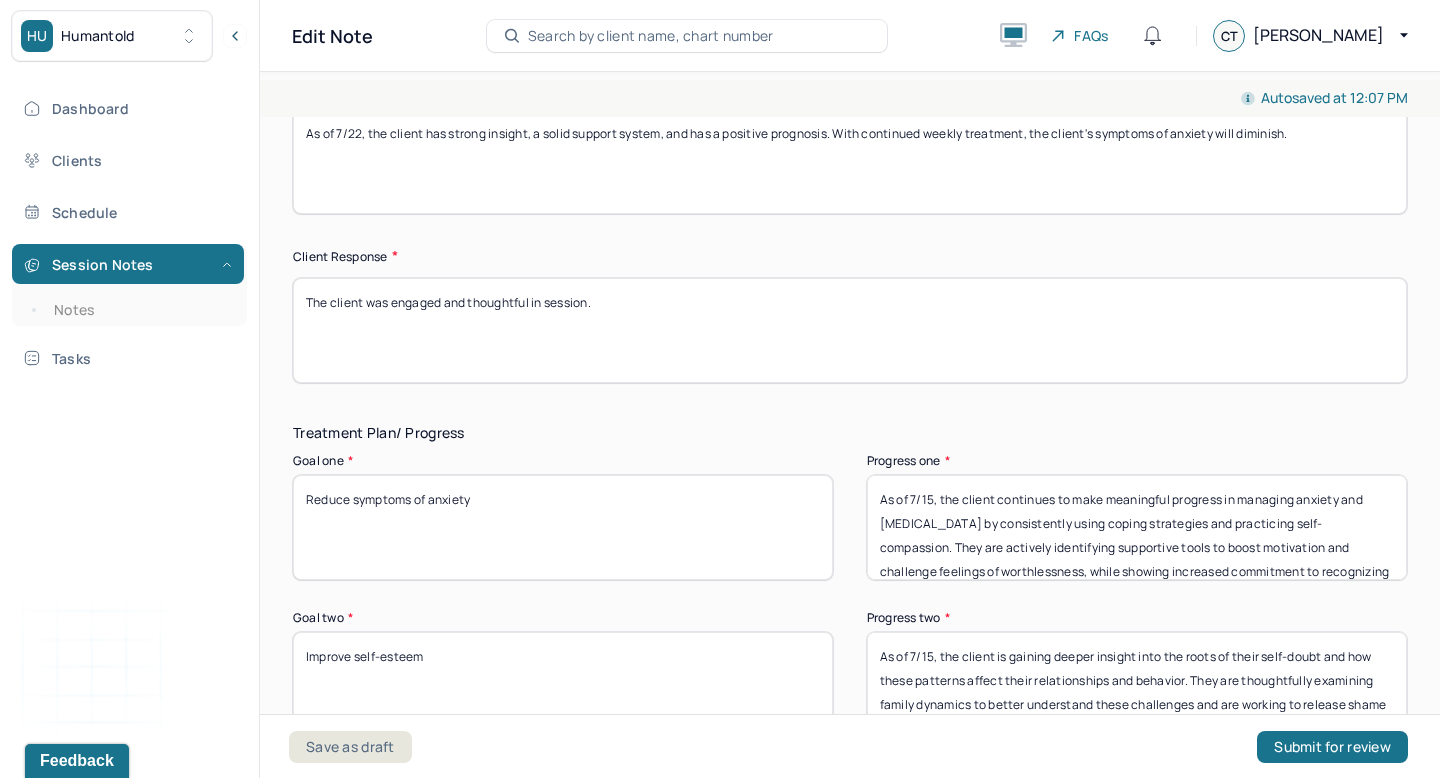 paste on "22, the client continues to make meaningful progress in addressing anxiety and [MEDICAL_DATA] through consistent use of coping strategies and the intentional practice of self-compassion. They are actively compiling lists of mood-enhancing coping tools and exploring ways to increase motivation and counteract feelings of worthlessness. The client is showing growing commitment to acknowledging their accomplishments and fostering a more positive self-view. Additionally, they are working to reduce behaviors that undermine their self-confidence while incorporating healthier habits to support overall emotion" 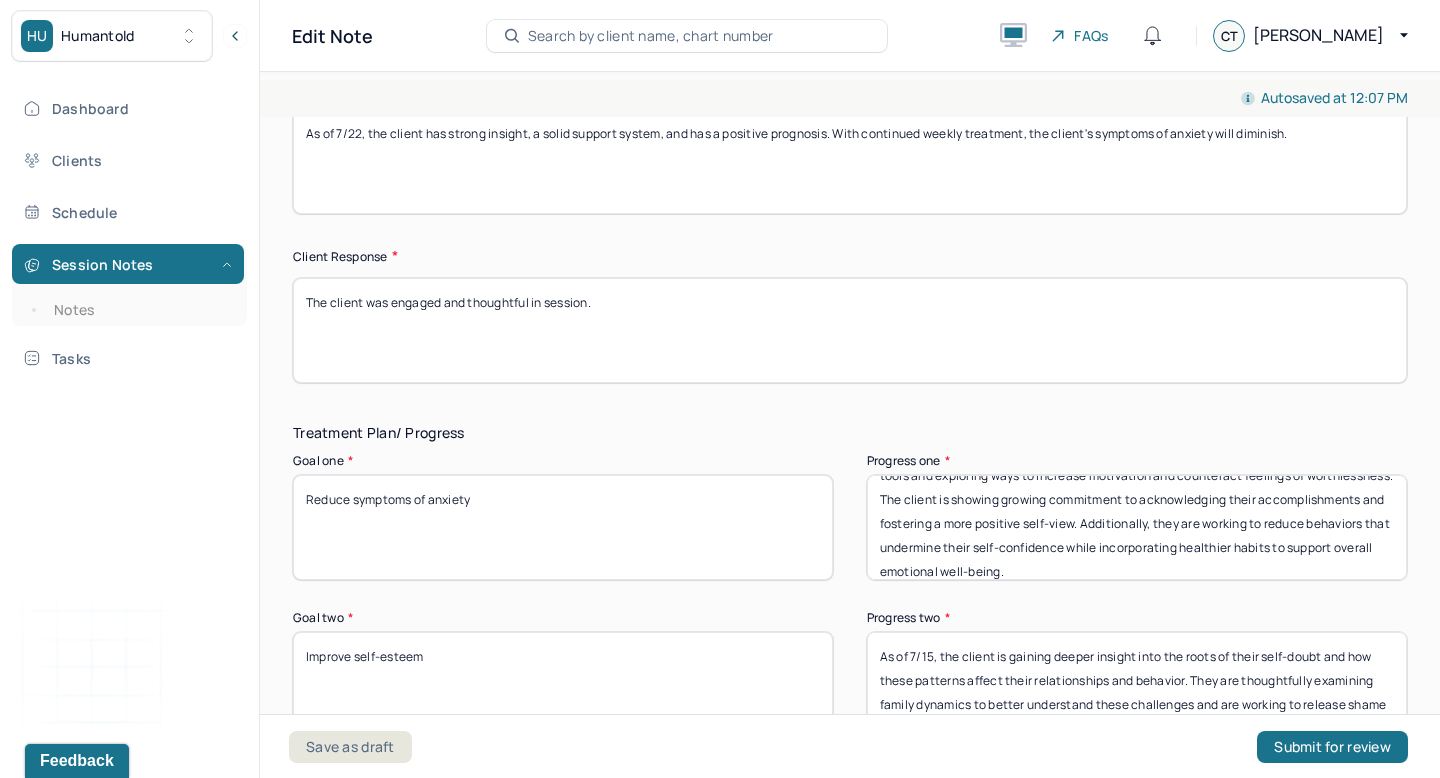 scroll, scrollTop: 112, scrollLeft: 0, axis: vertical 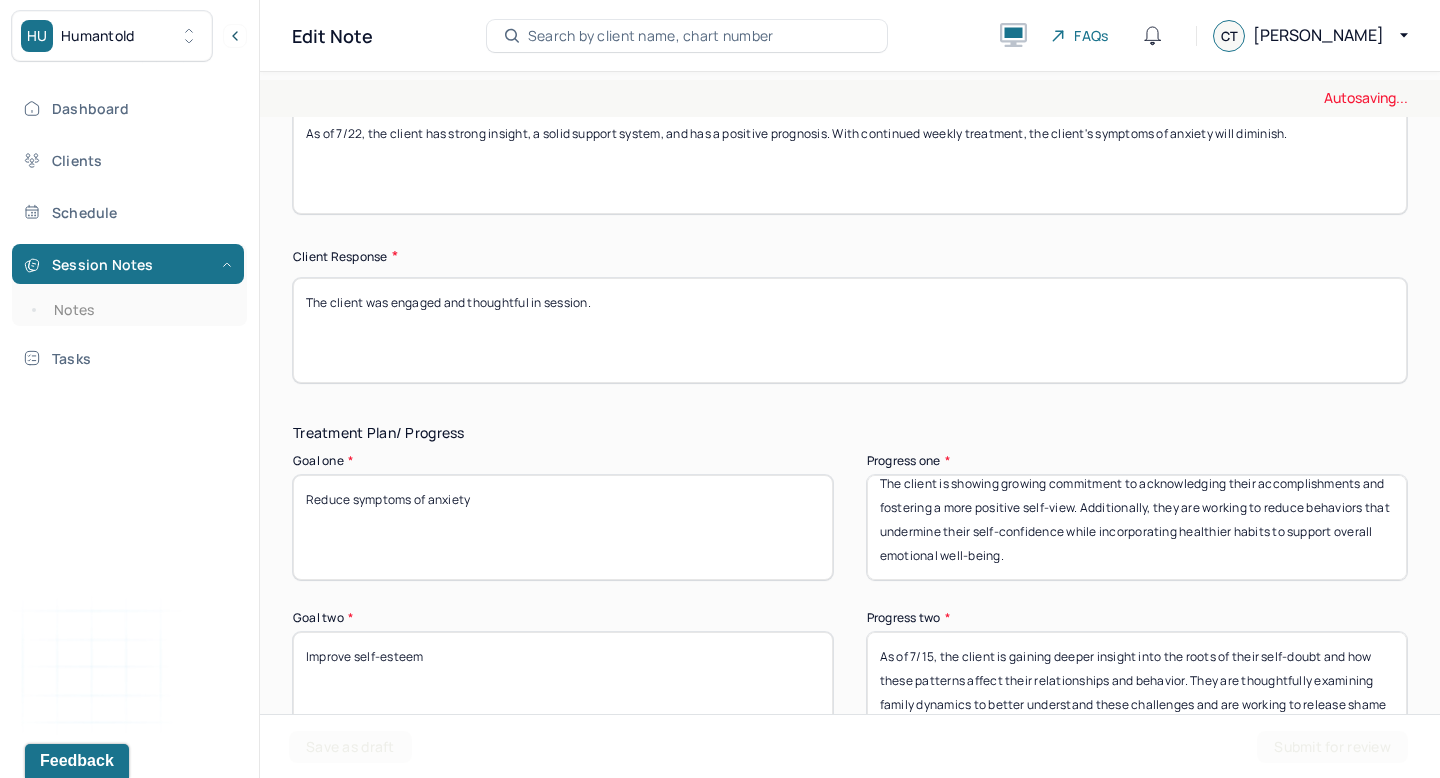 type on "As of 7/22, the client continues to make meaningful progress in addressing anxiety and [MEDICAL_DATA] through consistent use of coping strategies and the intentional practice of self-compassion. They are actively compiling lists of mood-enhancing coping tools and exploring ways to increase motivation and counteract feelings of worthlessness. The client is showing growing commitment to acknowledging their accomplishments and fostering a more positive self-view. Additionally, they are working to reduce behaviors that undermine their self-confidence while incorporating healthier habits to support overall emotional well-being." 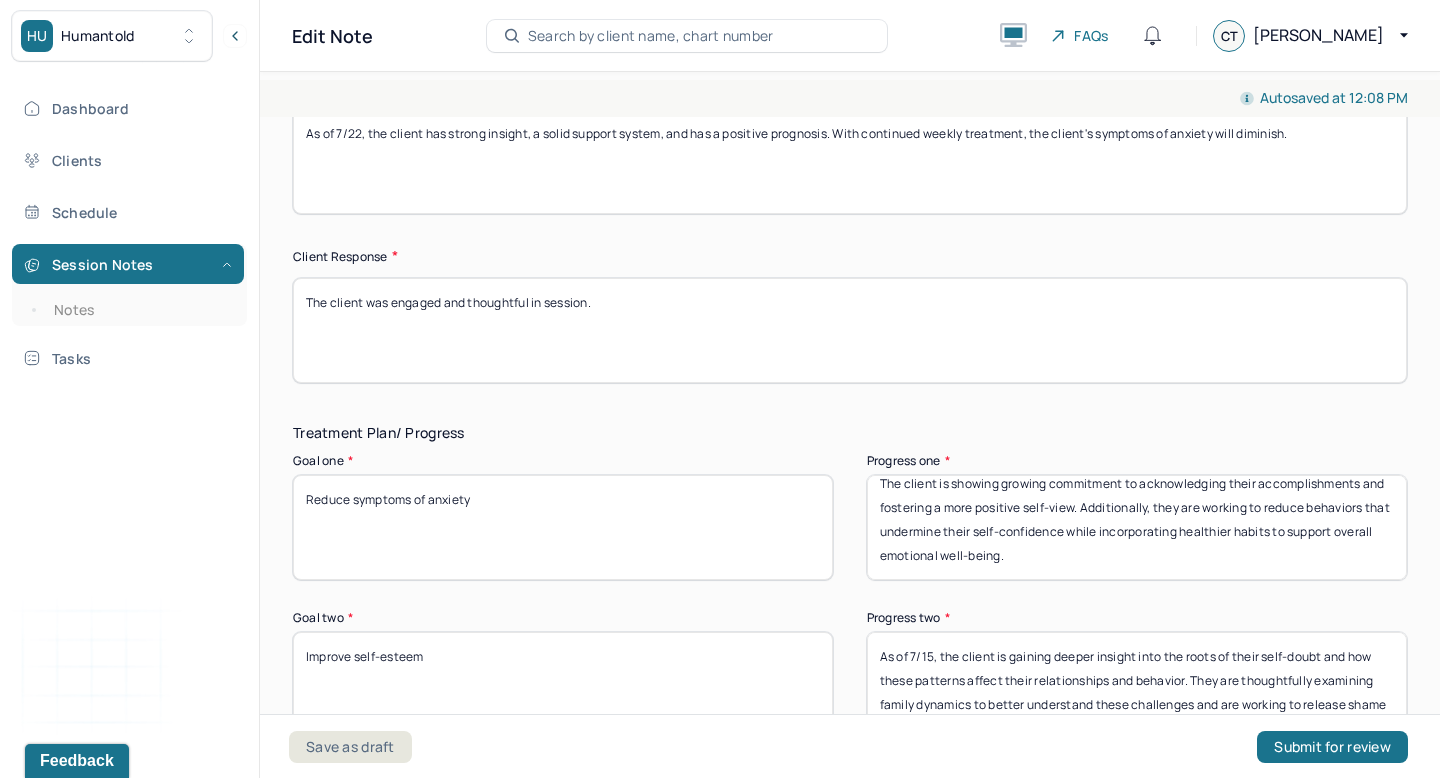 paste on "22, the client is developing greater insight into the roots of their self-doubt and its impact on relationships and behavior. They are exploring family dynamics, releasing shame around their identity, and focusing on building self-acceptance and confidence to support personal, creative, and professional growth.
Ask ChatGPT" 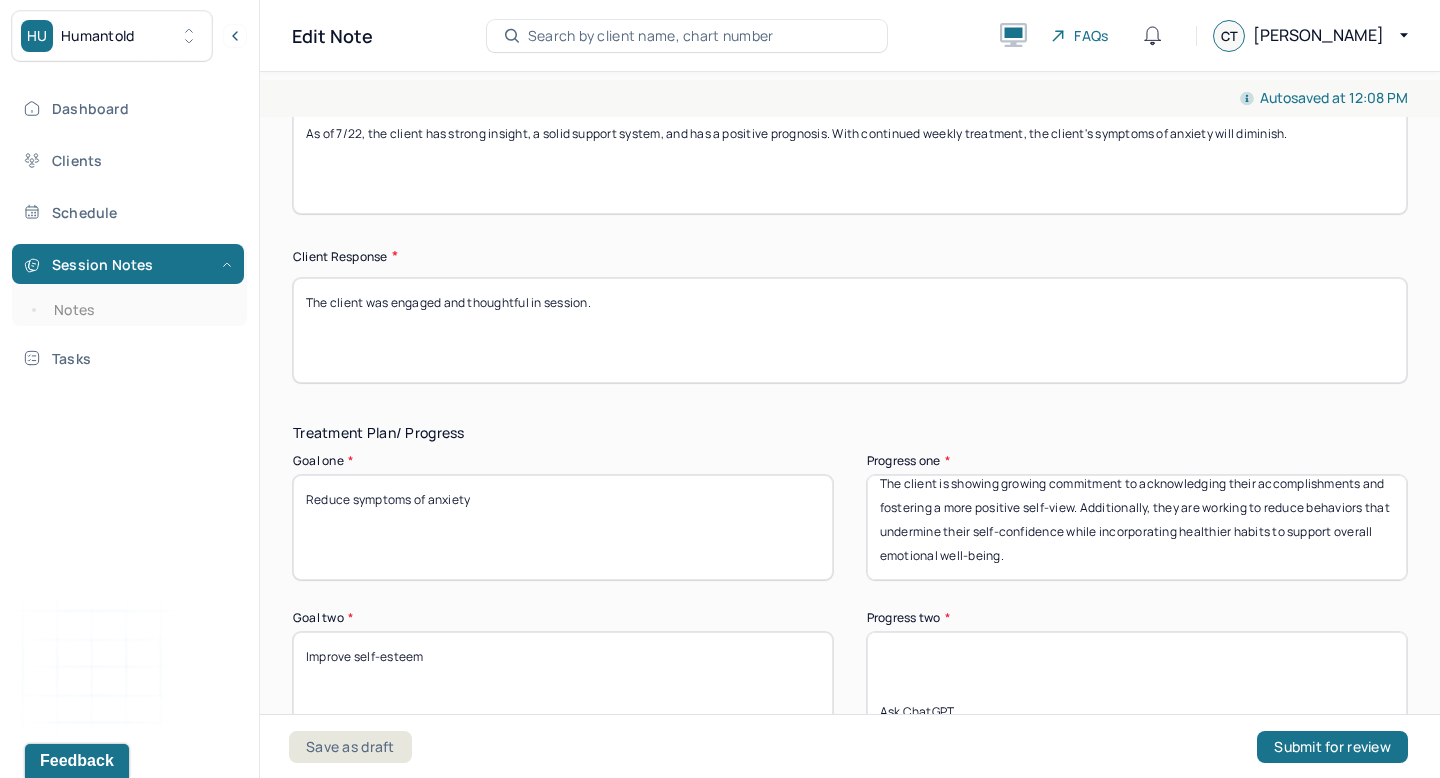 scroll, scrollTop: 280, scrollLeft: 0, axis: vertical 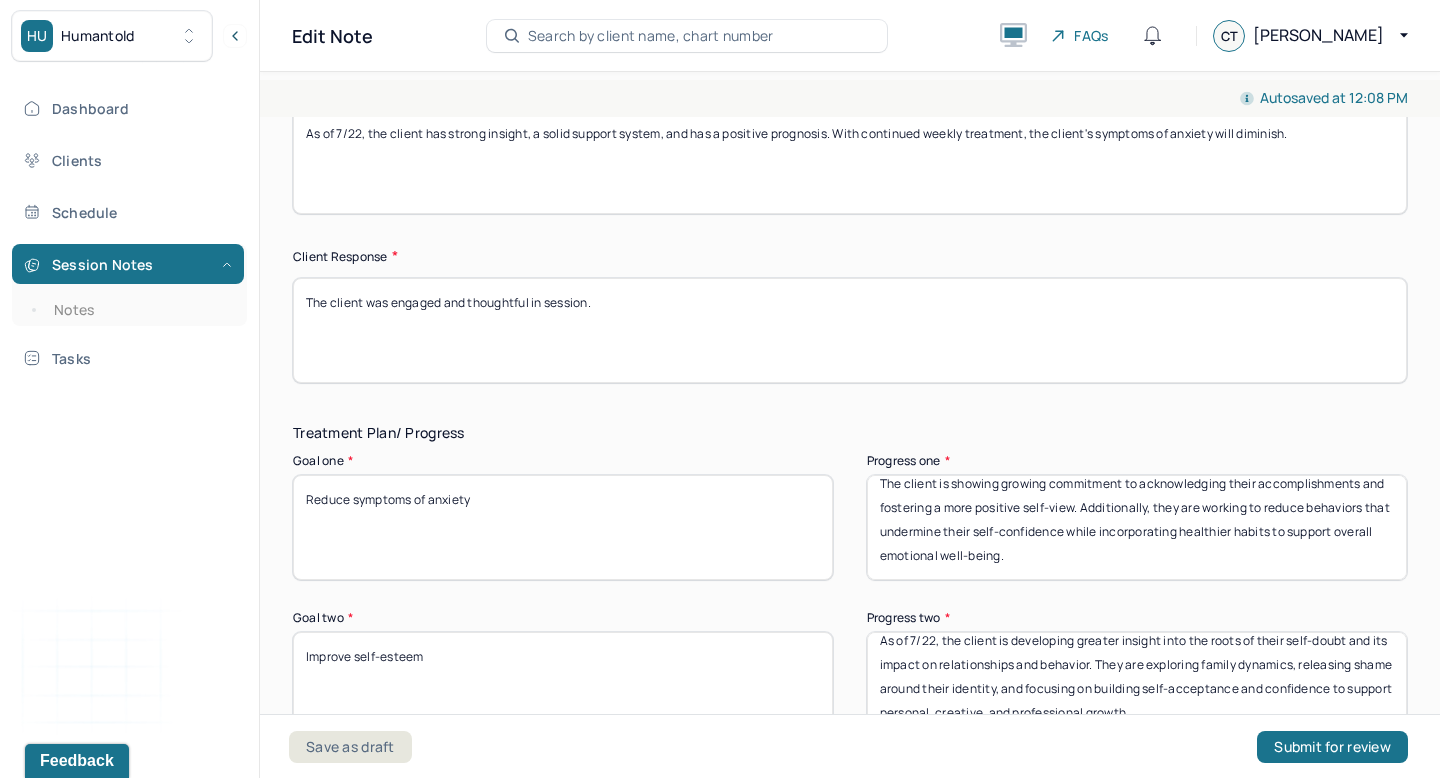 type on "As of 7/22, the client is developing greater insight into the roots of their self-doubt and its impact on relationships and behavior. They are exploring family dynamics, releasing shame around their identity, and focusing on building self-acceptance and confidence to support personal, creative, and professional growth." 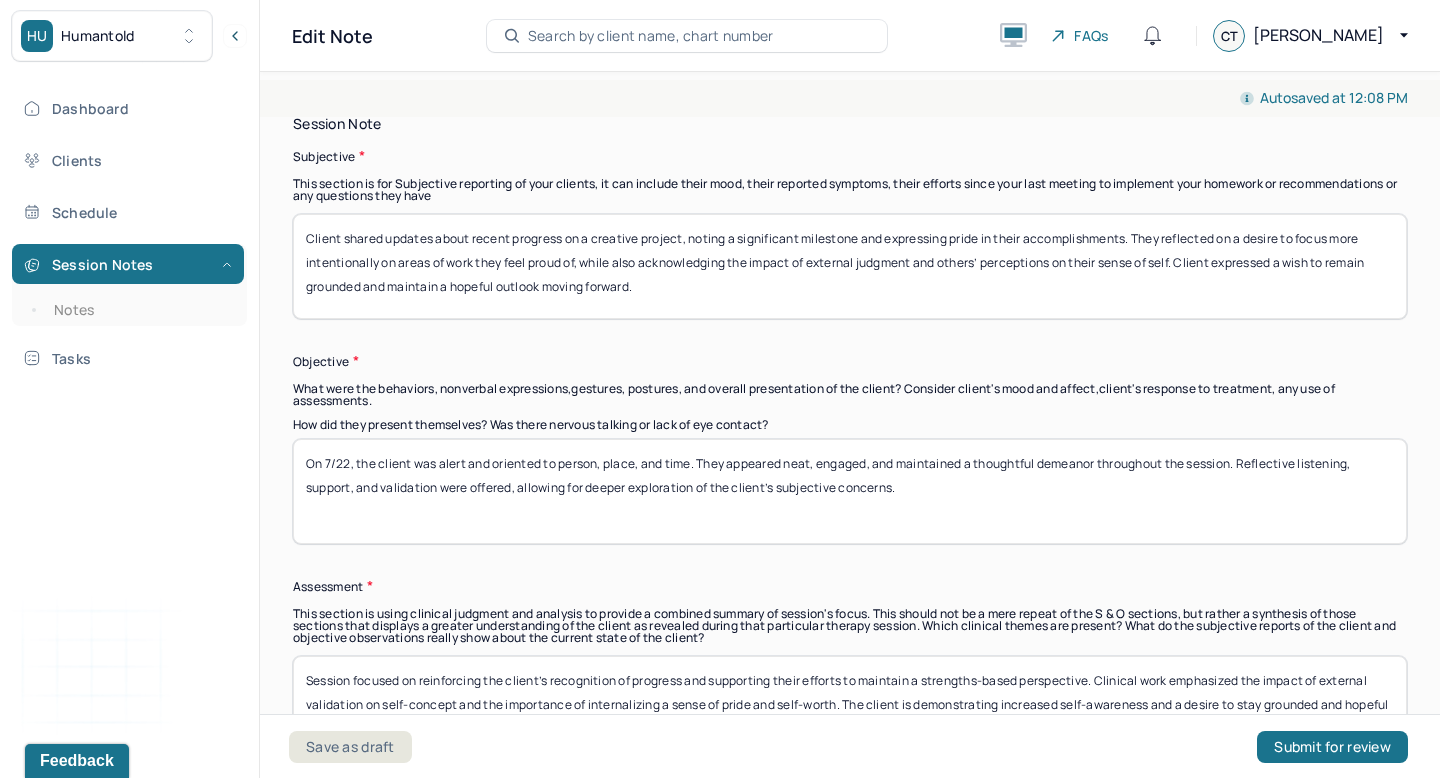 scroll, scrollTop: 1403, scrollLeft: 0, axis: vertical 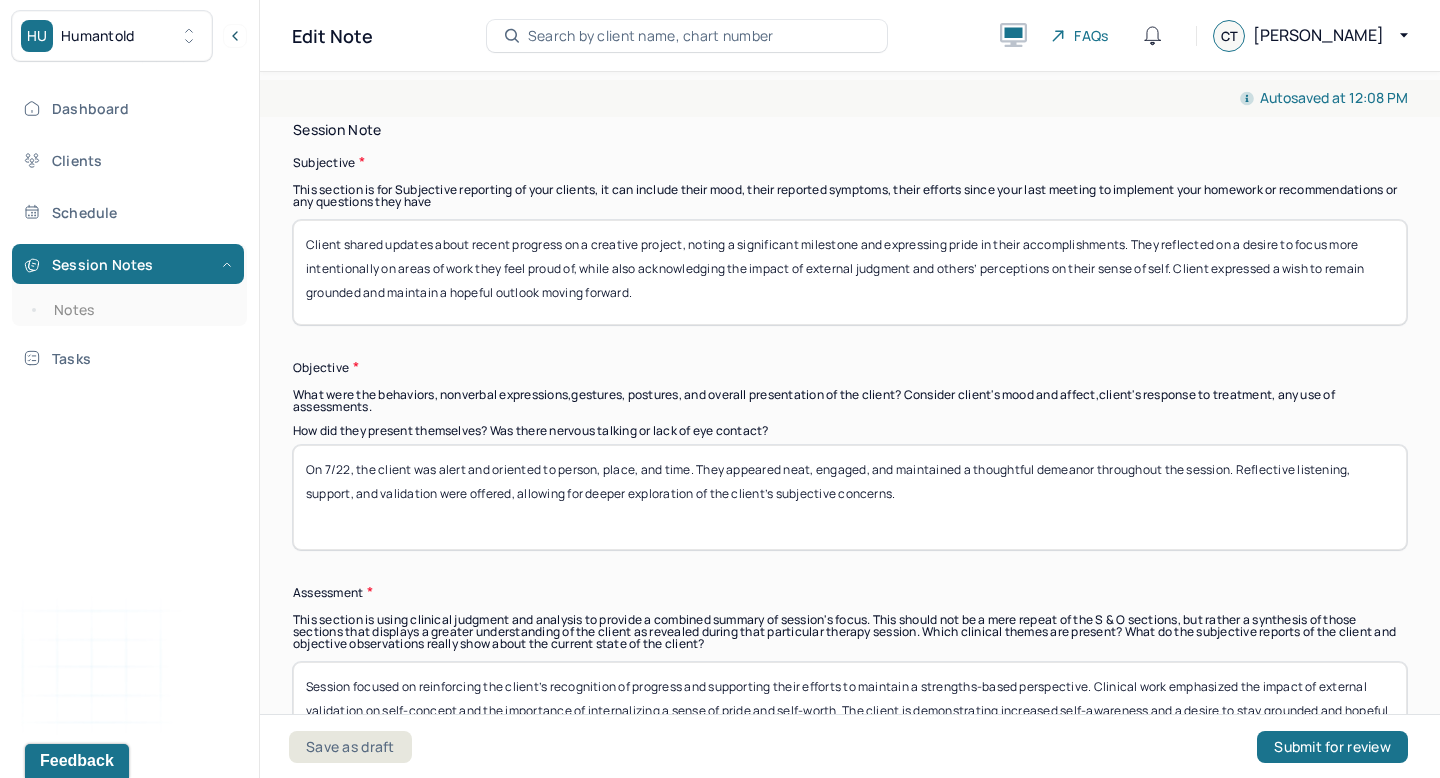click on "Client shared updates about recent progress on a creative project, noting a significant milestone and expressing pride in their accomplishments. They reflected on a desire to focus more intentionally on areas of work they feel proud of, while also acknowledging the impact of external judgment and others’ perceptions on their sense of self. Client expressed a wish to remain grounded and maintain a hopeful outlook moving forward." at bounding box center (850, 272) 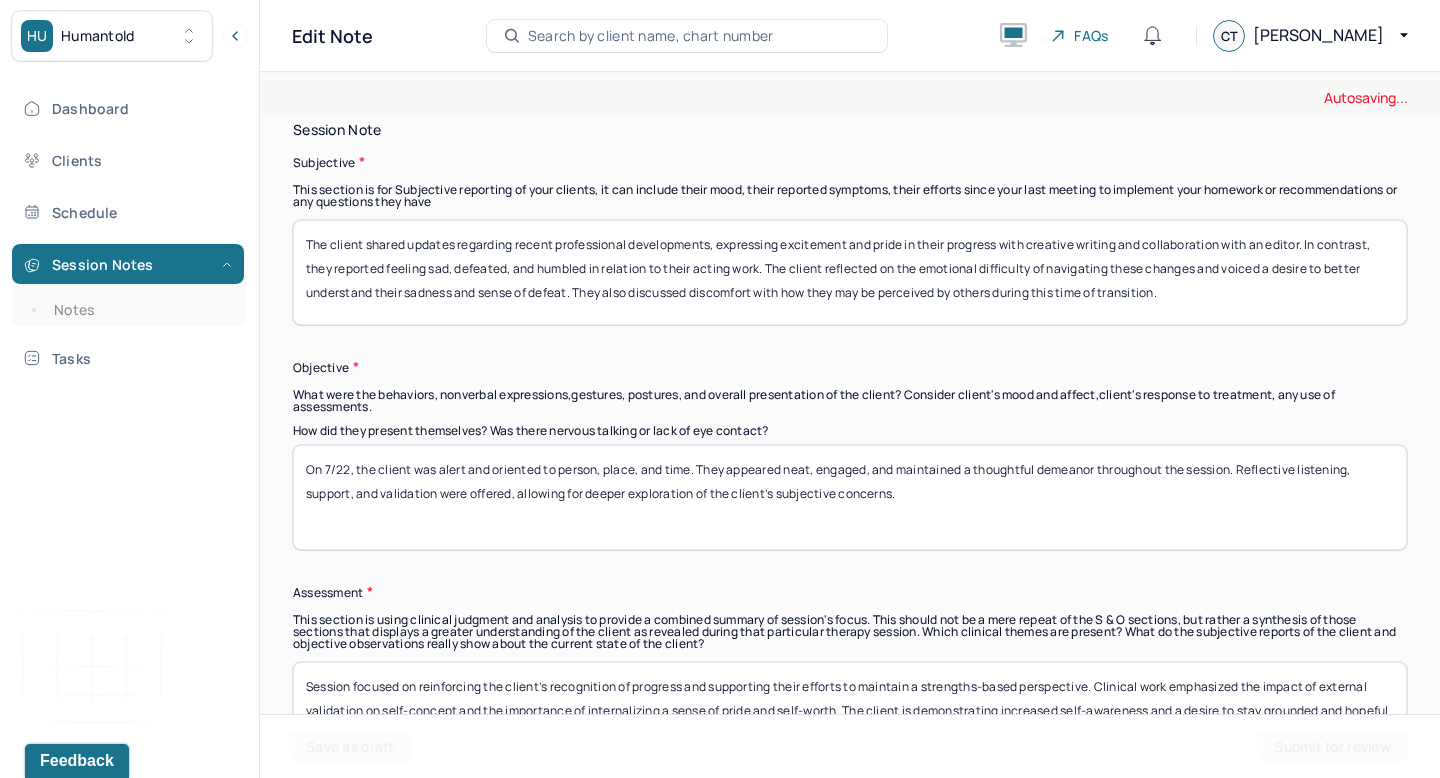 type on "The client shared updates regarding recent professional developments, expressing excitement and pride in their progress with creative writing and collaboration with an editor. In contrast, they reported feeling sad, defeated, and humbled in relation to their acting work. The client reflected on the emotional difficulty of navigating these changes and voiced a desire to better understand their sadness and sense of defeat. They also discussed discomfort with how they may be perceived by others during this time of transition." 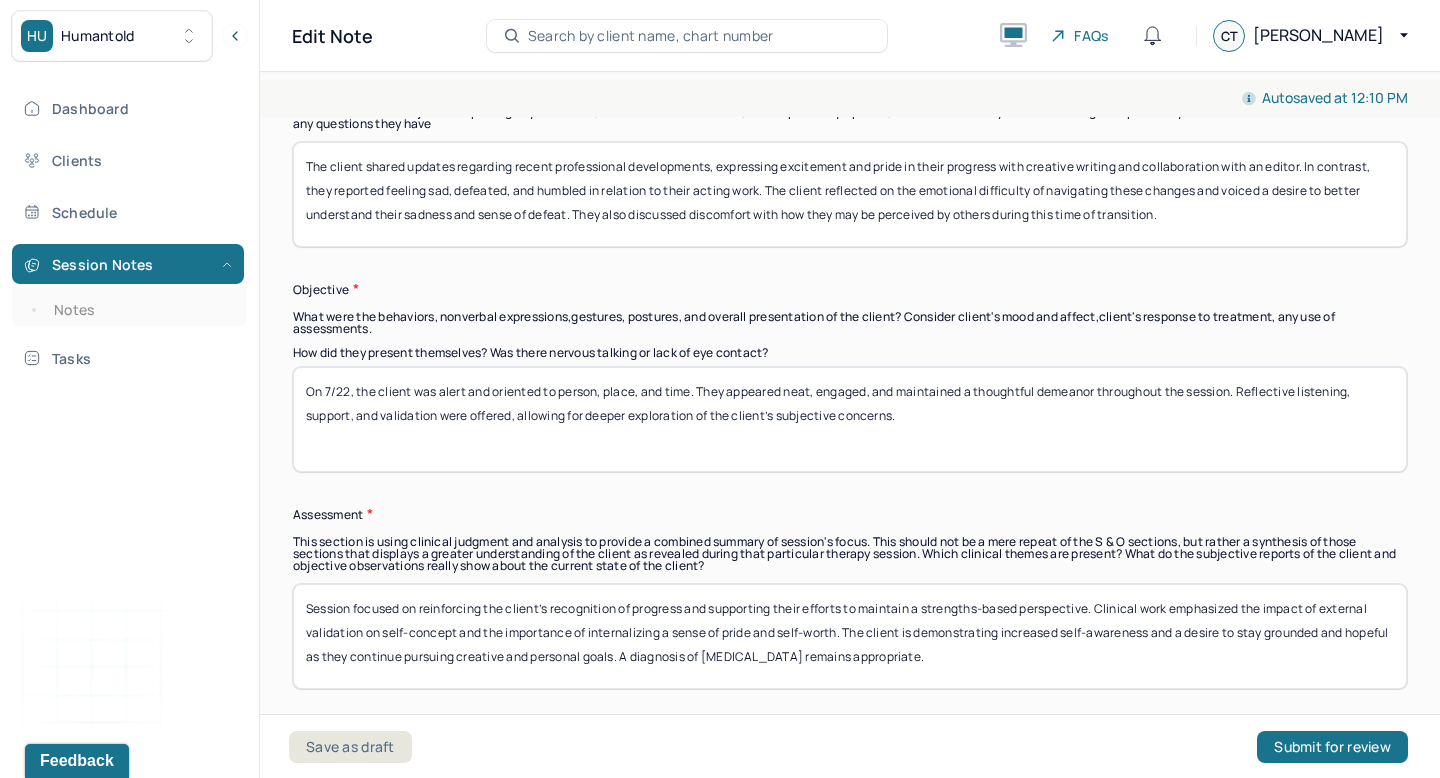 scroll, scrollTop: 1483, scrollLeft: 0, axis: vertical 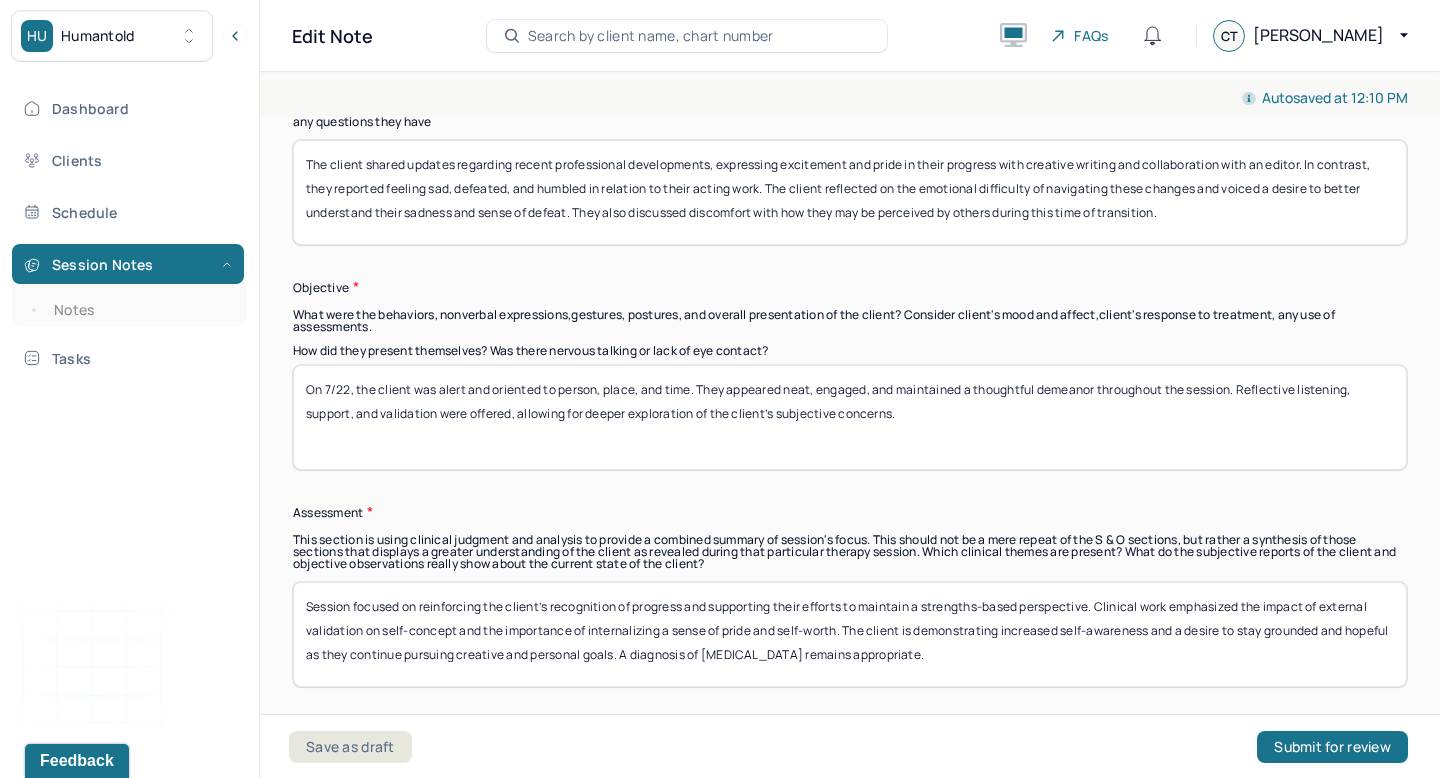 click on "Session focused on reinforcing the client’s recognition of progress and supporting their efforts to maintain a strengths-based perspective. Clinical work emphasized the impact of external validation on self-concept and the importance of internalizing a sense of pride and self-worth. The client is demonstrating increased self-awareness and a desire to stay grounded and hopeful as they continue pursuing creative and personal goals. A diagnosis of [MEDICAL_DATA] remains appropriate." at bounding box center (850, 634) 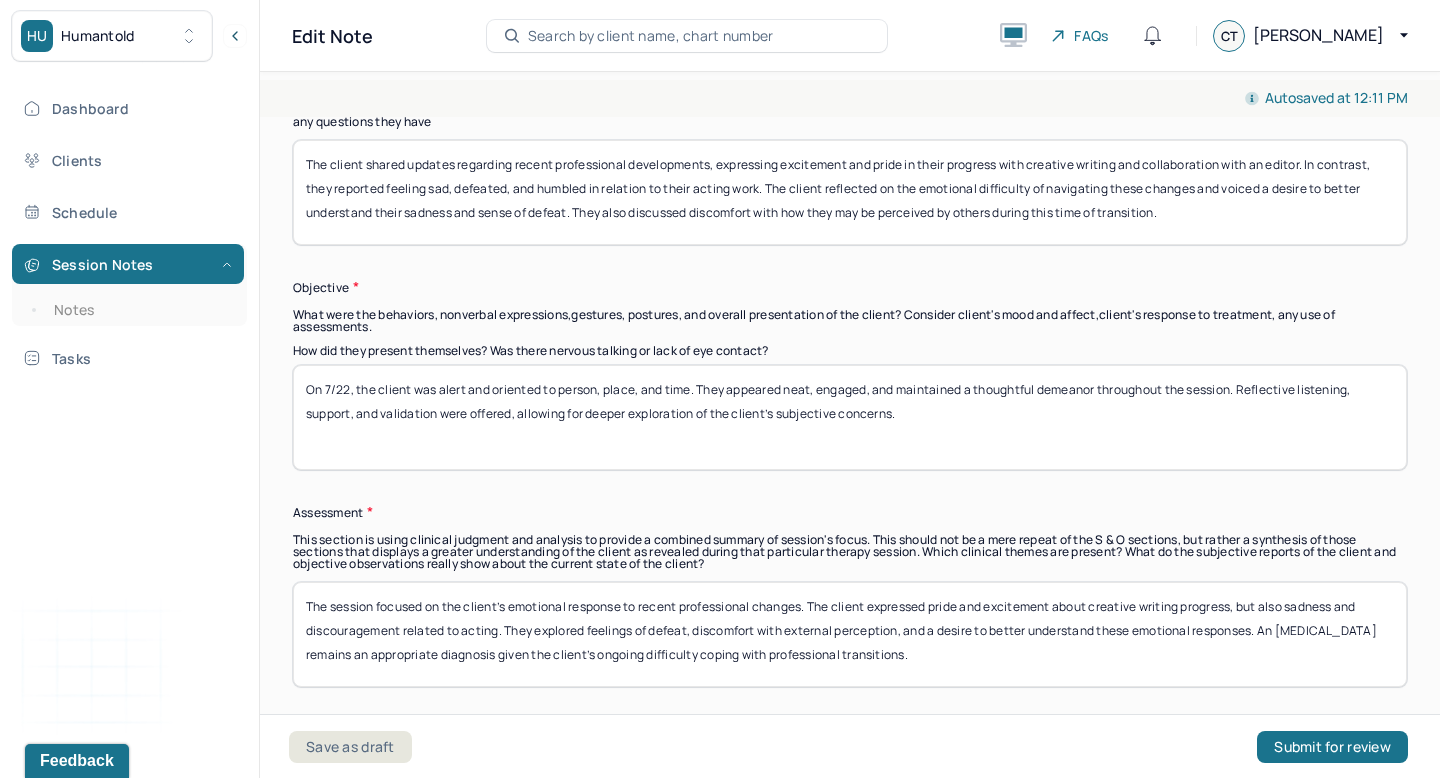 click on "The session focused on the client’s emotional response to recent professional changes. The client expressed pride and excitement about creative writing progress, but also sadness and discouragement related to acting. They explored feelings of defeat, discomfort with external perception, and a desire to better understand these emotional responses. An [MEDICAL_DATA] remains an appropriate diagnosis given the client’s ongoing difficulty coping with professional transitions." at bounding box center [850, 634] 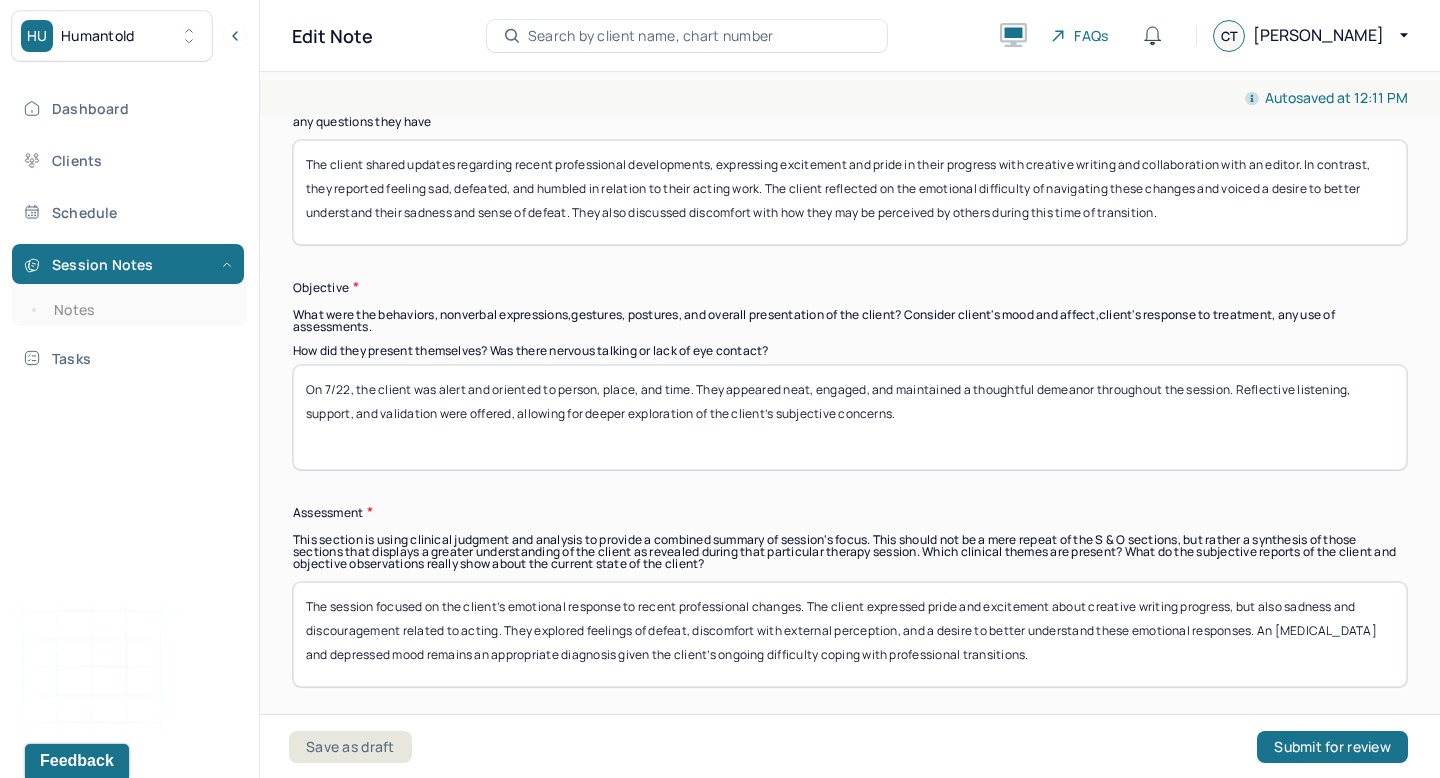 drag, startPoint x: 432, startPoint y: 650, endPoint x: 551, endPoint y: 649, distance: 119.0042 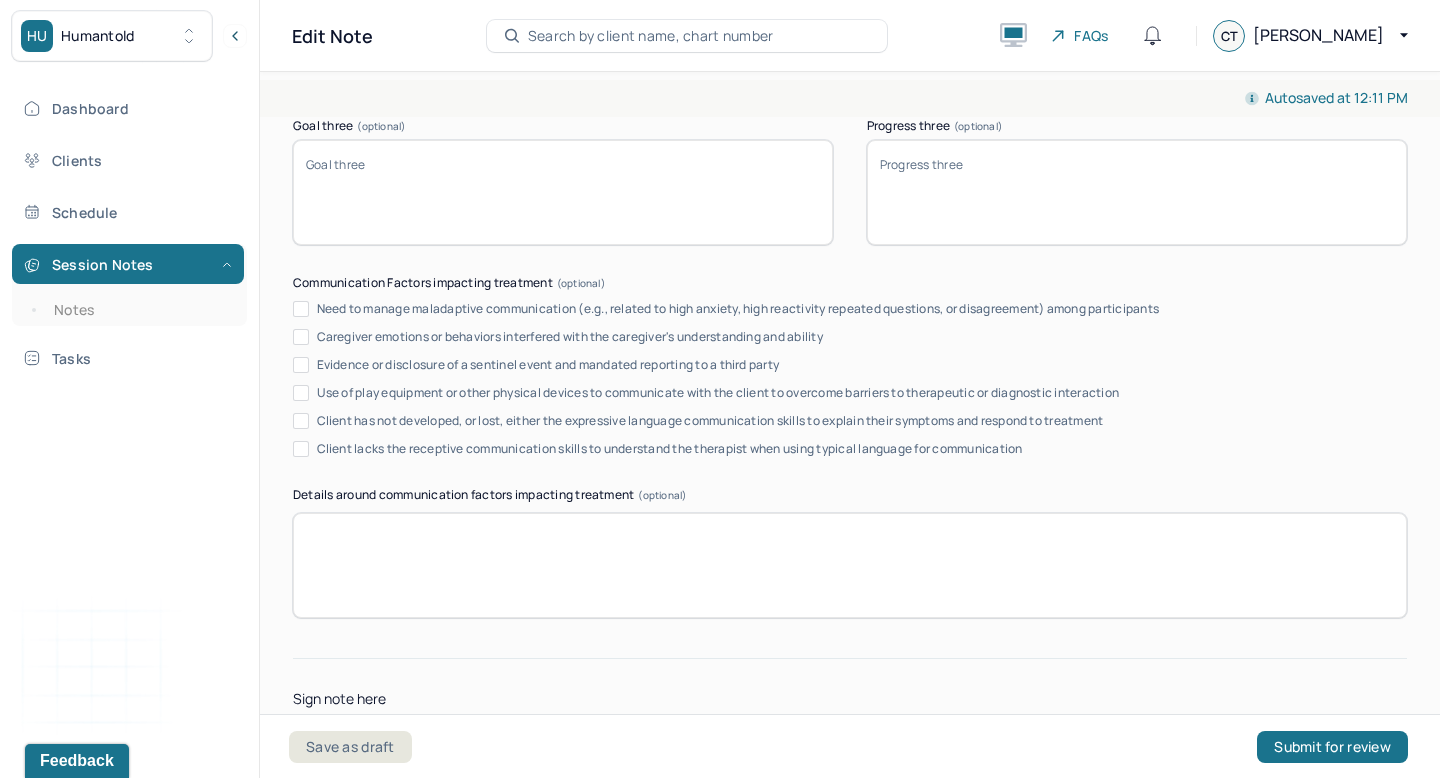 scroll, scrollTop: 3881, scrollLeft: 0, axis: vertical 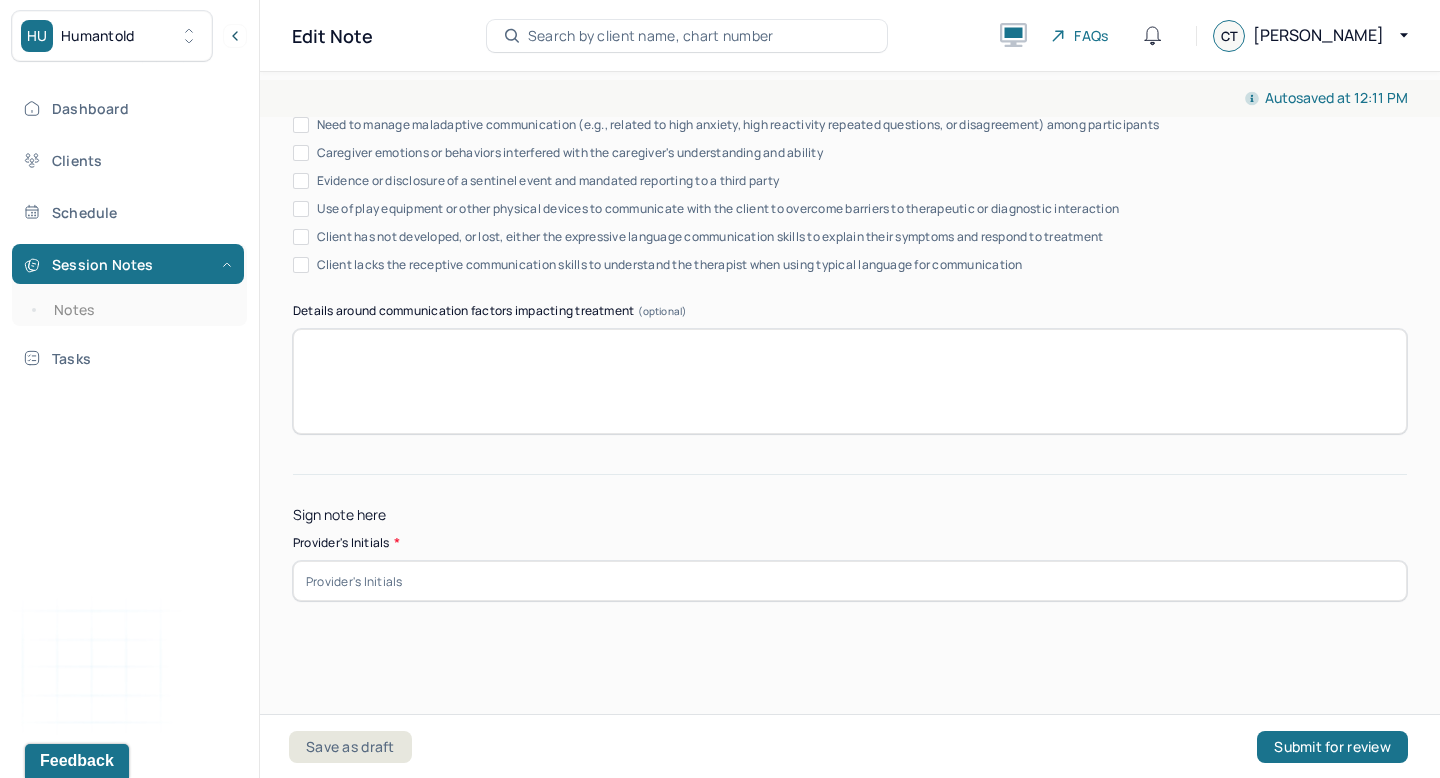 type on "The session focused on the client’s emotional response to recent professional changes. The client expressed pride and excitement about creative writing progress, but also sadness and discouragement related to acting. They explored feelings of defeat, discomfort with external perception, and a desire to better understand these emotional responses. An [MEDICAL_DATA] remains an appropriate diagnosis given the client’s ongoing difficulty coping with professional transitions." 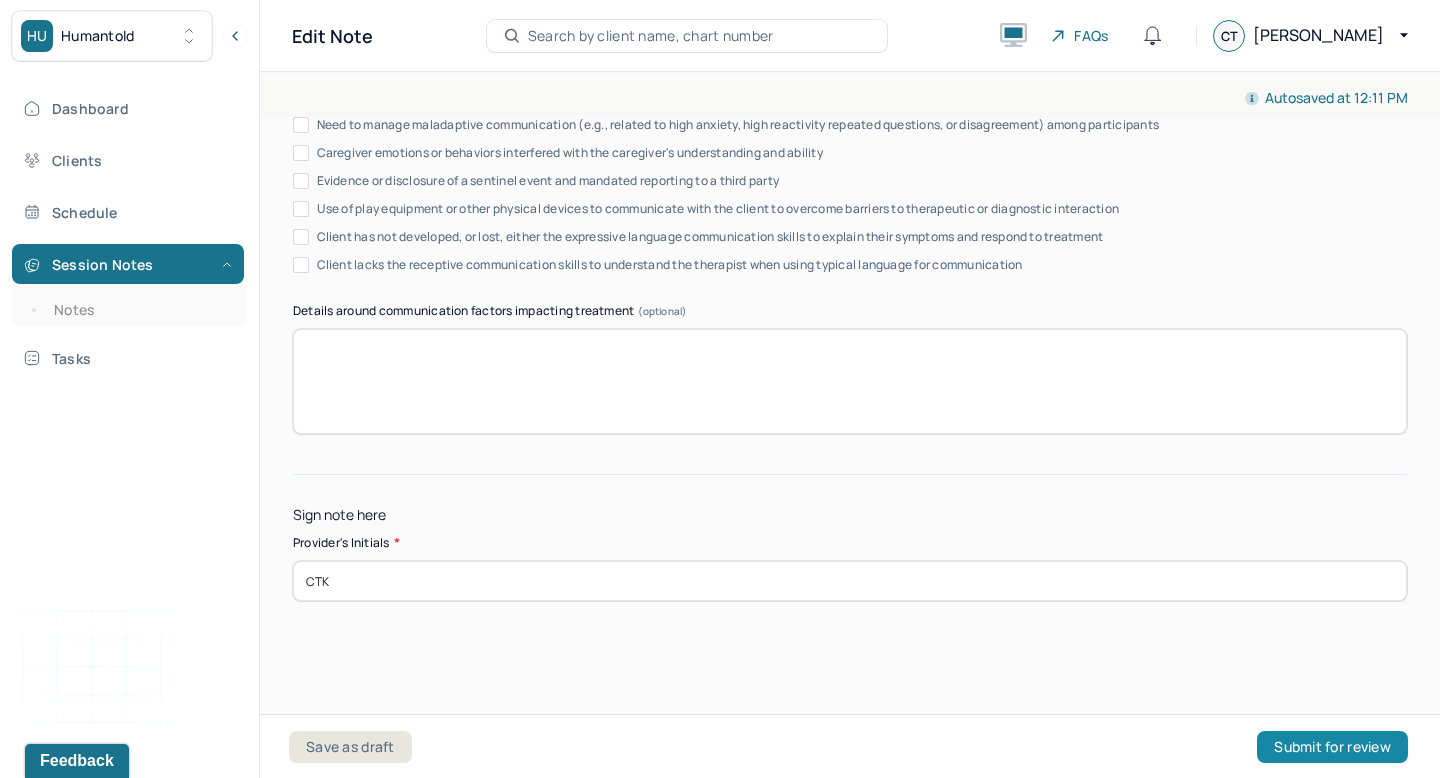 type on "CTK" 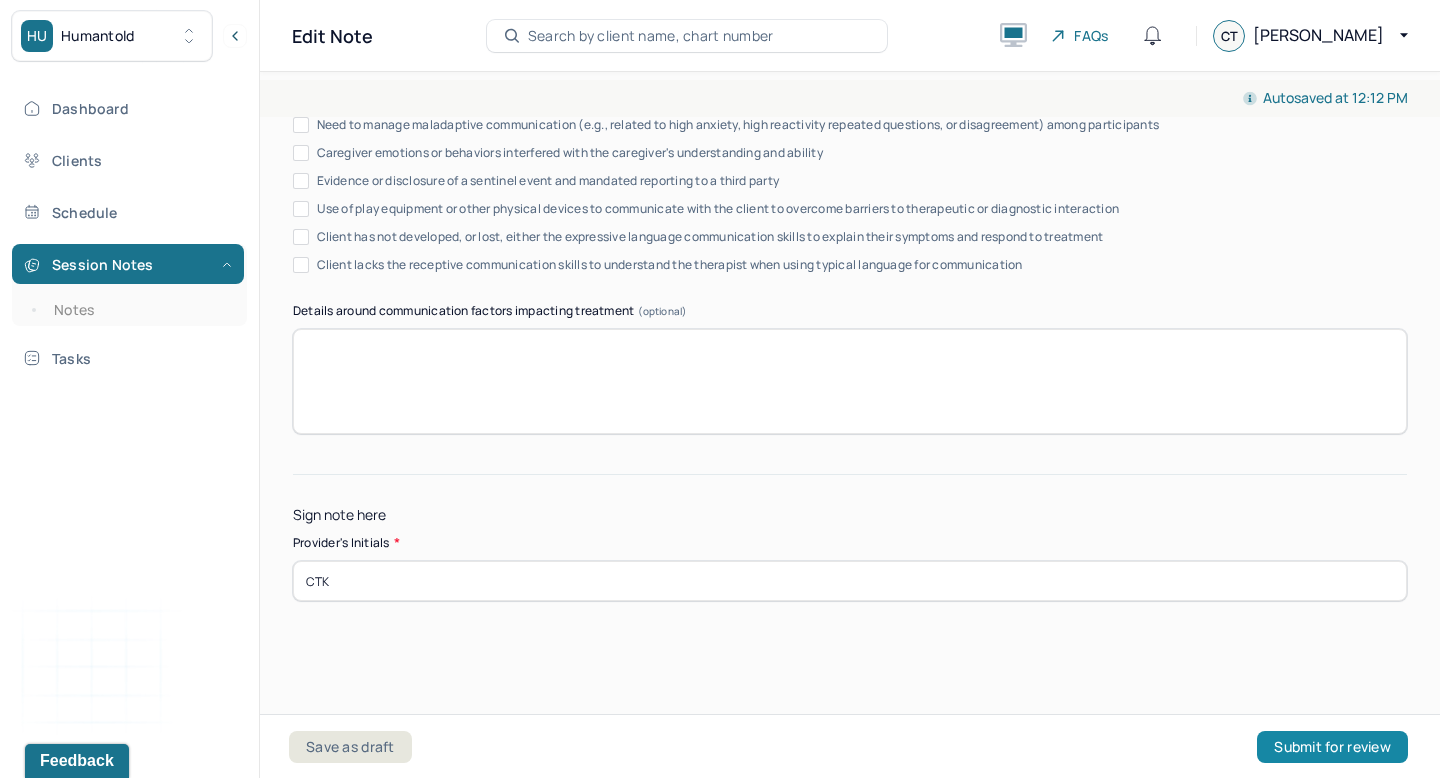 click on "Submit for review" at bounding box center (1332, 747) 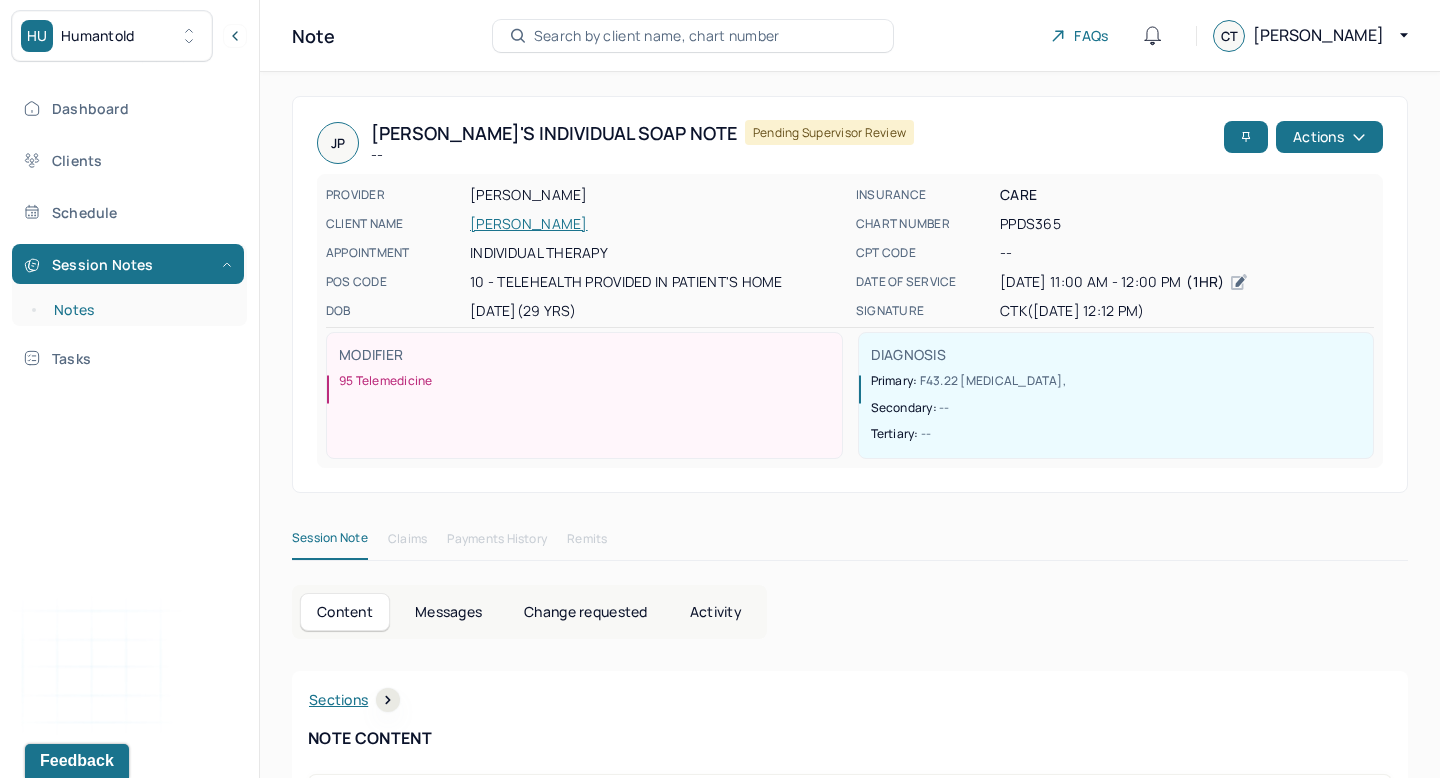 click on "Notes" at bounding box center (139, 310) 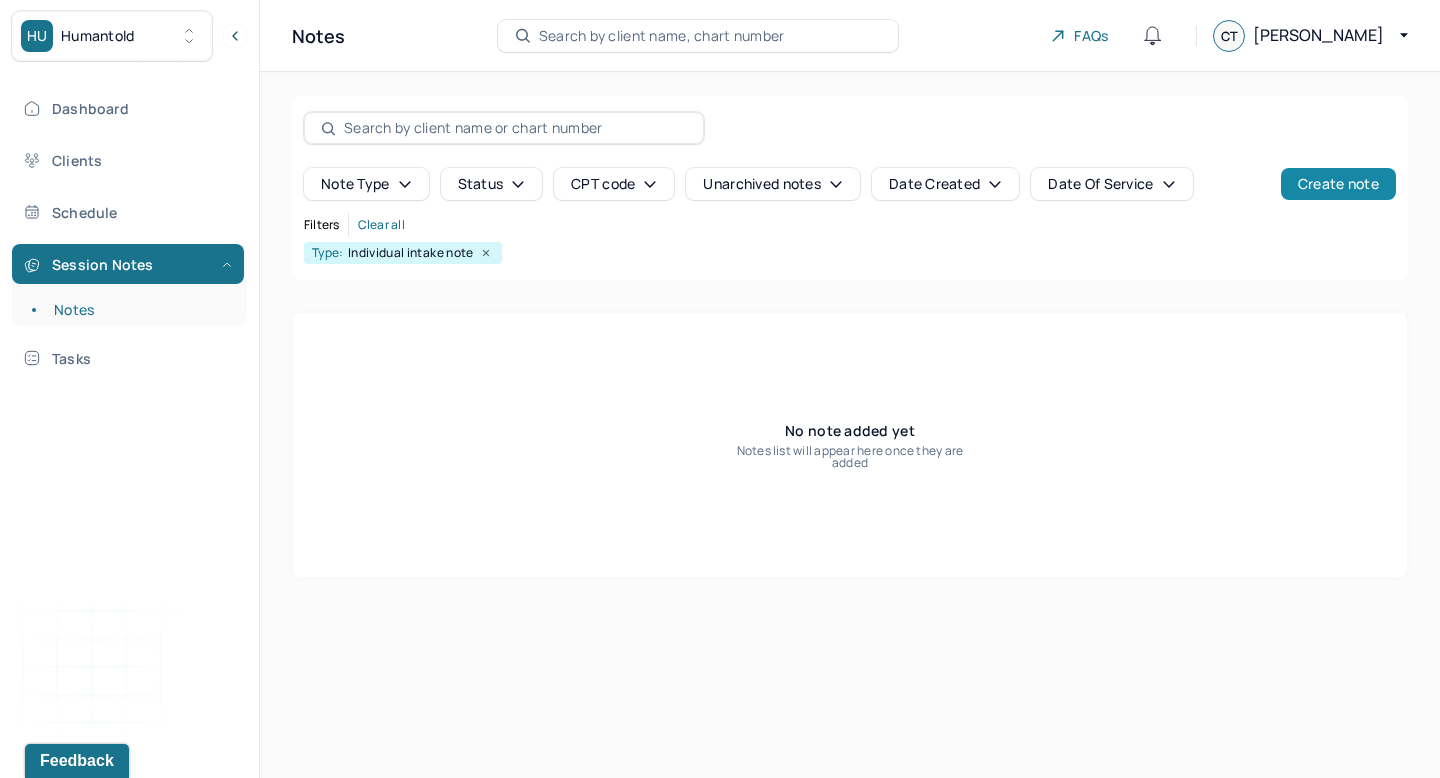 click on "Create note" at bounding box center [1338, 184] 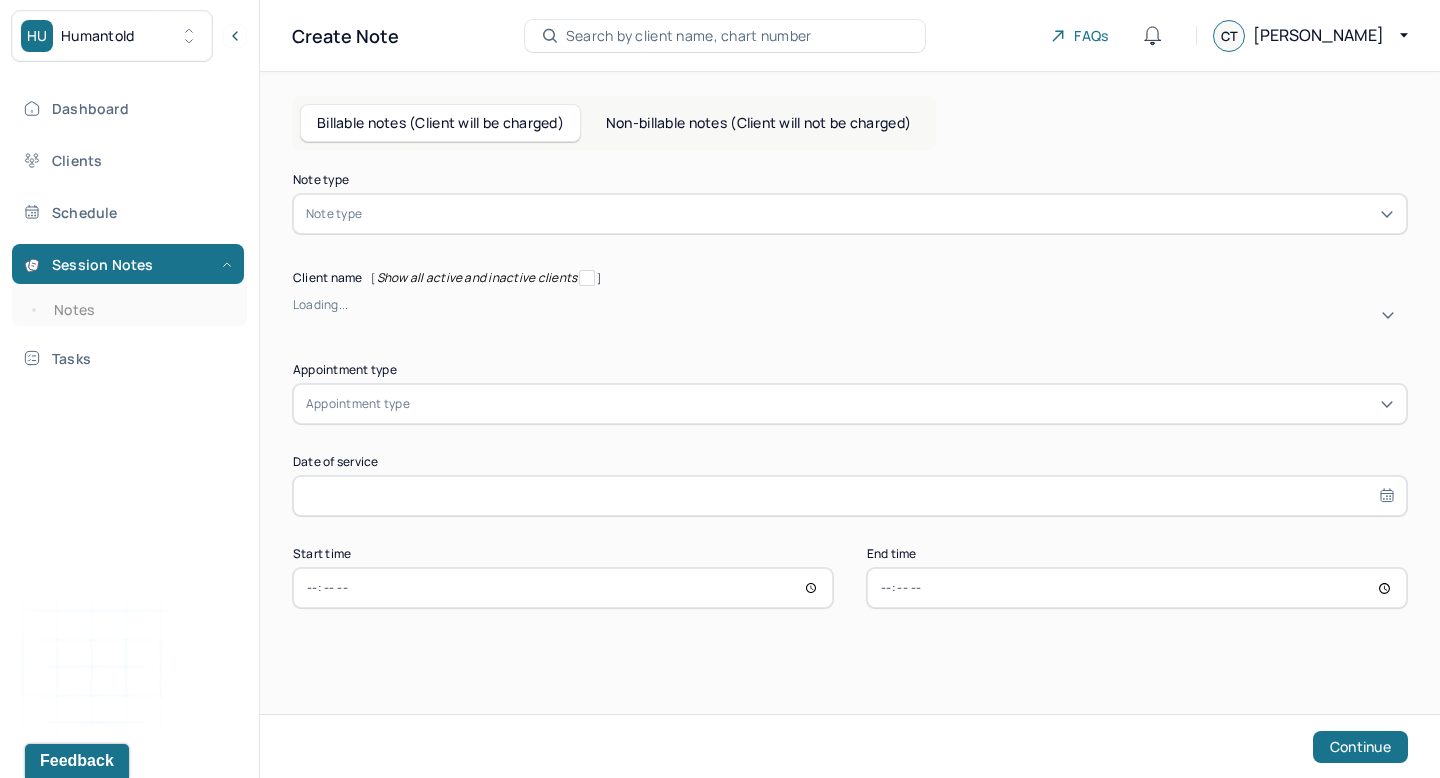 click on "Note type Note type Client name [ Show all active and inactive clients ] Loading... Appointment type Appointment type Date of service Start time End time   Continue" at bounding box center (850, 391) 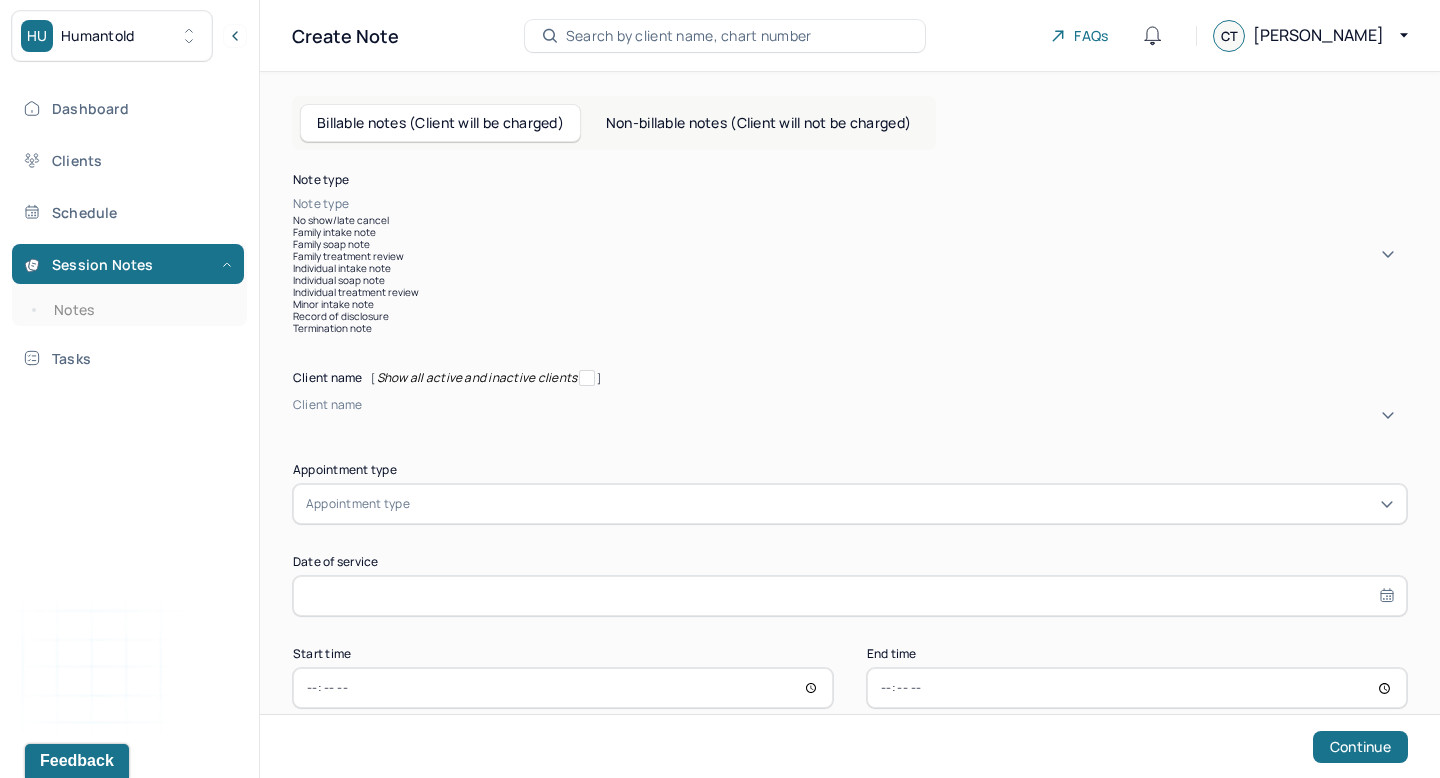 click on "Individual soap note" at bounding box center [850, 280] 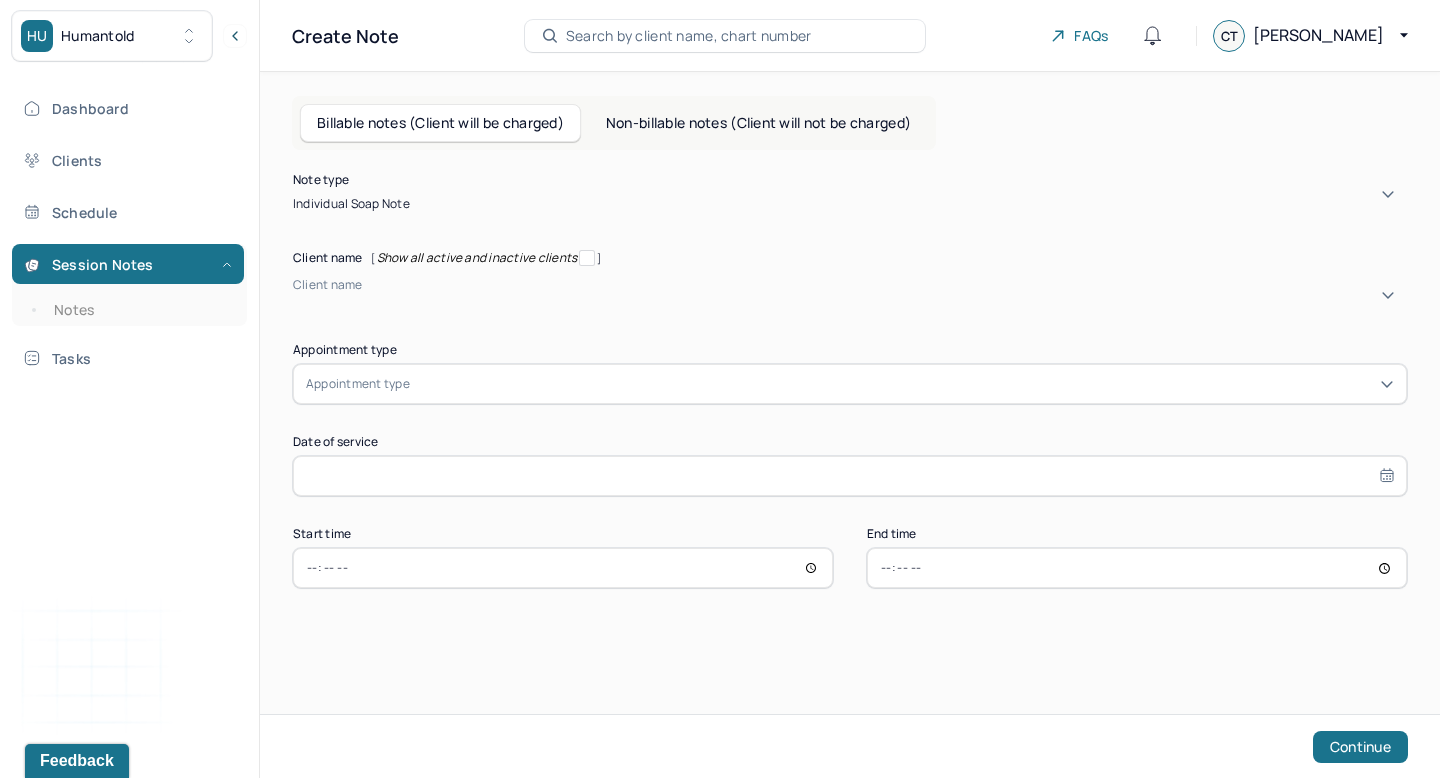 click on "Note type option Individual soap note, selected. Individual soap note Client name [ Show all active and inactive clients ] Client name Supervisee name Appointment type Appointment type Date of service Start time End time   Continue" at bounding box center [850, 381] 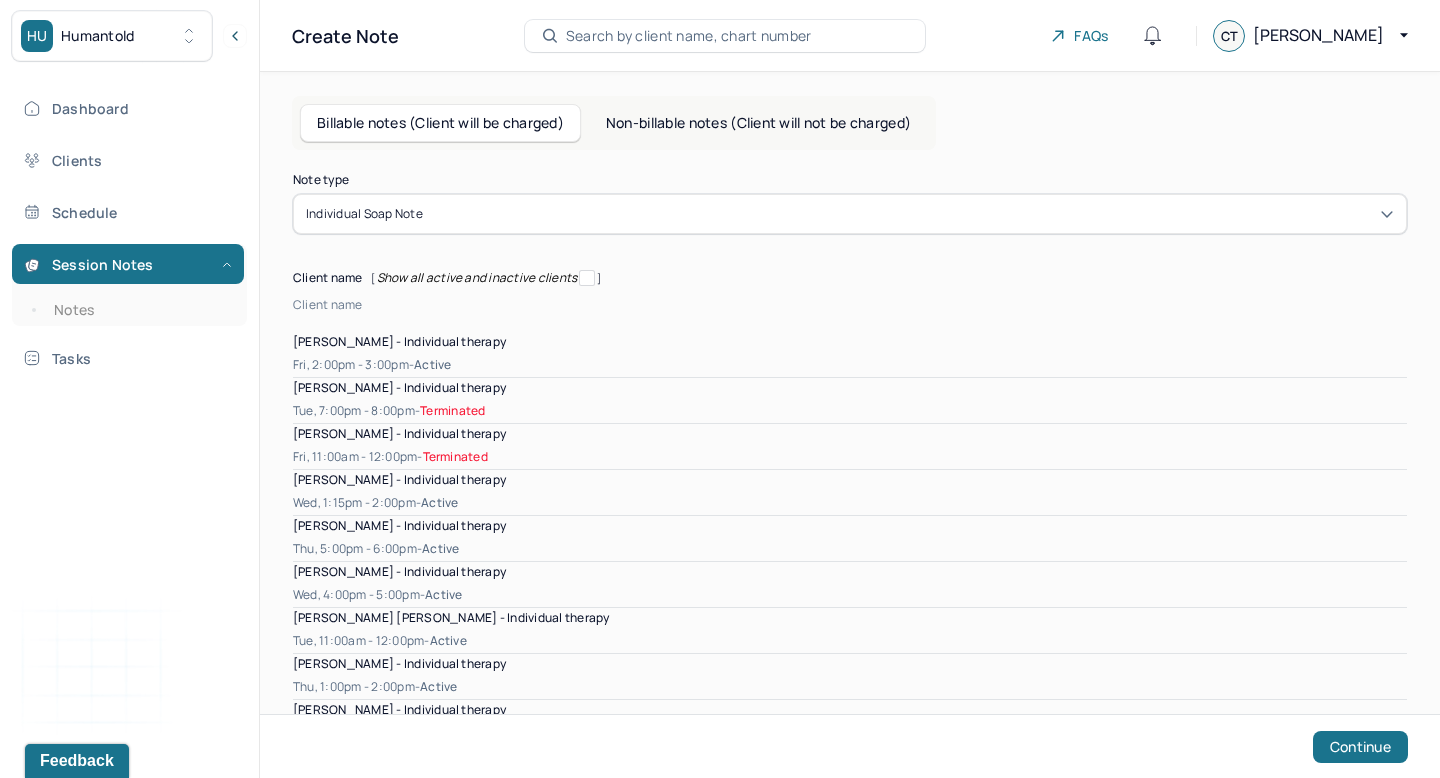 click at bounding box center [296, 322] 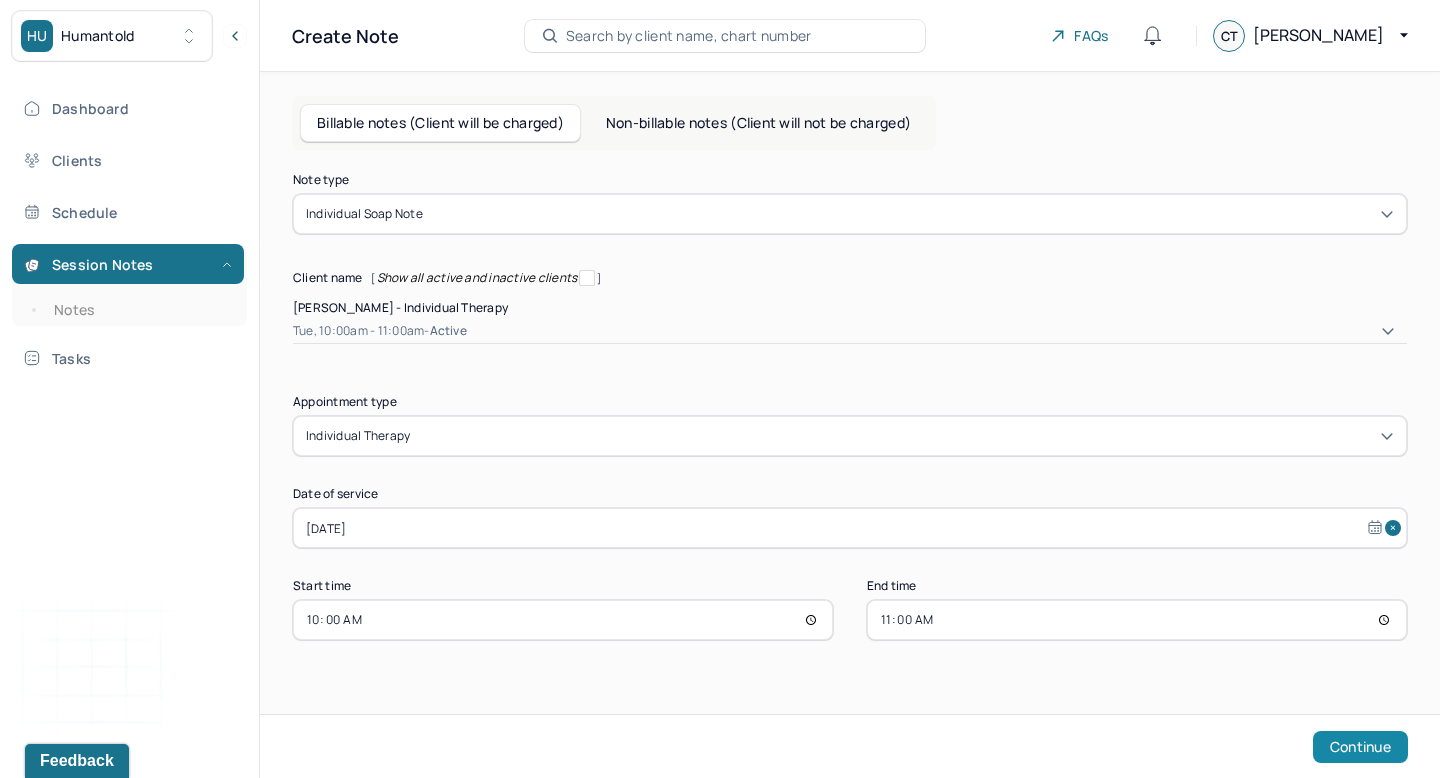 click on "Continue" at bounding box center (1360, 747) 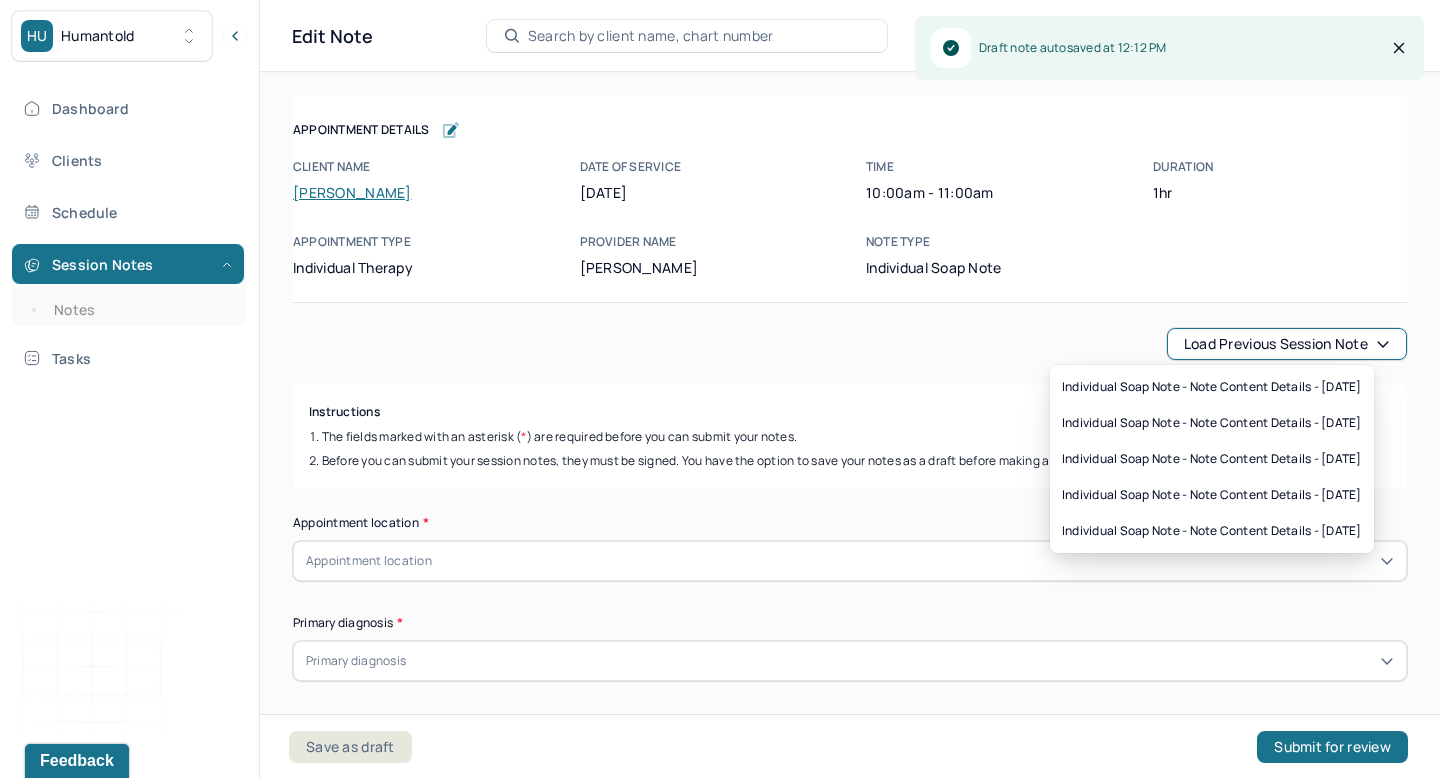 click on "Load previous session note" at bounding box center (1287, 344) 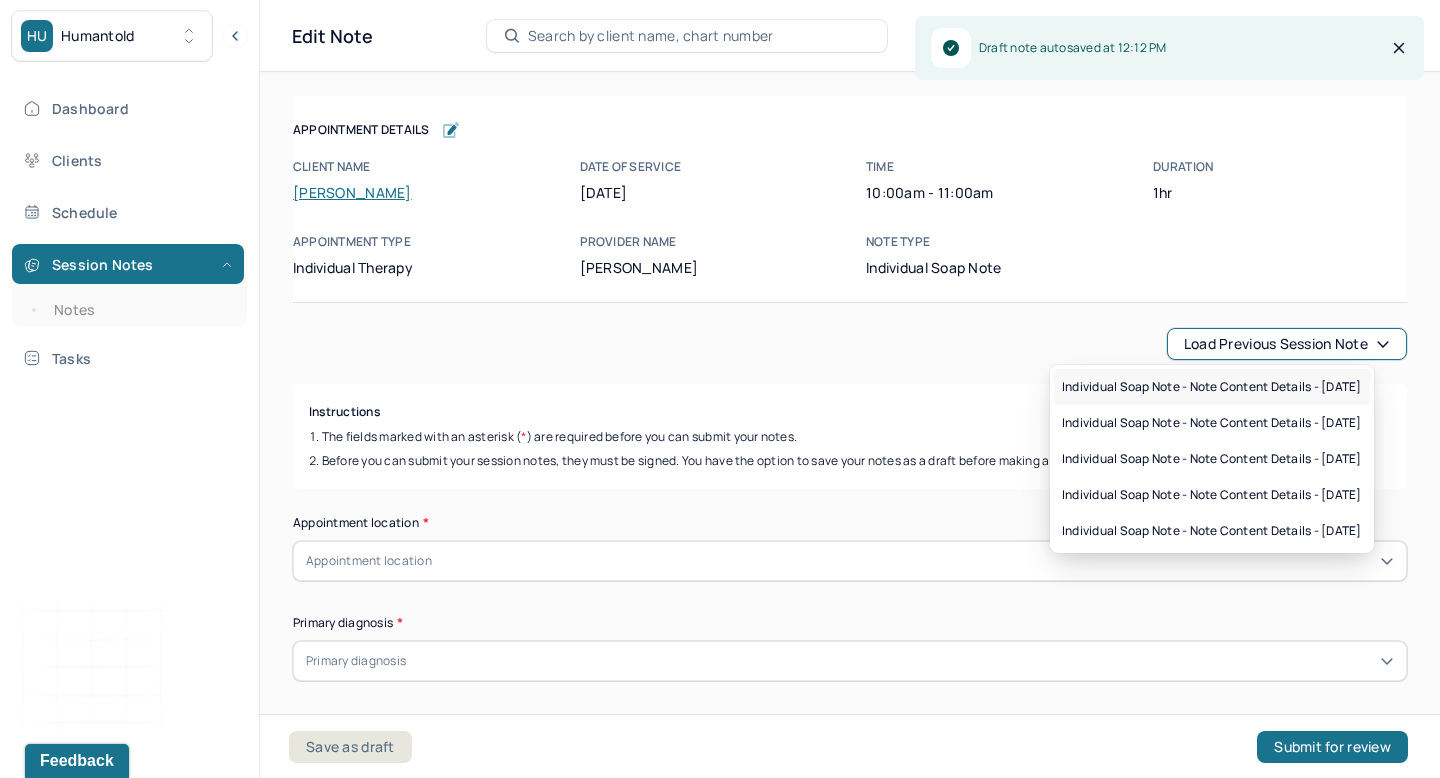 click on "Individual soap note   - Note content Details -   [DATE]" at bounding box center (1212, 387) 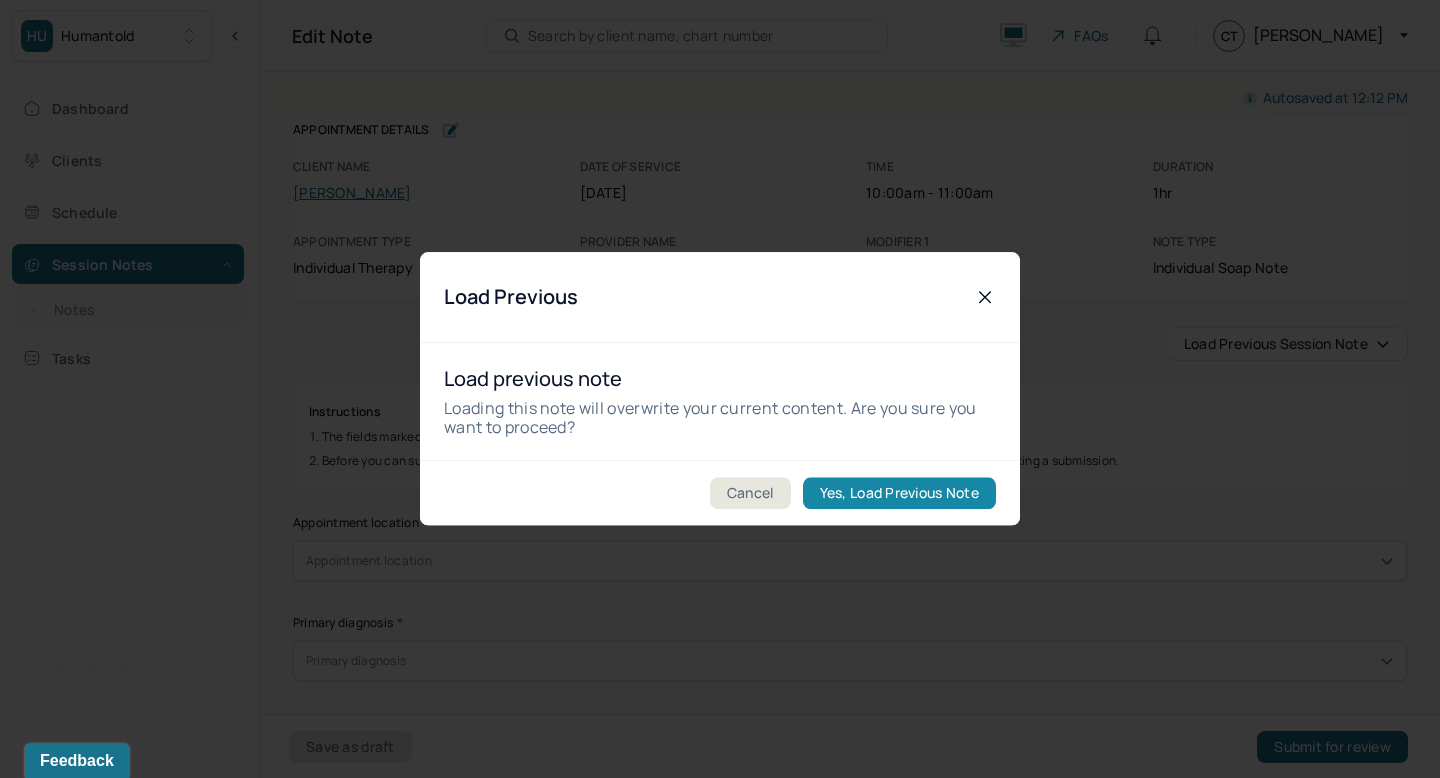 click on "Yes, Load Previous Note" at bounding box center [899, 494] 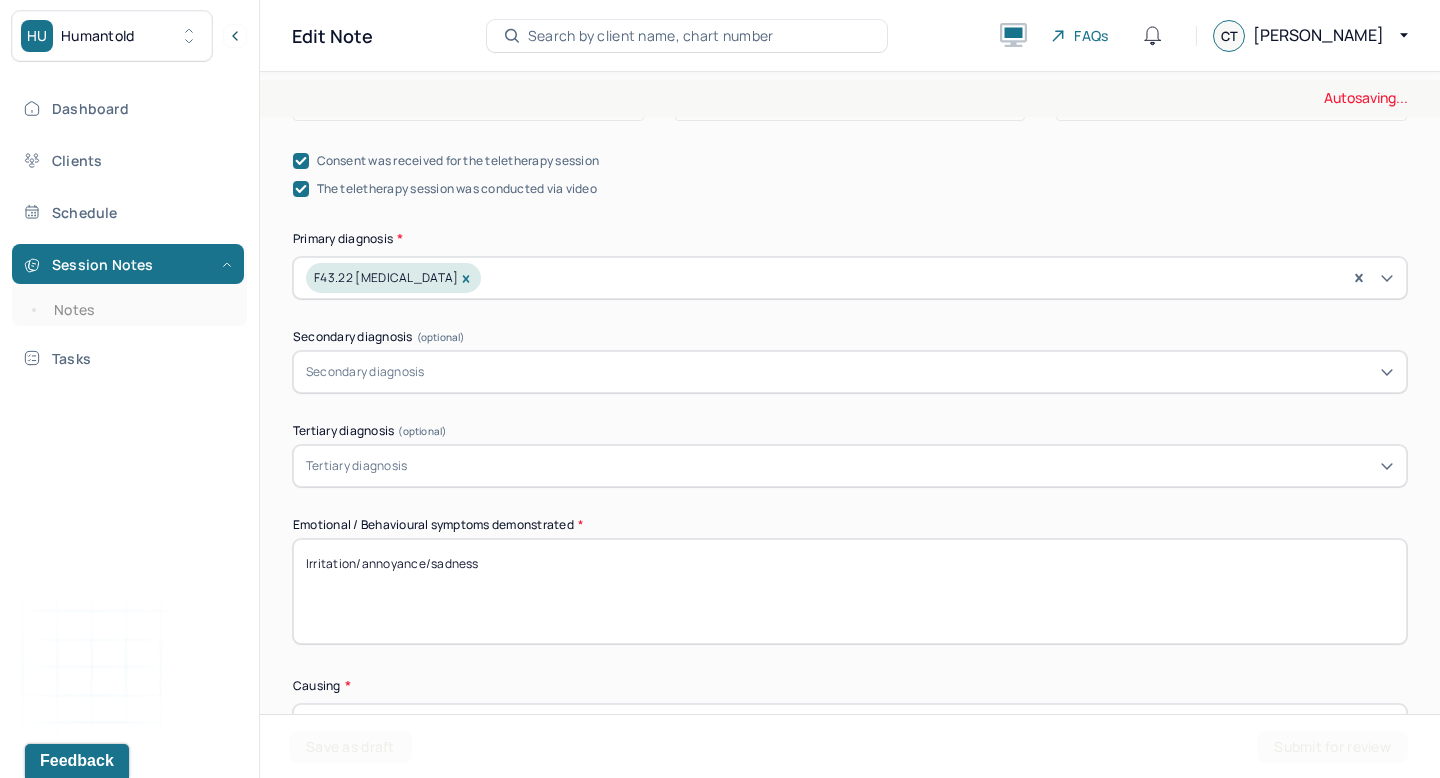 scroll, scrollTop: 638, scrollLeft: 0, axis: vertical 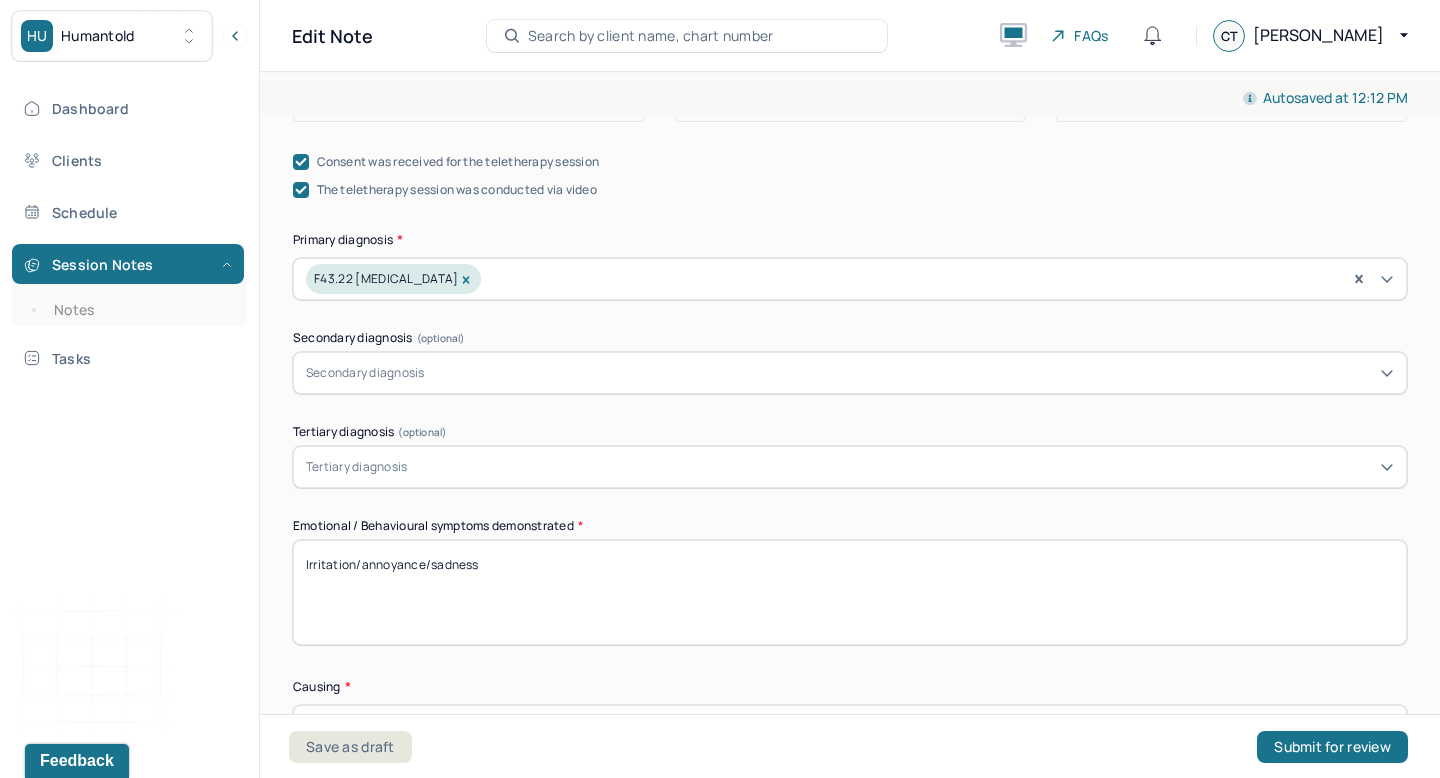 click on "Emotional / Behavioural symptoms demonstrated * Irritation/annoyance/sadness" at bounding box center (850, 582) 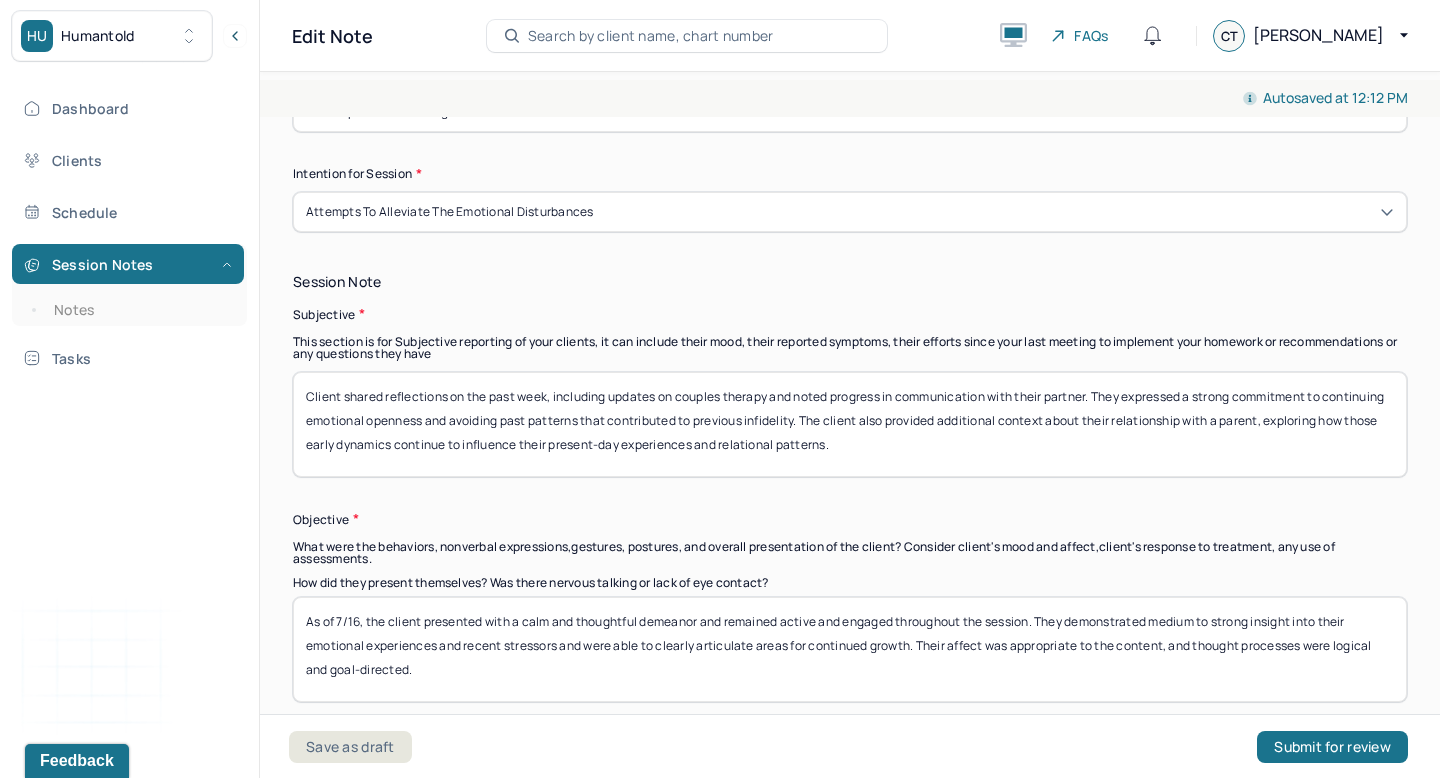 scroll, scrollTop: 1239, scrollLeft: 0, axis: vertical 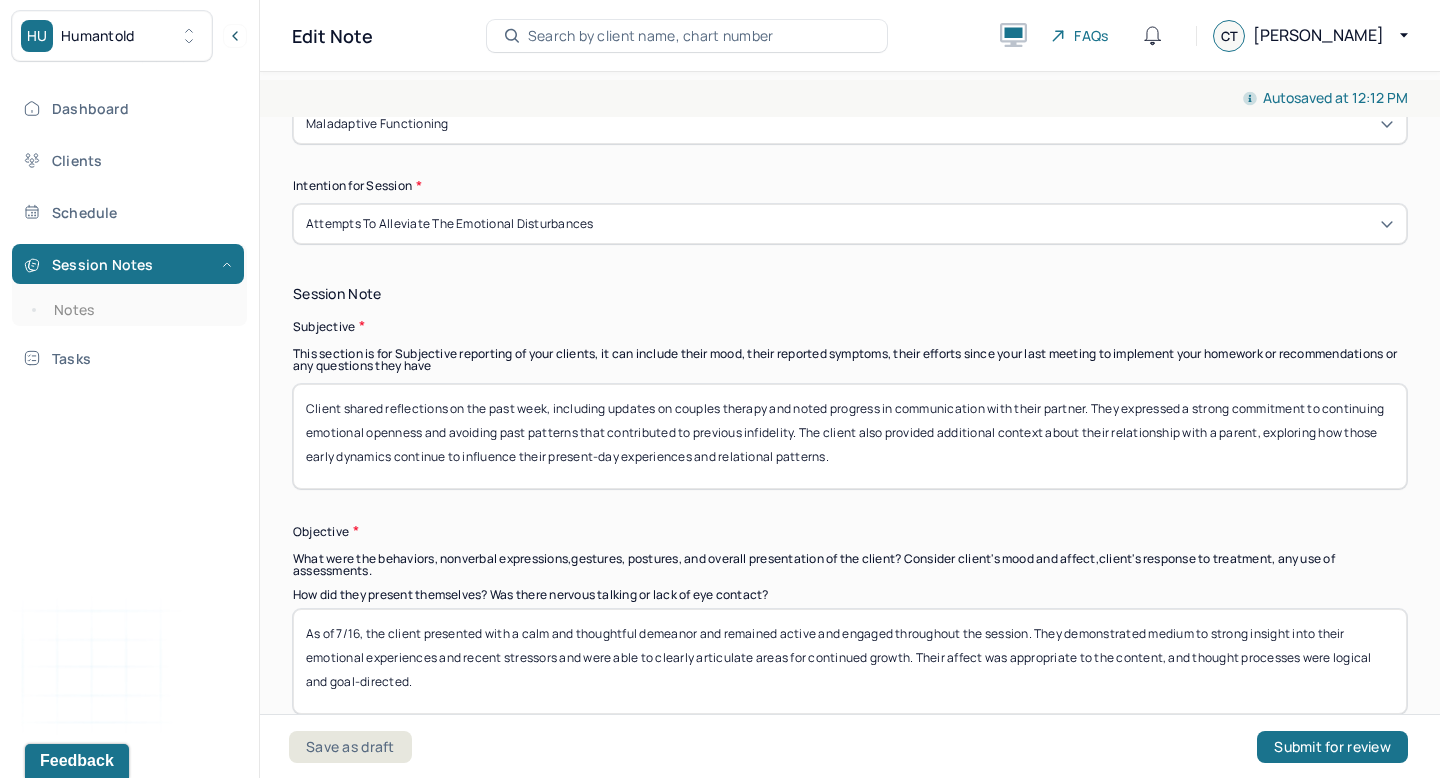 type on "Frustration/guardedness/defensive" 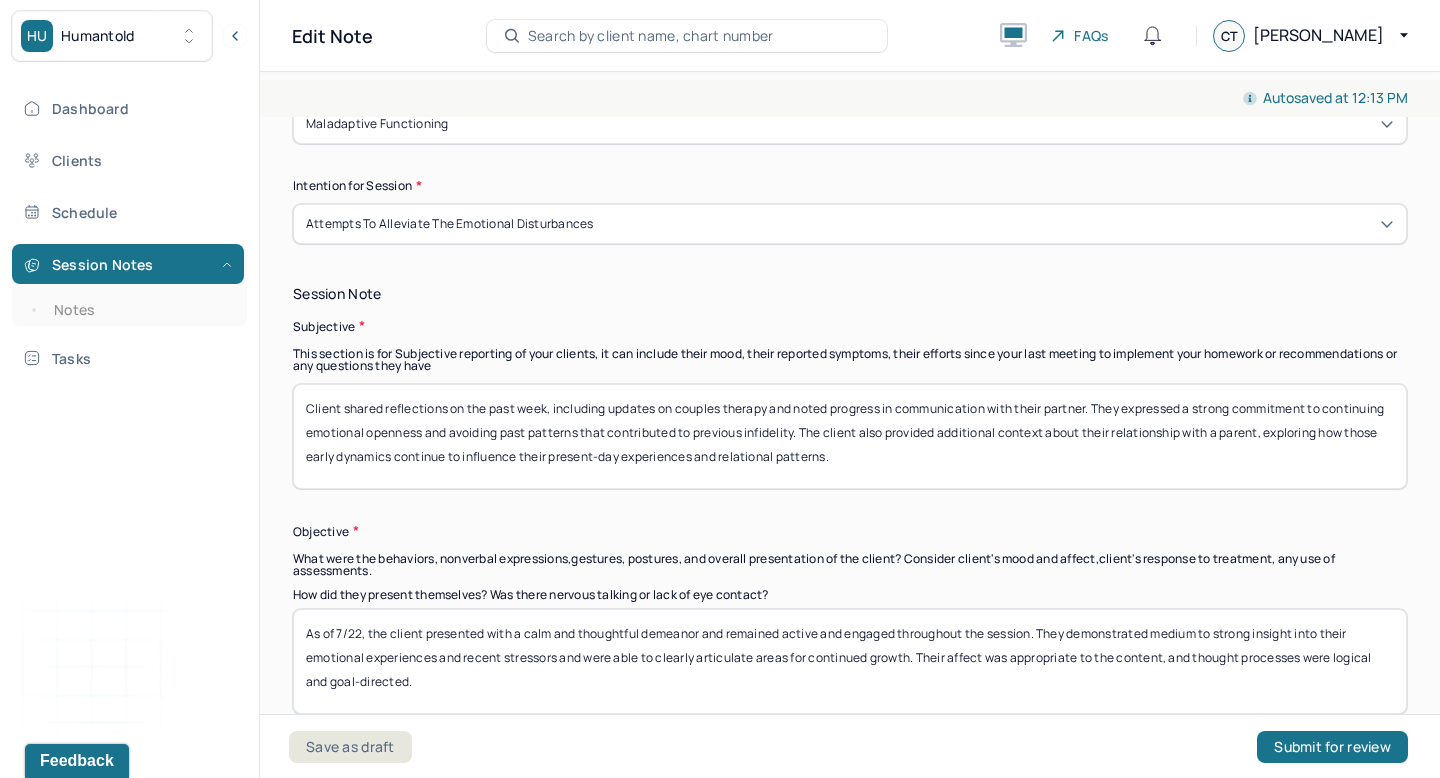 click on "As of 7/22, the client presented with a calm and thoughtful demeanor and remained active and engaged throughout the session. They demonstrated medium to strong insight into their emotional experiences and recent stressors and were able to clearly articulate areas for continued growth. Their affect was appropriate to the content, and thought processes were logical and goal-directed." at bounding box center (850, 661) 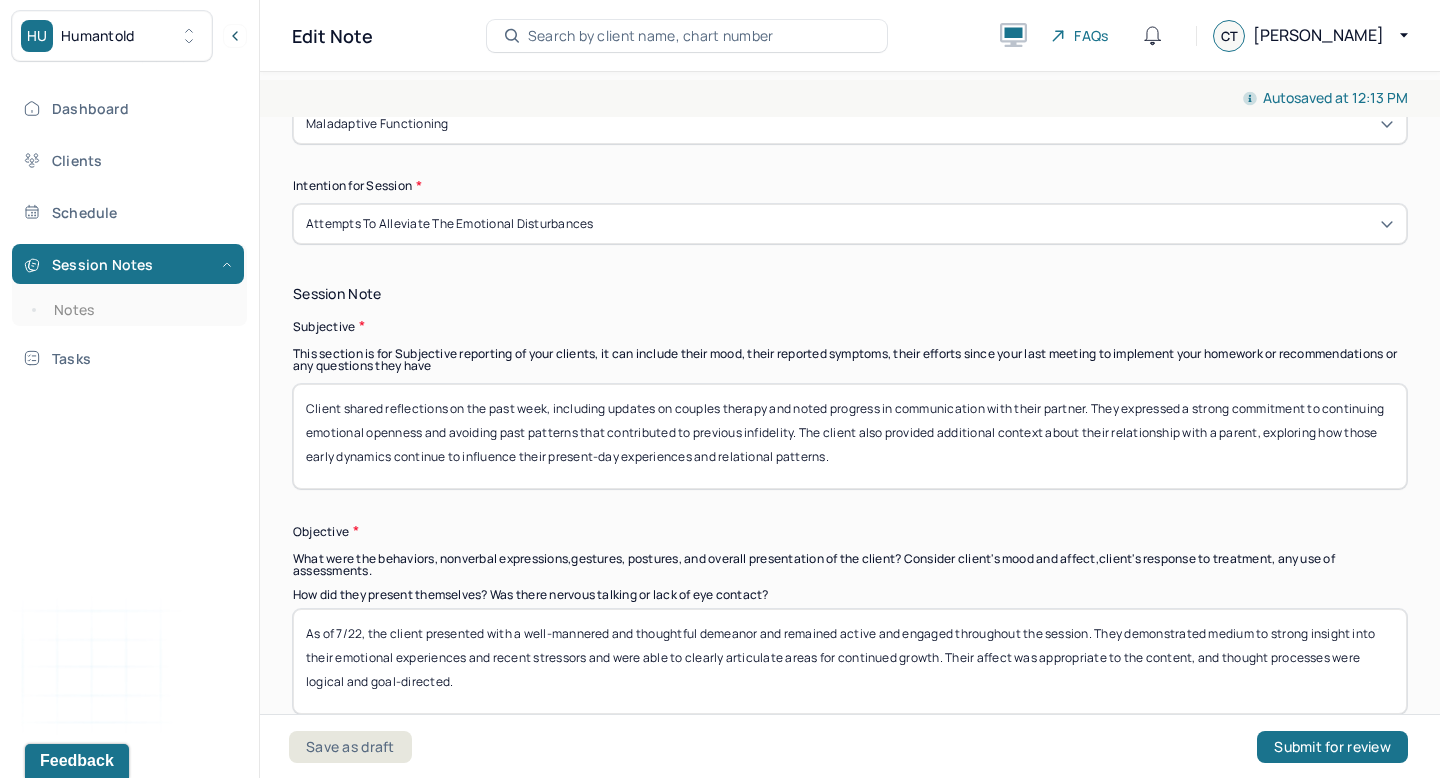 click on "As of 7/22, the client presented with a calm and thoughtful demeanor and remained active and engaged throughout the session. They demonstrated medium to strong insight into their emotional experiences and recent stressors and were able to clearly articulate areas for continued growth. Their affect was appropriate to the content, and thought processes were logical and goal-directed." at bounding box center [850, 661] 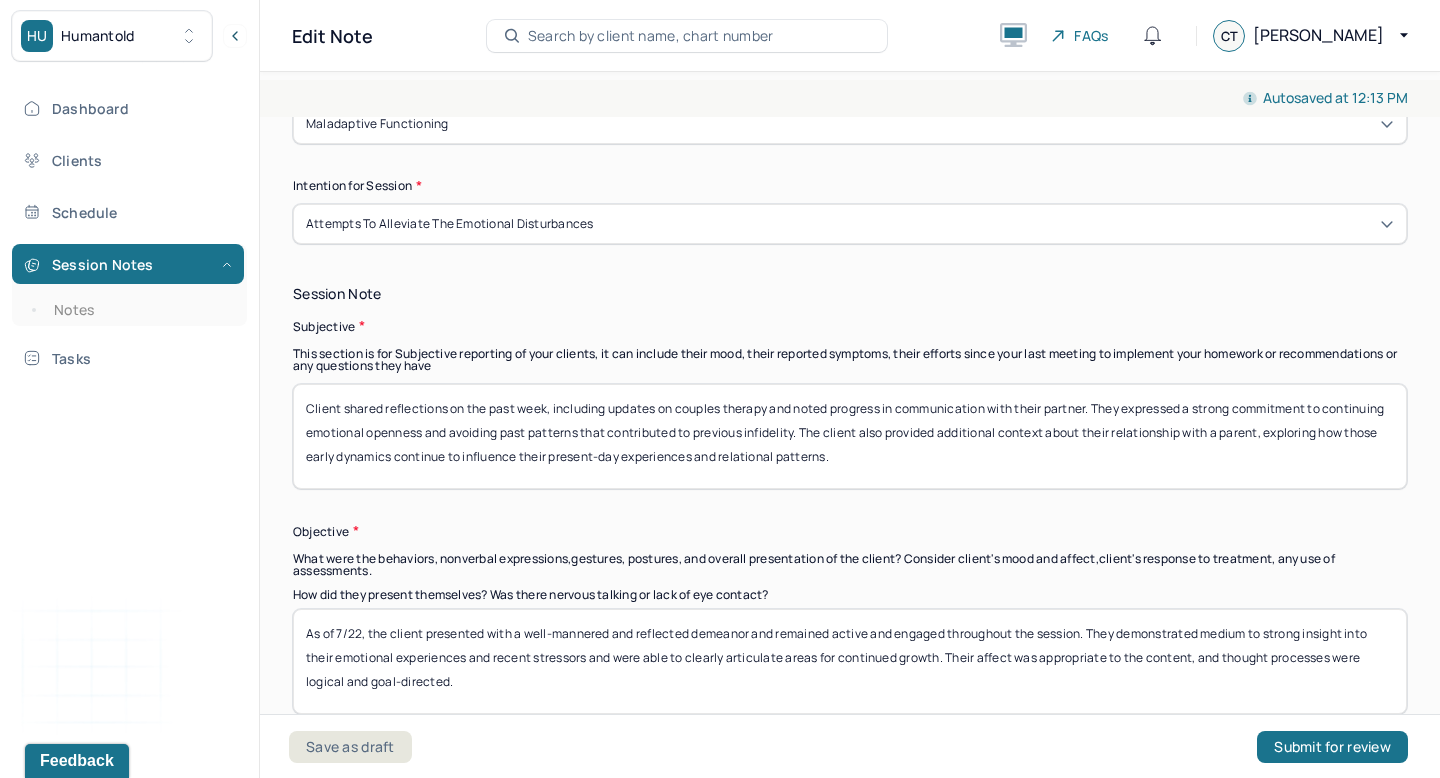 click on "As of 7/22, the client presented with a calm and thoughtful demeanor and remained active and engaged throughout the session. They demonstrated medium to strong insight into their emotional experiences and recent stressors and were able to clearly articulate areas for continued growth. Their affect was appropriate to the content, and thought processes were logical and goal-directed." at bounding box center [850, 661] 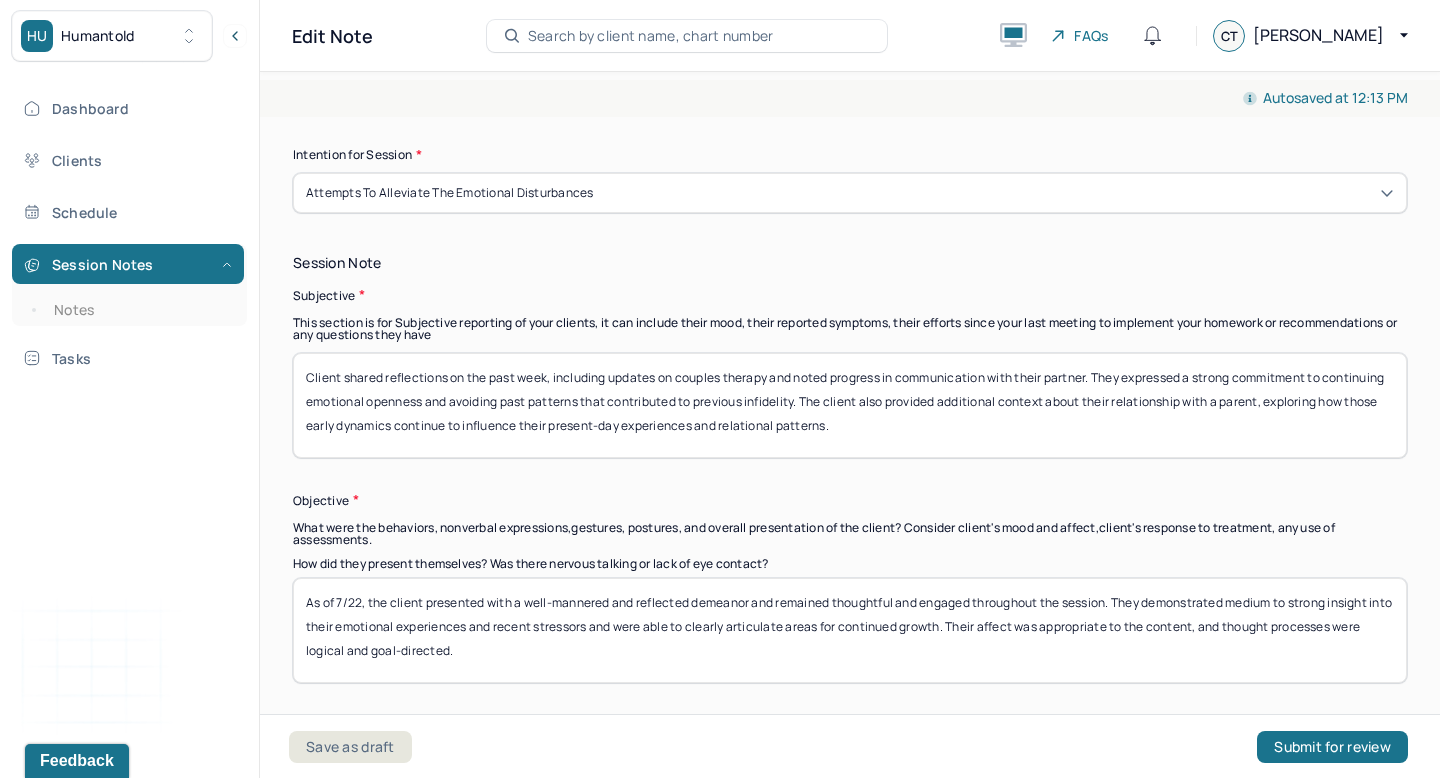 scroll, scrollTop: 1272, scrollLeft: 0, axis: vertical 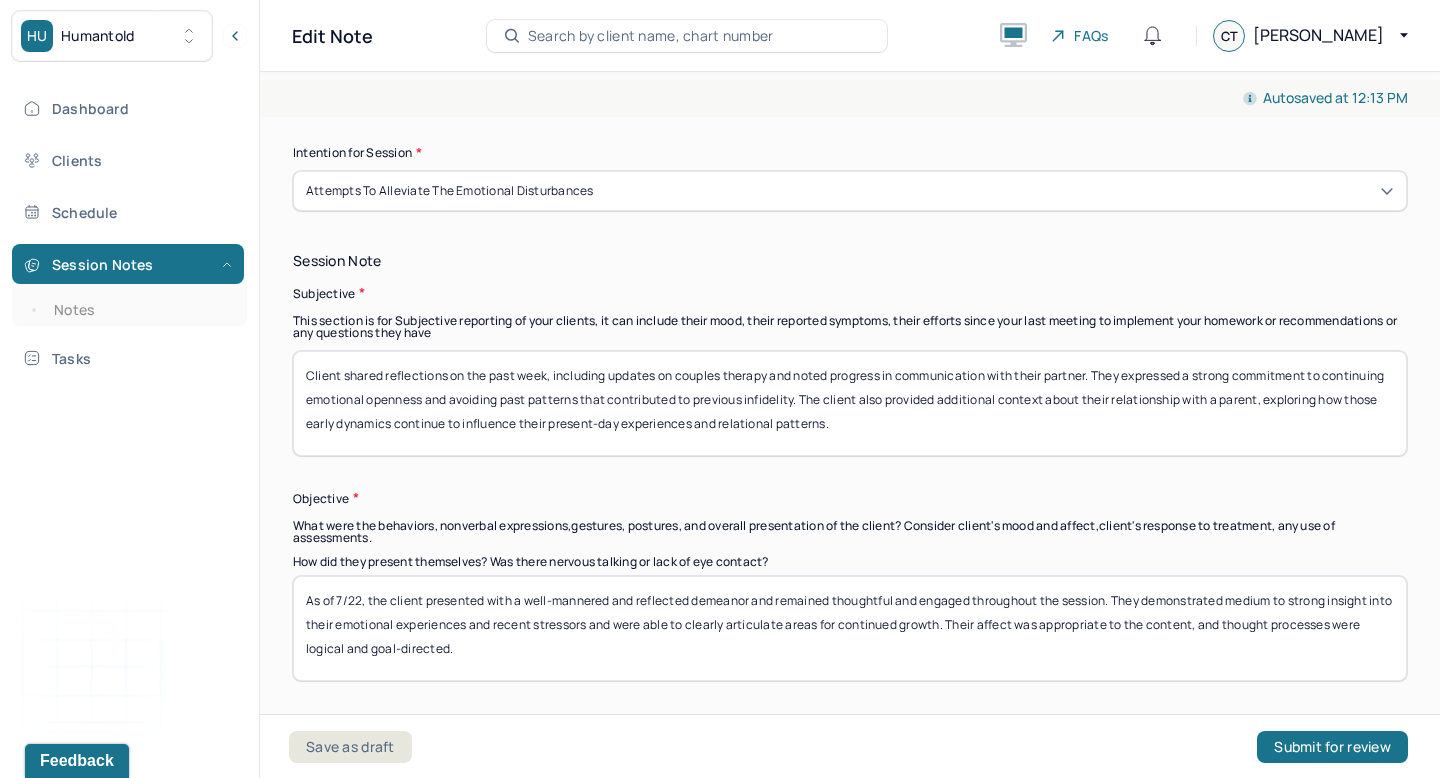 click on "As of 7/22, the client presented with a well-mannered and reflected demeanor and remained thoughtful and engaged throughout the session. They demonstrated medium to strong insight into their emotional experiences and recent stressors and were able to clearly articulate areas for continued growth. Their affect was appropriate to the content, and thought processes were logical and goal-directed." at bounding box center (850, 628) 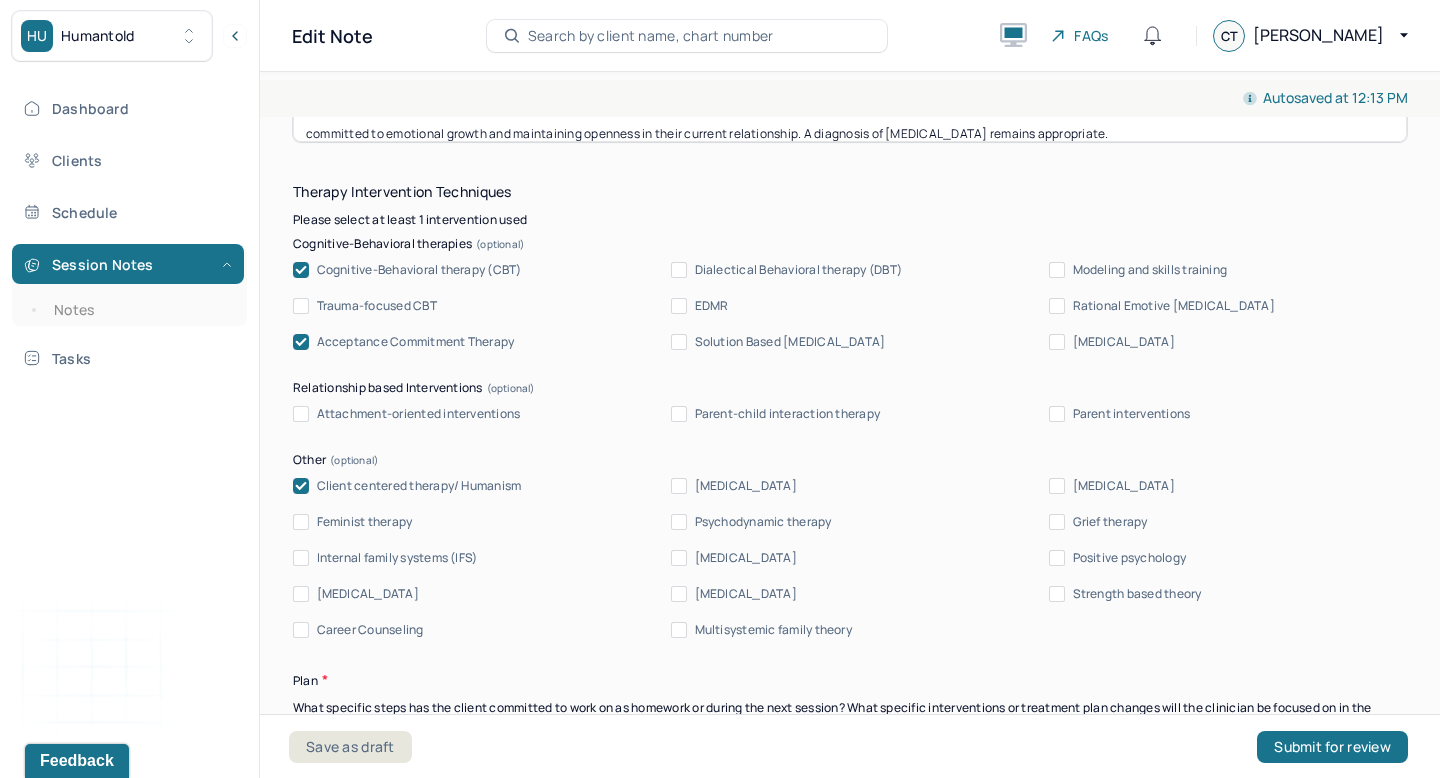 scroll, scrollTop: 2270, scrollLeft: 0, axis: vertical 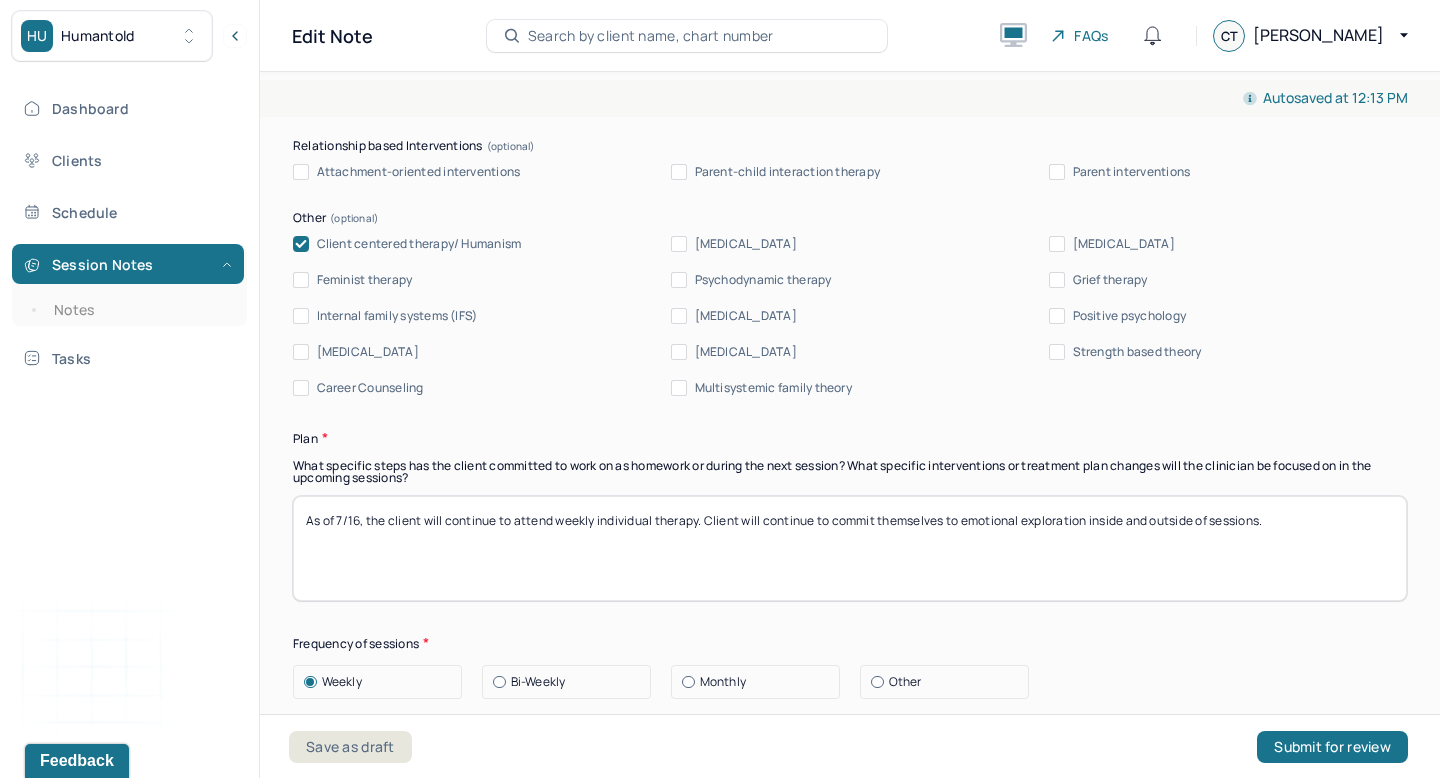 type on "As of 7/22, the client presented with a well-mannered and reflected demeanor and remained thoughtful and engaged throughout the session. They demonstrated medium to strong insight into their emotional experiences and recent stressors and were able to clearly articulate areas for continued growth. Their affect was appropriate to the content, and thought processes were logical and goal-directed." 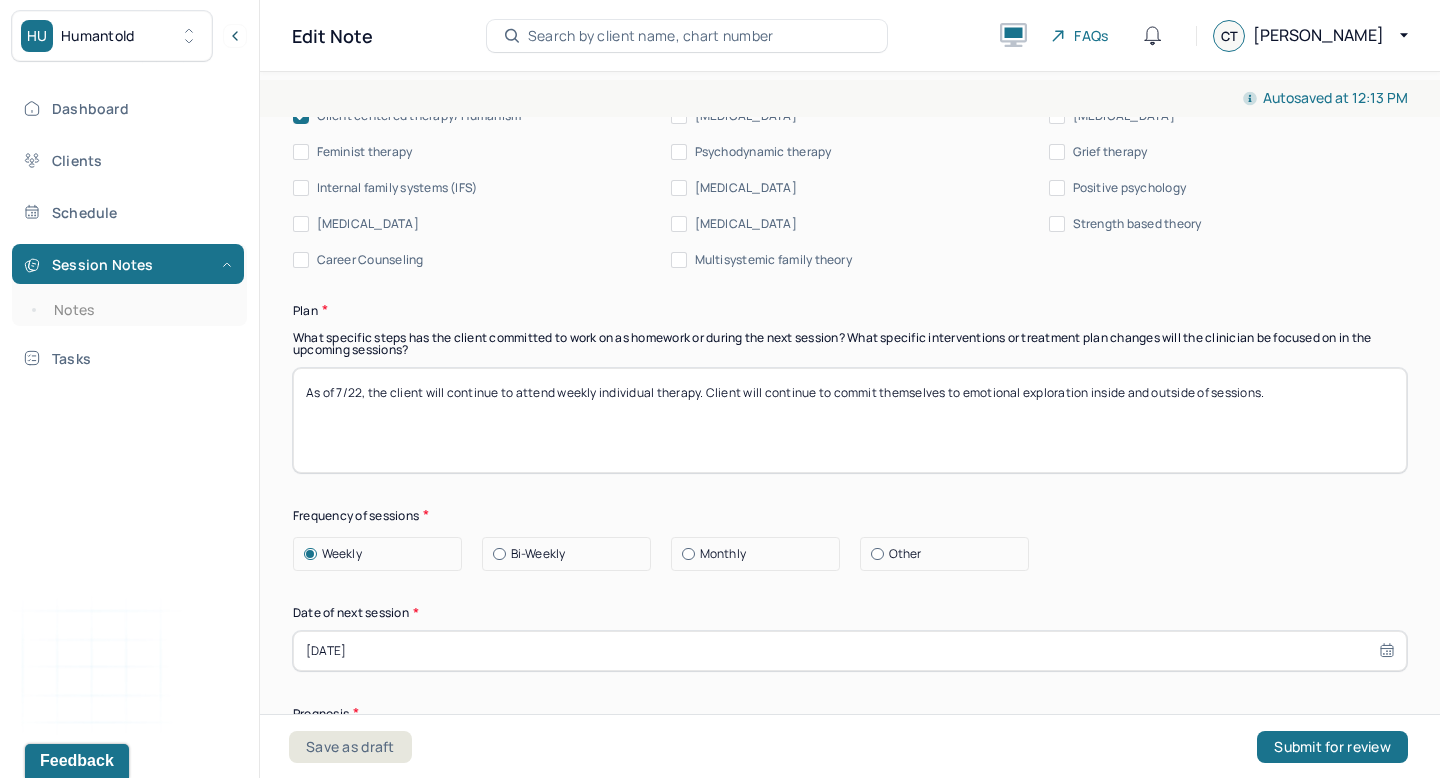scroll, scrollTop: 2428, scrollLeft: 0, axis: vertical 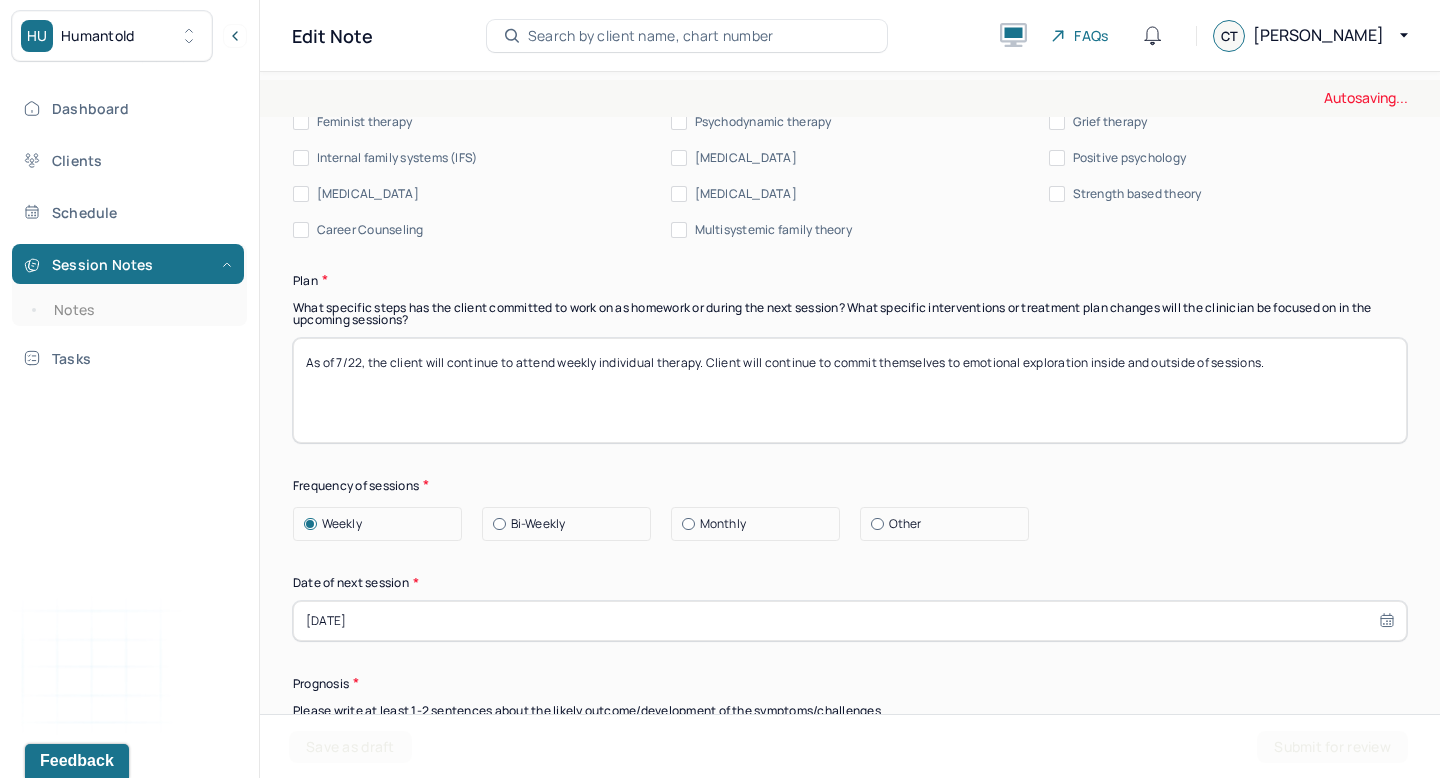 type on "As of 7/22, the client will continue to attend weekly individual therapy. Client will continue to commit themselves to emotional exploration inside and outside of sessions." 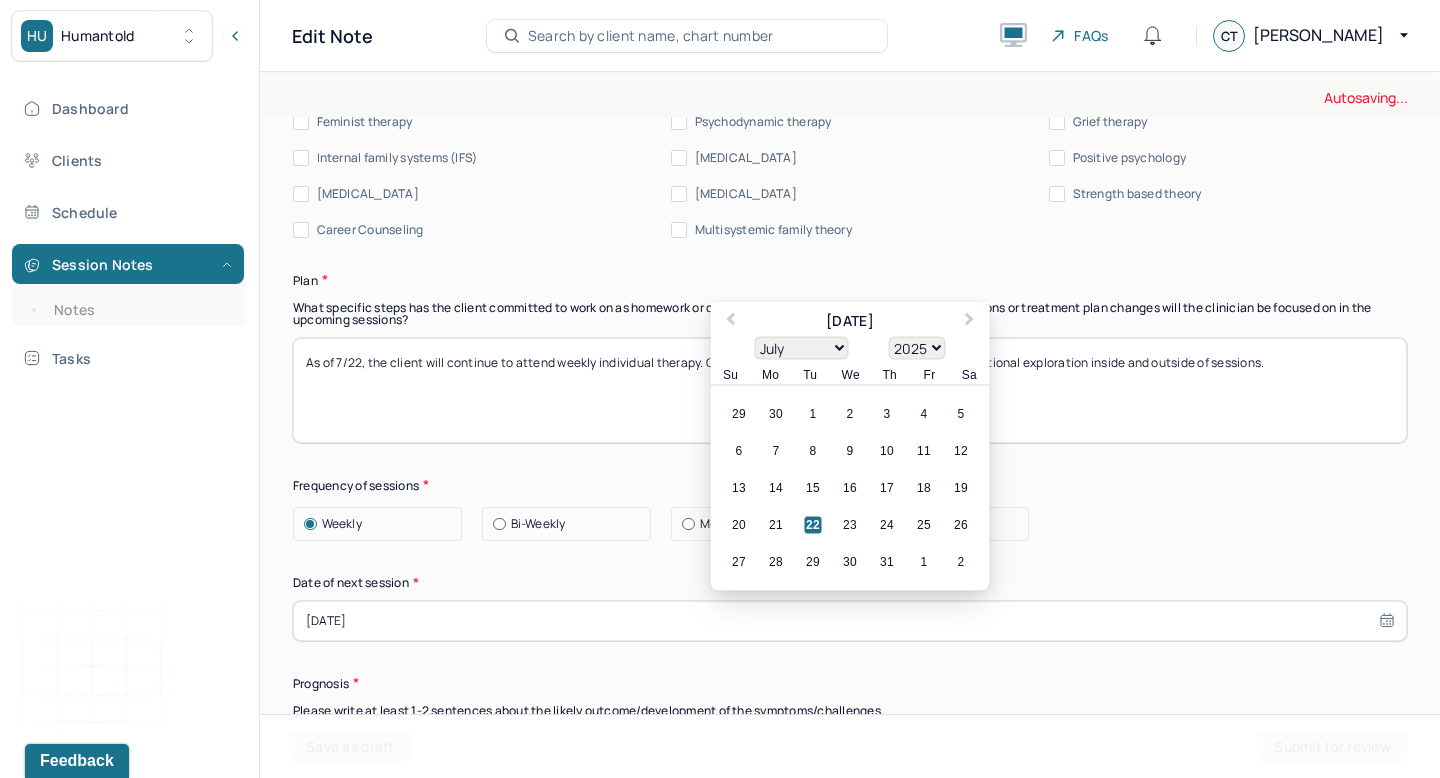 click on "[DATE]" at bounding box center (850, 621) 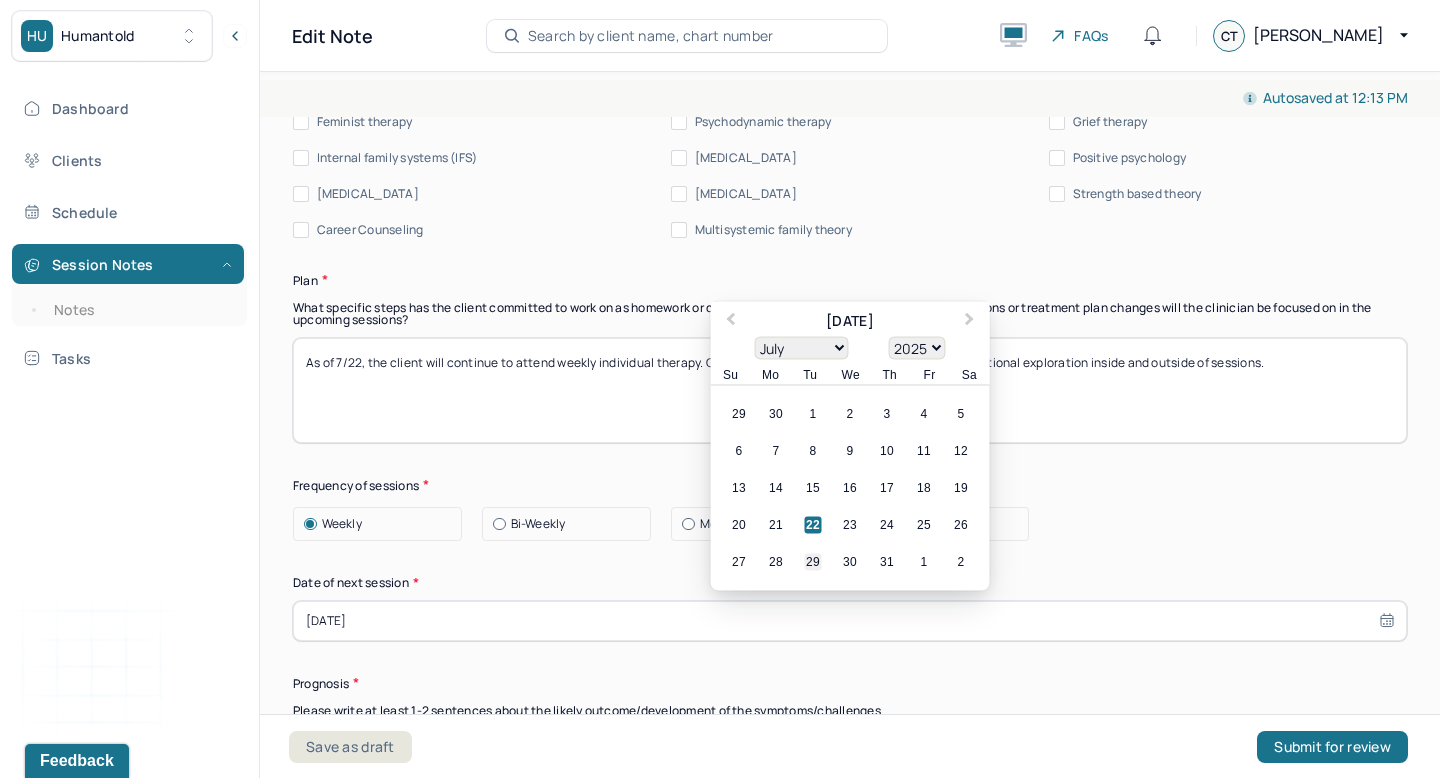 click on "29" at bounding box center (813, 561) 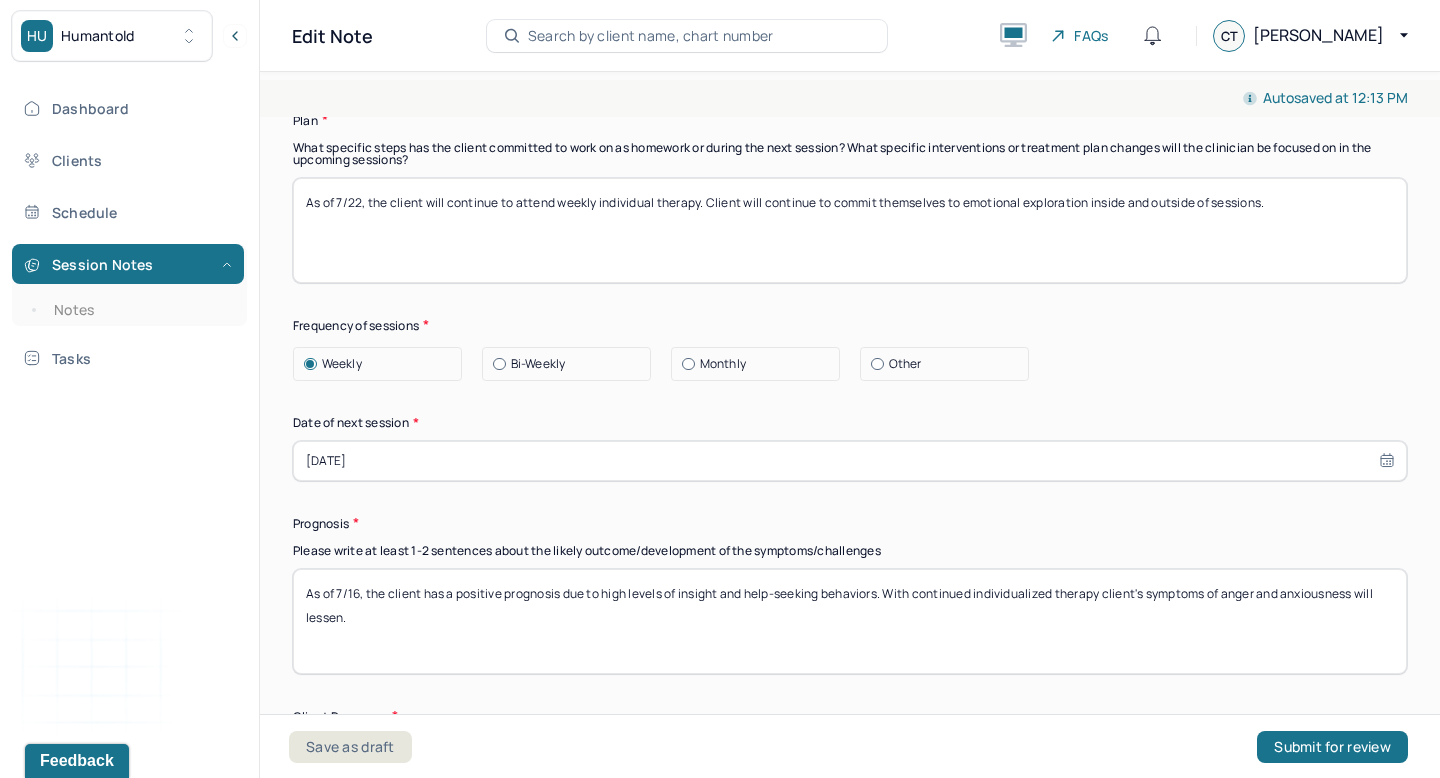 scroll, scrollTop: 2639, scrollLeft: 0, axis: vertical 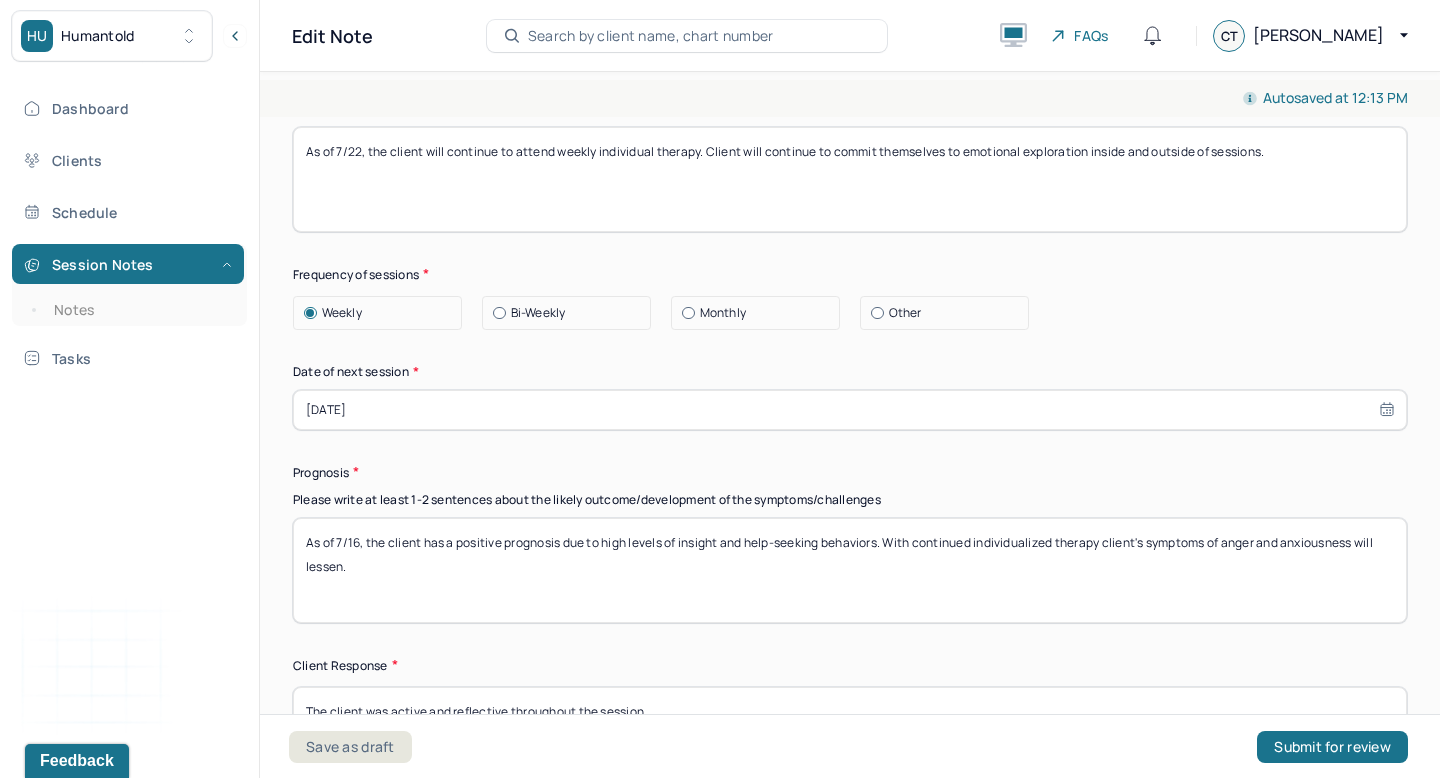 click on "As of 7/16, the client has a positive prognosis due to high levels of insight and help-seeking behaviors. With continued individualized therapy client's symptoms of anger and anxiousness will lessen." at bounding box center (850, 570) 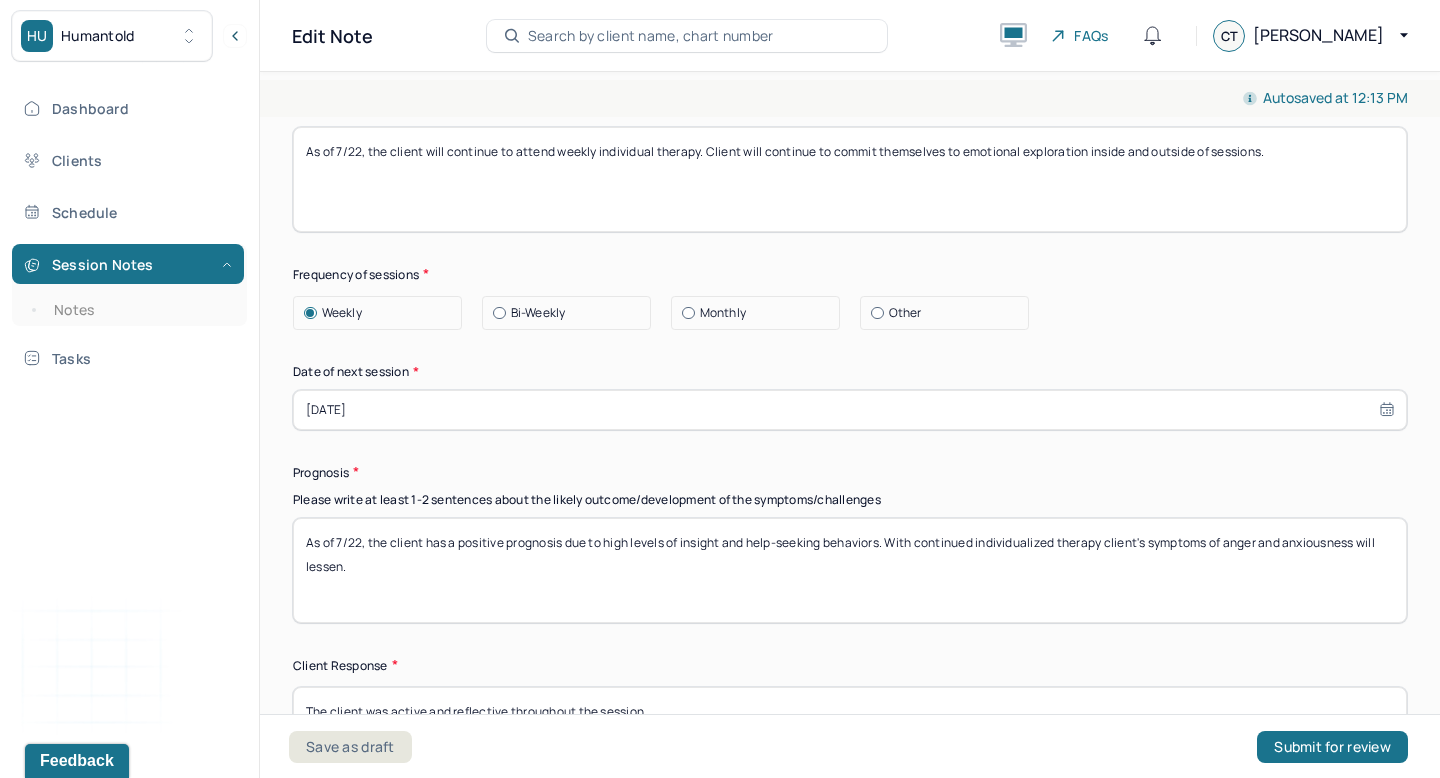 click on "As of 7/16, the client has a positive prognosis due to high levels of insight and help-seeking behaviors. With continued individualized therapy client's symptoms of anger and anxiousness will lessen." at bounding box center [850, 570] 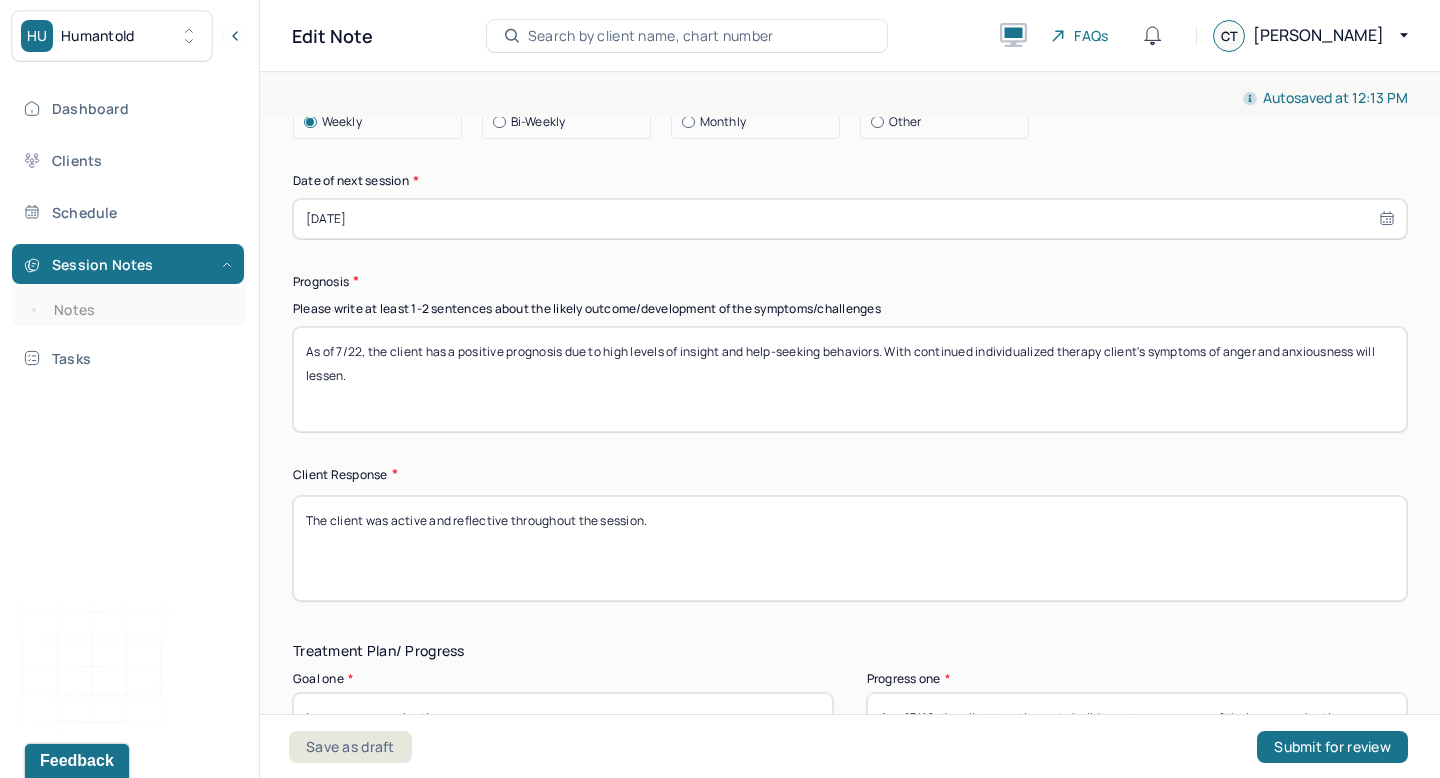 scroll, scrollTop: 2829, scrollLeft: 0, axis: vertical 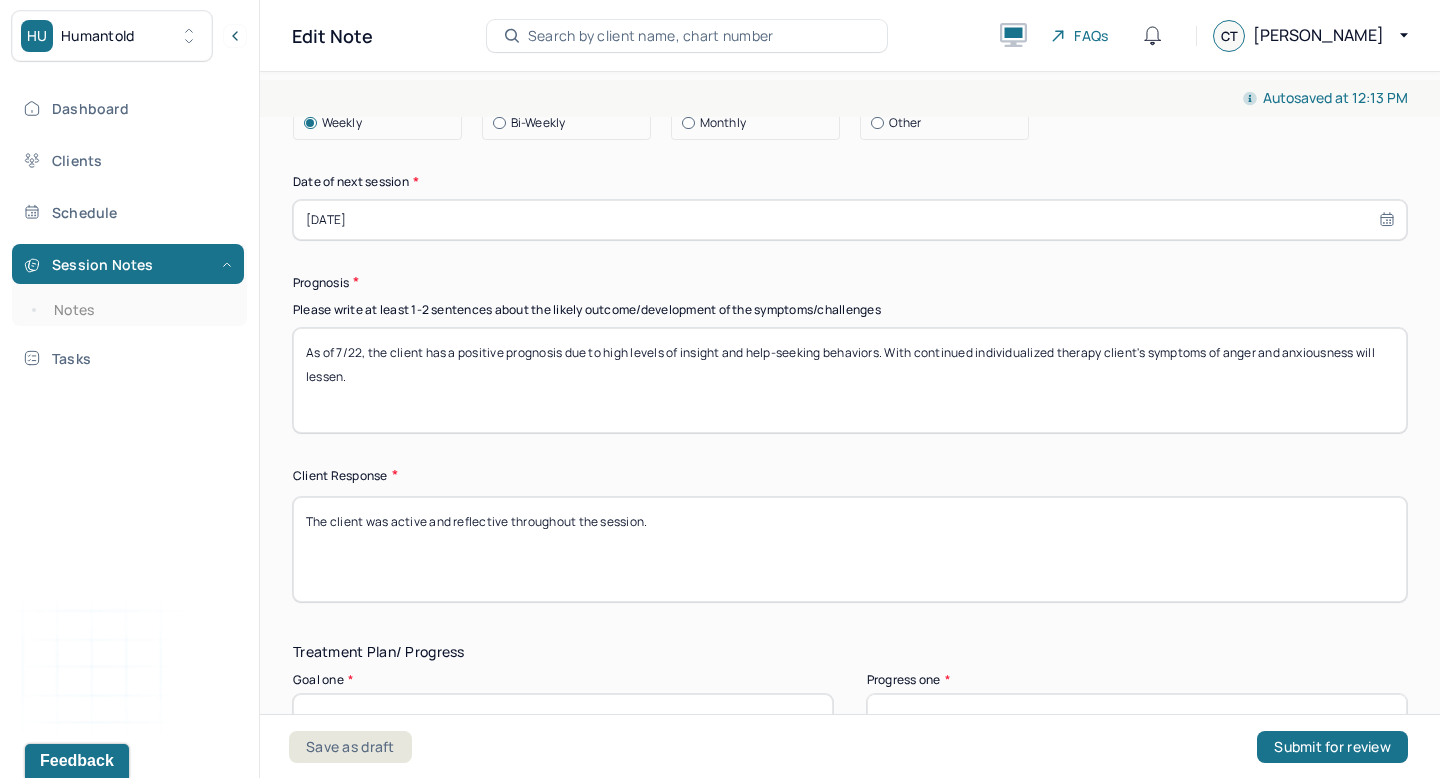 type on "As of 7/22, the client has a positive prognosis due to high levels of insight and help-seeking behaviors. With continued individualized therapy client's symptoms of anger and anxiousness will lessen." 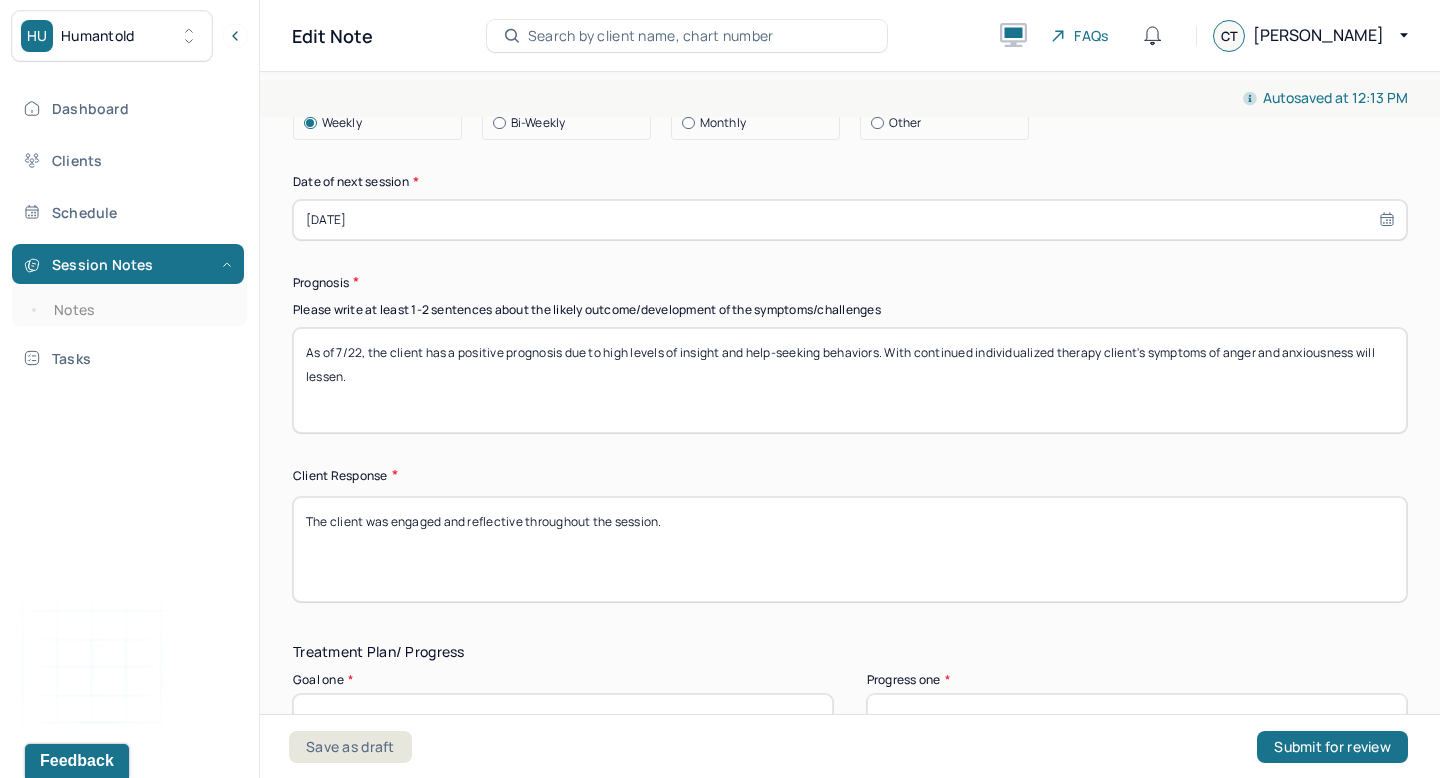 click on "The client was active and reflective throughout the session." at bounding box center [850, 549] 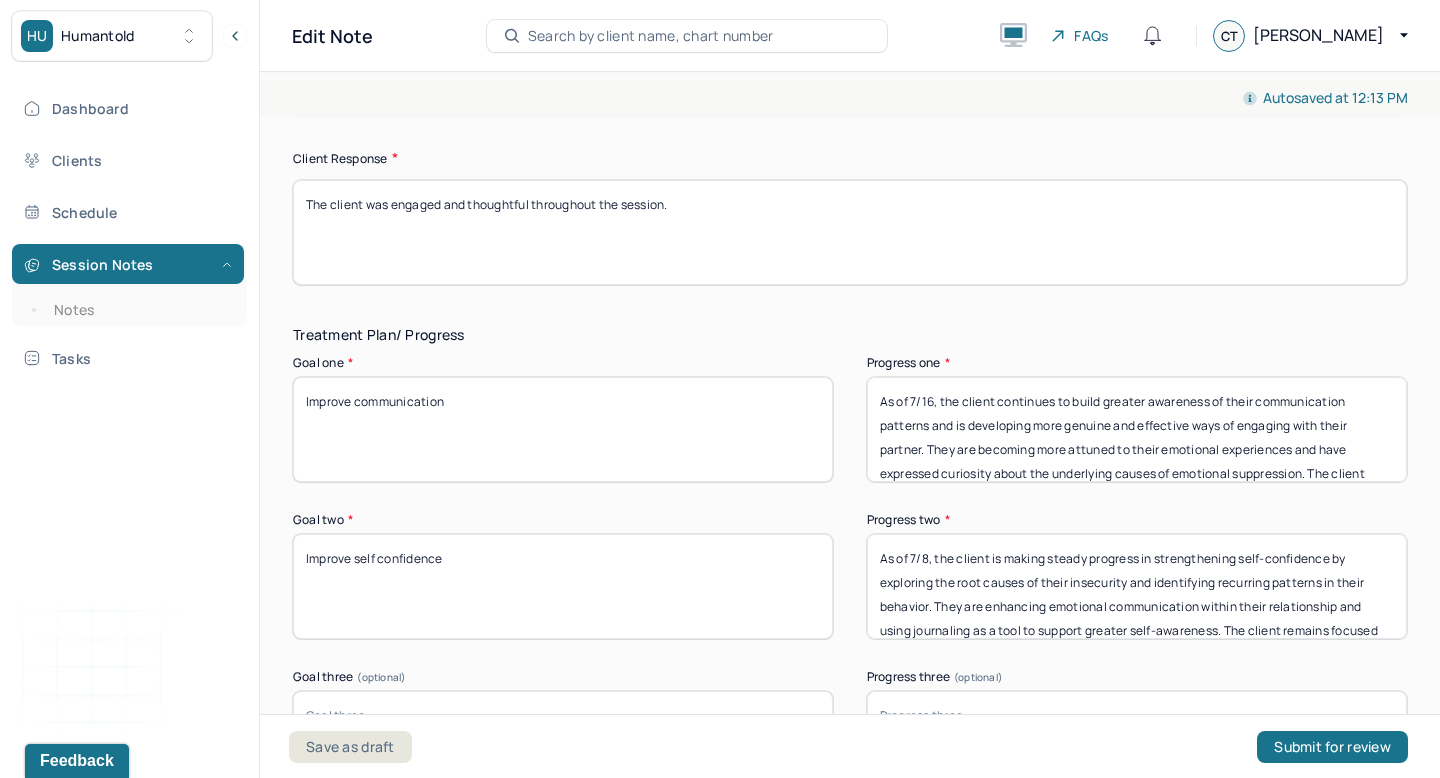 scroll, scrollTop: 3147, scrollLeft: 0, axis: vertical 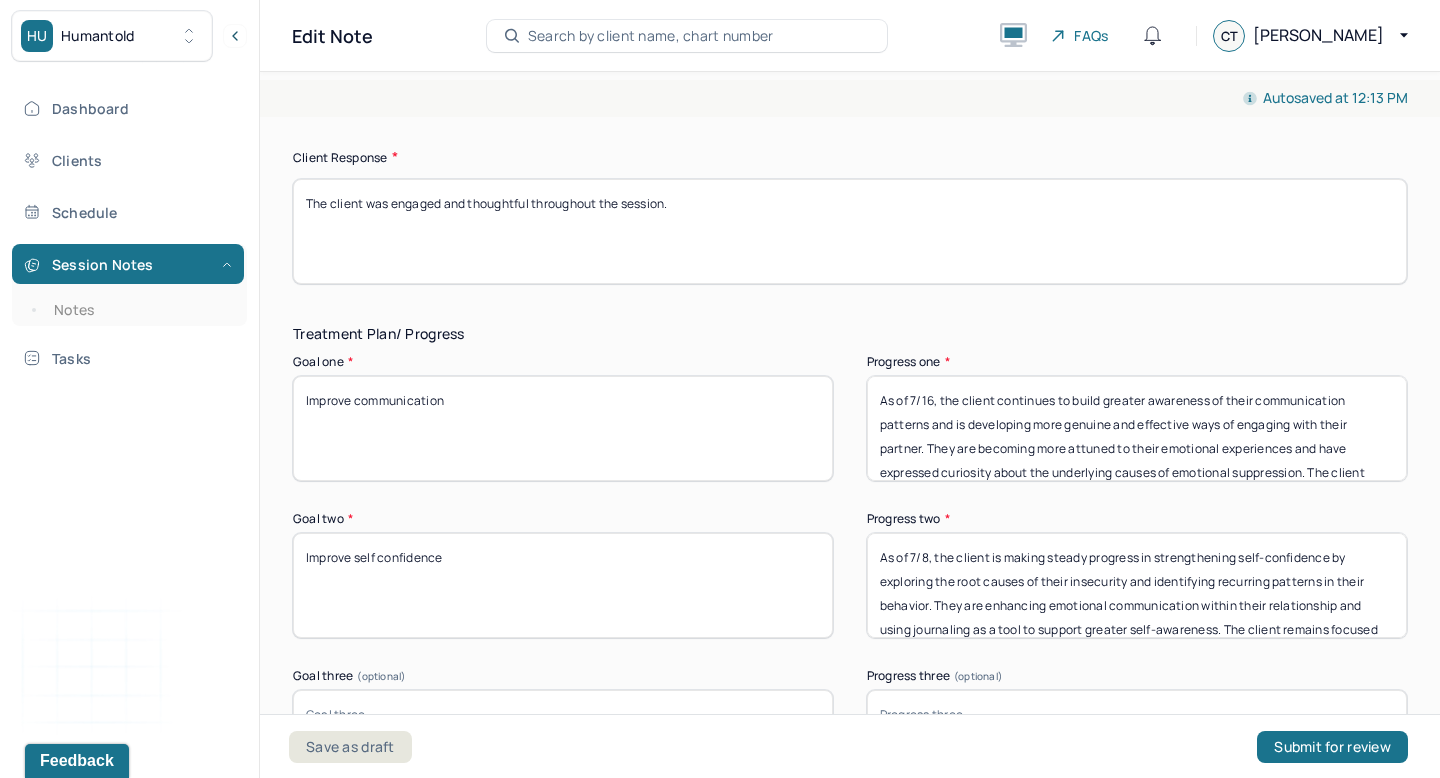type on "The client was engaged and thoughtful throughout the session." 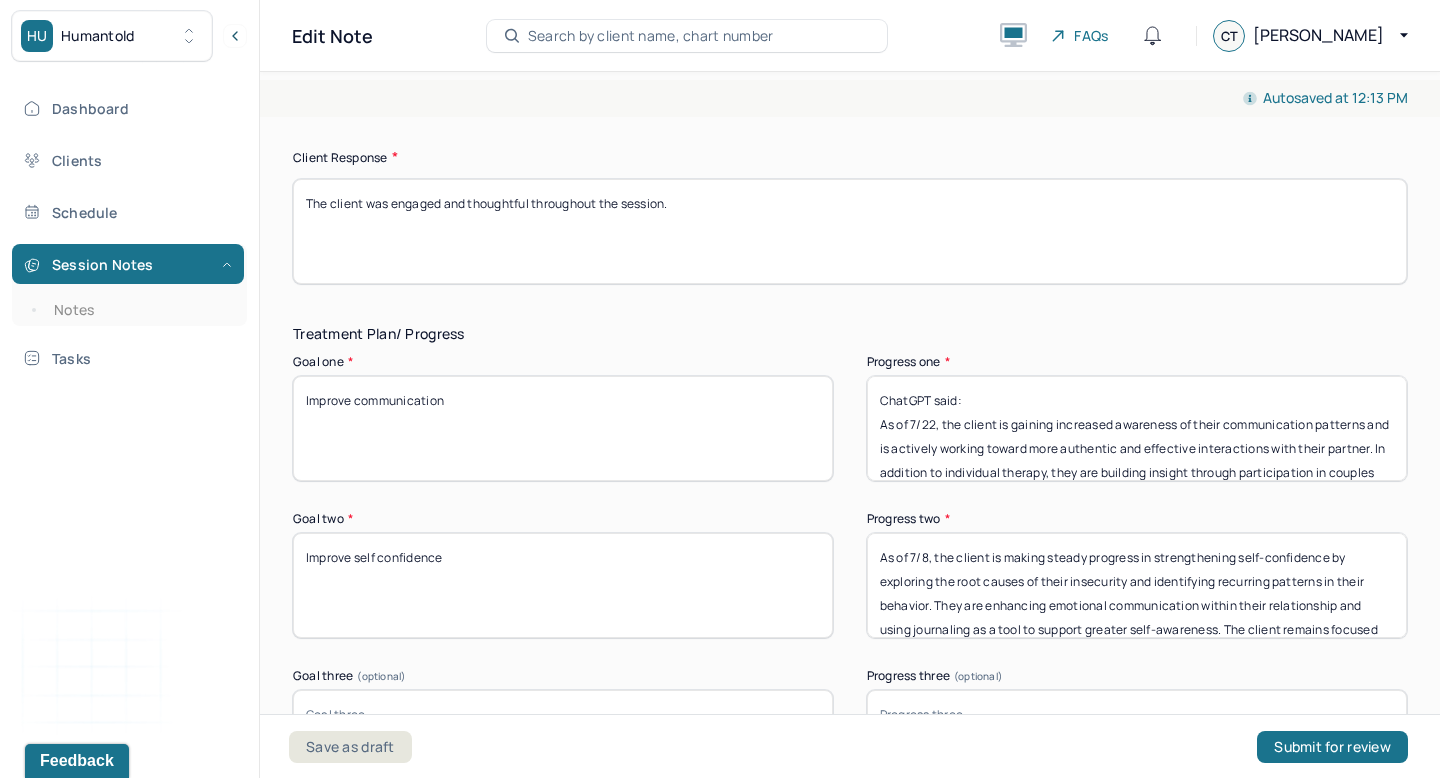 scroll, scrollTop: 96, scrollLeft: 0, axis: vertical 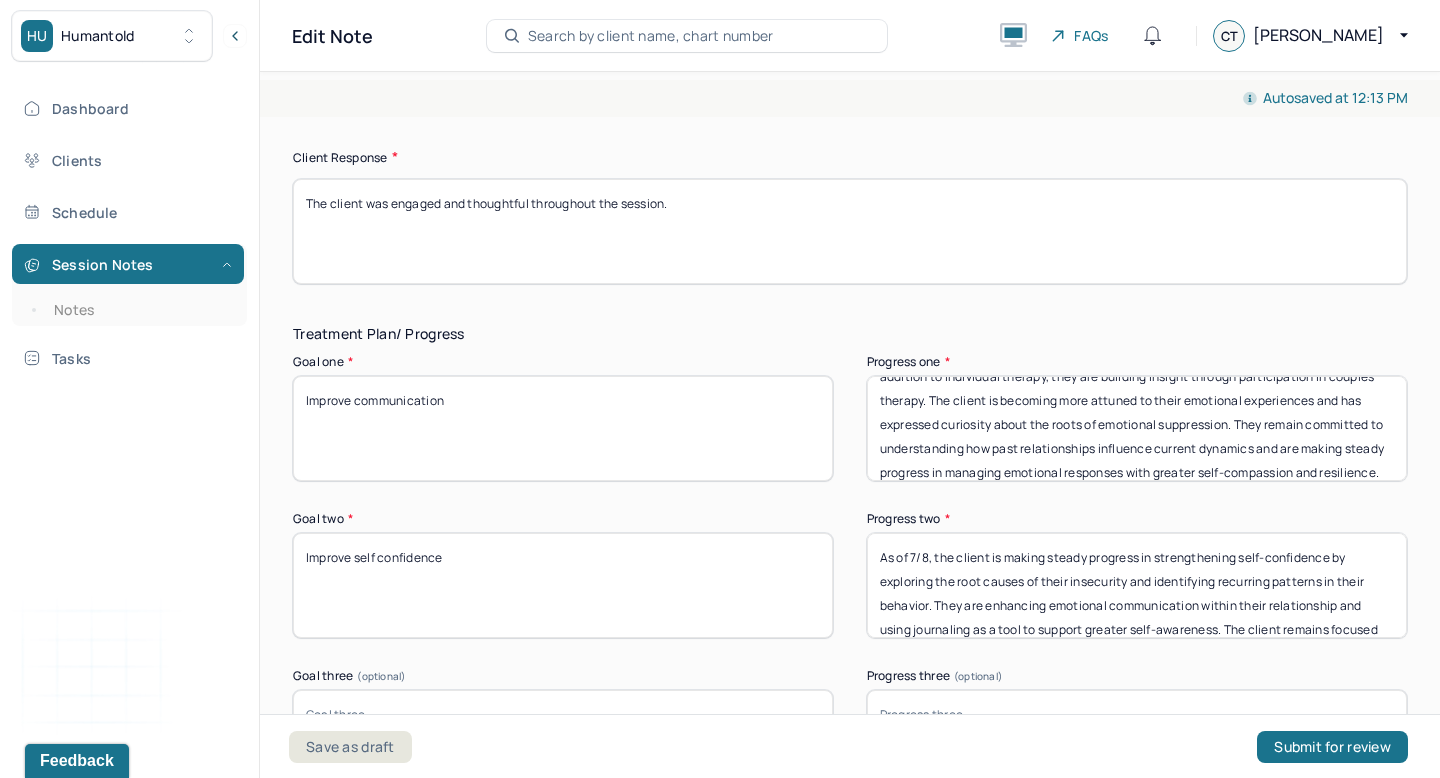 type on "ChatGPT said:
As of 7/22, the client is gaining increased awareness of their communication patterns and is actively working toward more authentic and effective interactions with their partner. In addition to individual therapy, they are building insight through participation in couples therapy. The client is becoming more attuned to their emotional experiences and has expressed curiosity about the roots of emotional suppression. They remain committed to understanding how past relationships influence current dynamics and are making steady progress in managing emotional responses with greater self-compassion and resilience." 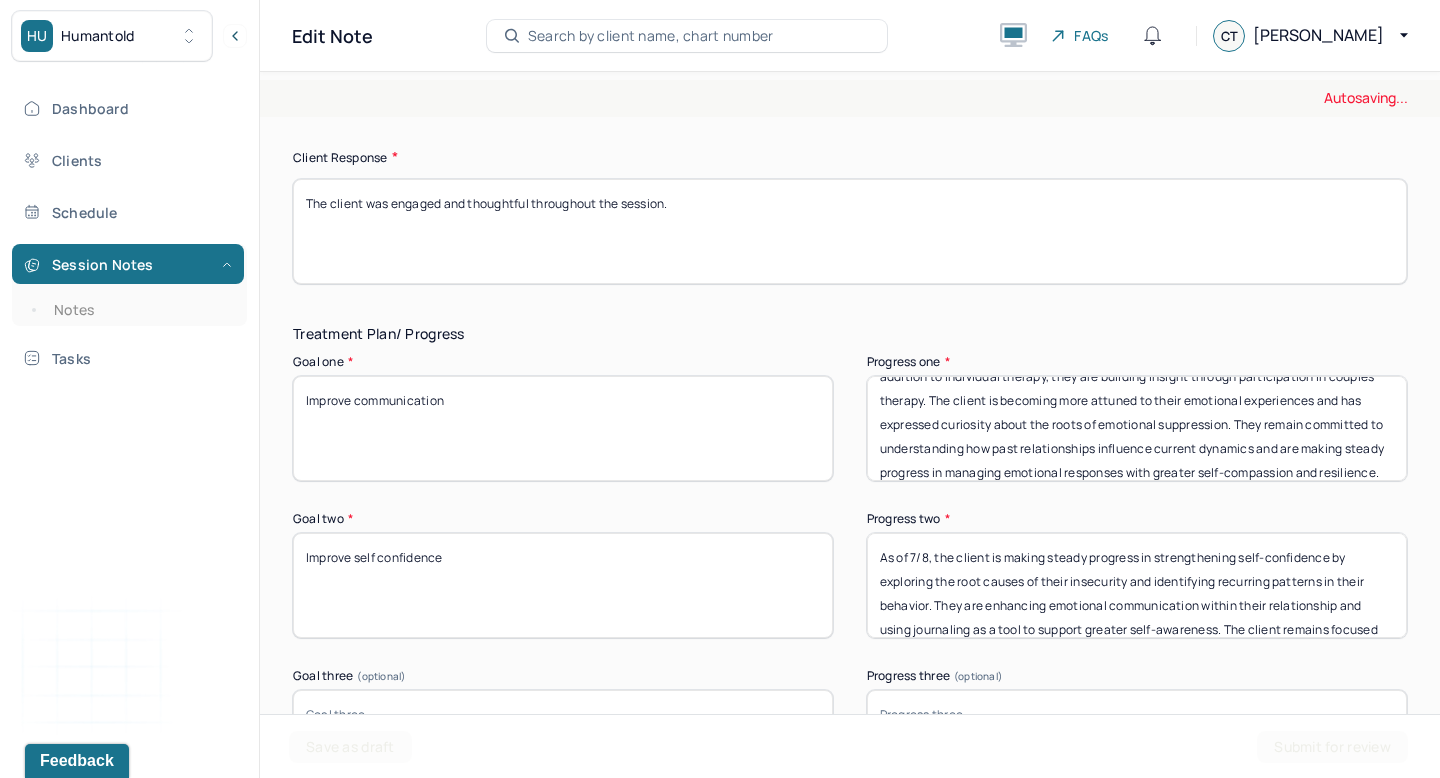 click on "As of 7/8, the client is making steady progress in strengthening self-confidence by exploring the root causes of their insecurity and identifying recurring patterns in their behavior. They are enhancing emotional communication within their relationship and using journaling as a tool to support greater self-awareness. The client remains focused on nurturing self-compassion and building emotional resilience as part of their broader [MEDICAL_DATA]." at bounding box center [1137, 585] 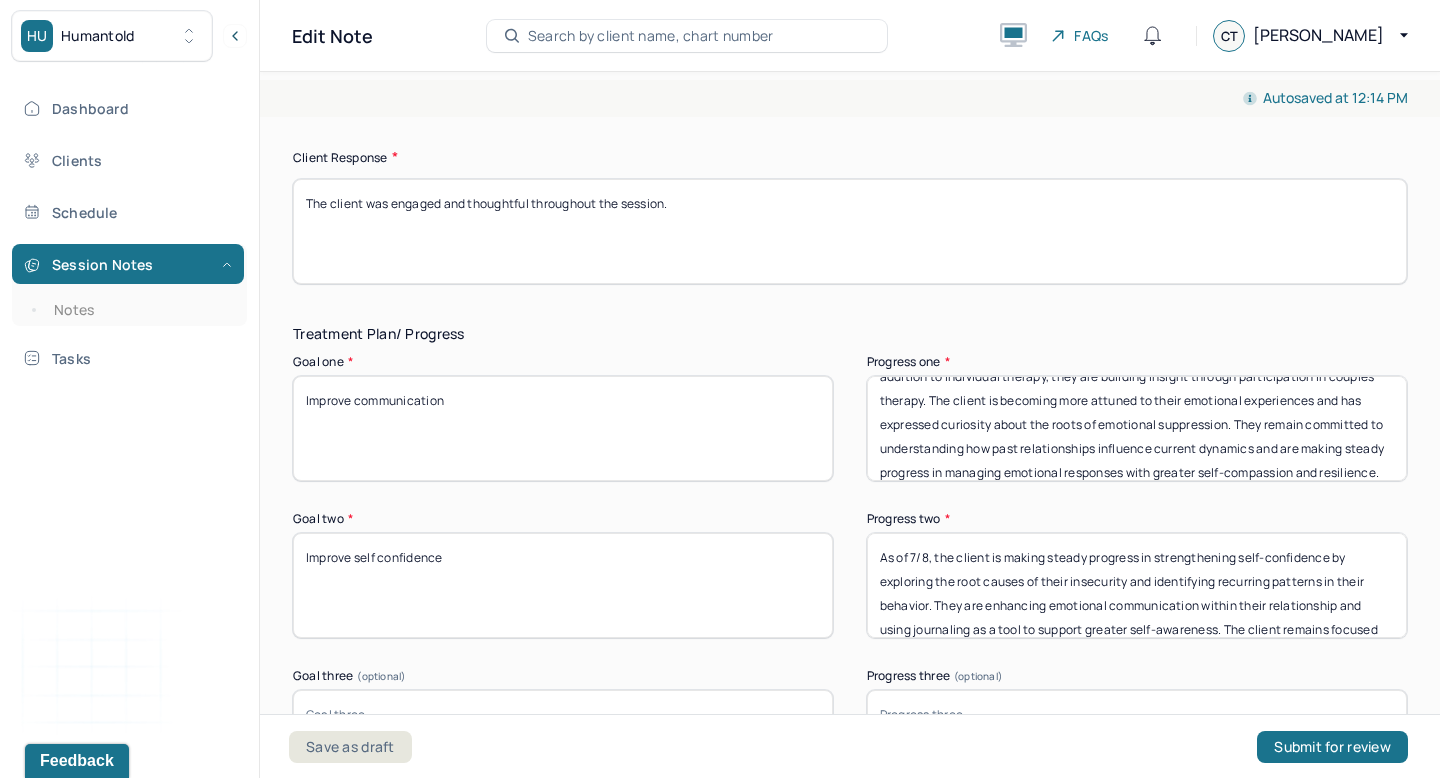paste on "22, the client is steadily building self-confidence by exploring the underlying sources of insecurity and recognizing recurring behavioral patterns. They are fostering a stronger sense of presence and emotional awareness, which is helping to deepen communication within their relationship. Journaling has become a valuable tool in supporting this self-reflection. The client remains committed to cultivating self-compassion and emotional resilience as key elements of thei" 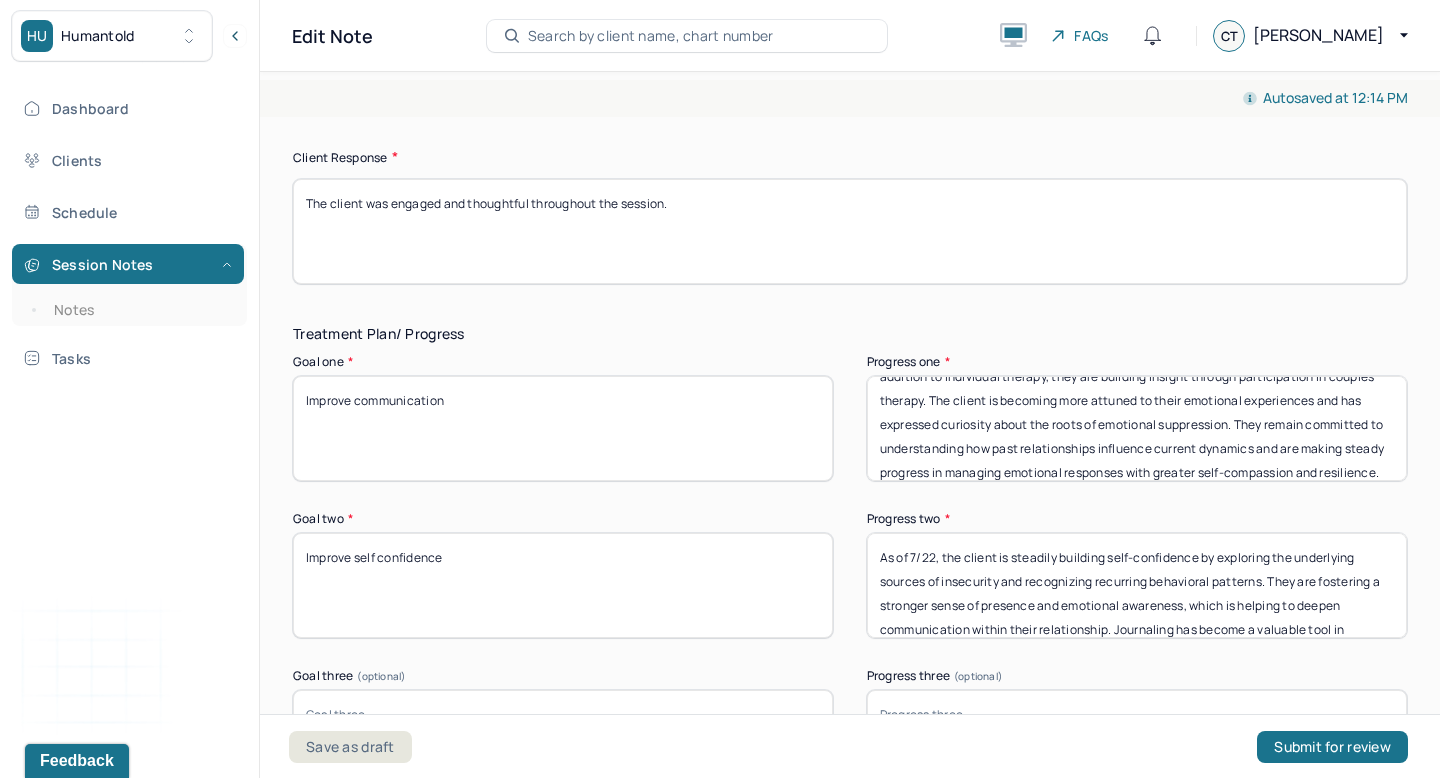 scroll, scrollTop: 48, scrollLeft: 0, axis: vertical 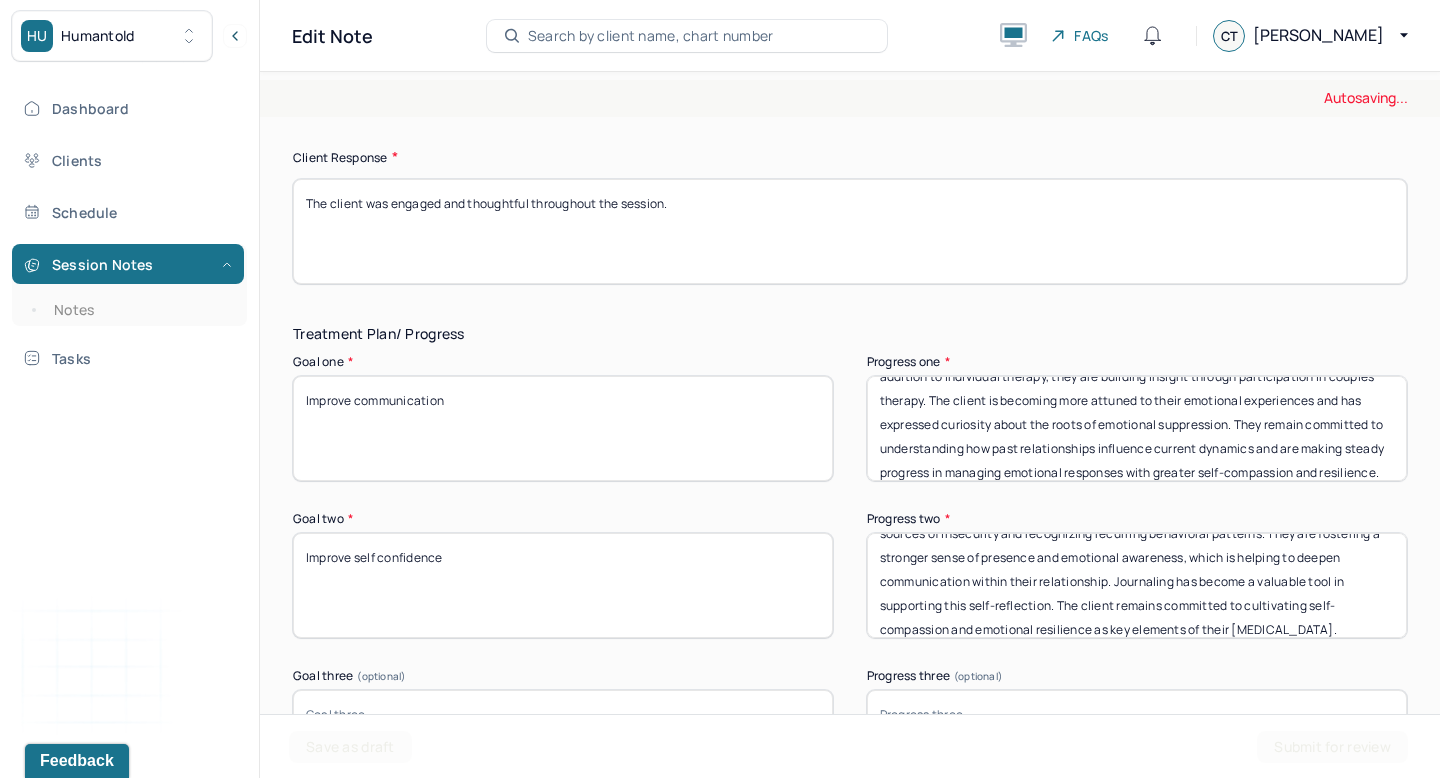type on "As of 7/22, the client is steadily building self-confidence by exploring the underlying sources of insecurity and recognizing recurring behavioral patterns. They are fostering a stronger sense of presence and emotional awareness, which is helping to deepen communication within their relationship. Journaling has become a valuable tool in supporting this self-reflection. The client remains committed to cultivating self-compassion and emotional resilience as key elements of their [MEDICAL_DATA]." 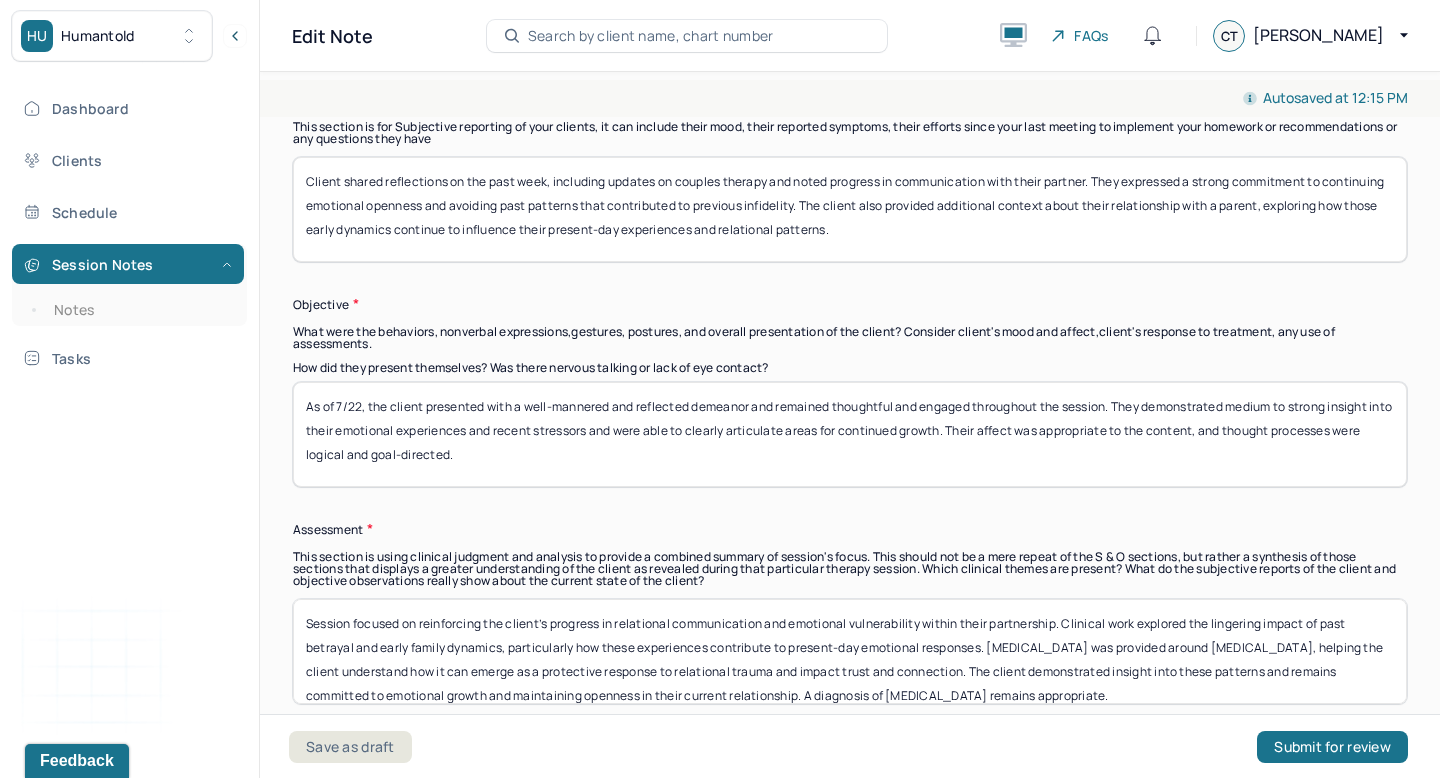 scroll, scrollTop: 1466, scrollLeft: 0, axis: vertical 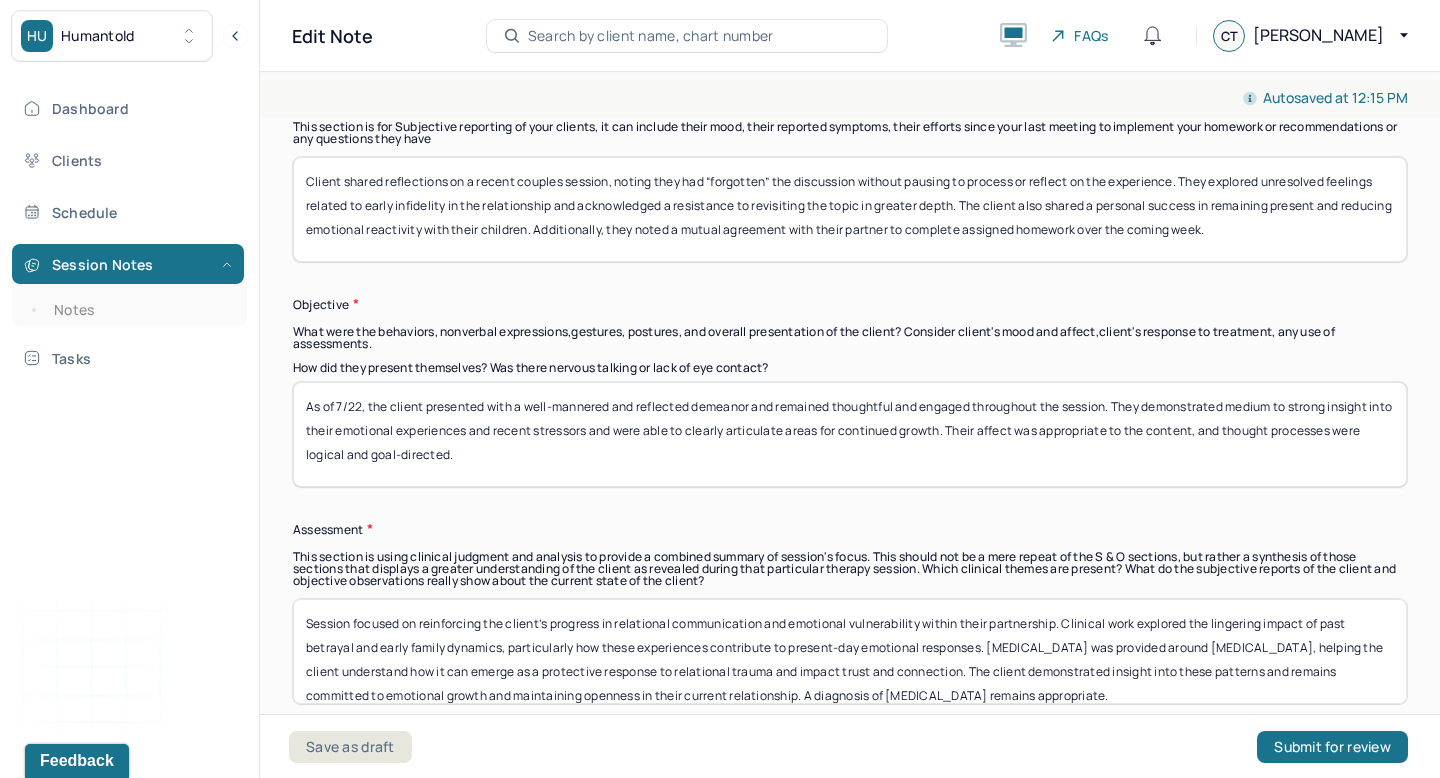 type on "Client shared reflections on a recent couples session, noting they had “forgotten” the discussion without pausing to process or reflect on the experience. They explored unresolved feelings related to early infidelity in the relationship and acknowledged a resistance to revisiting the topic in greater depth. The client also shared a personal success in remaining present and reducing emotional reactivity with their children. Additionally, they noted a mutual agreement with their partner to complete assigned homework over the coming week." 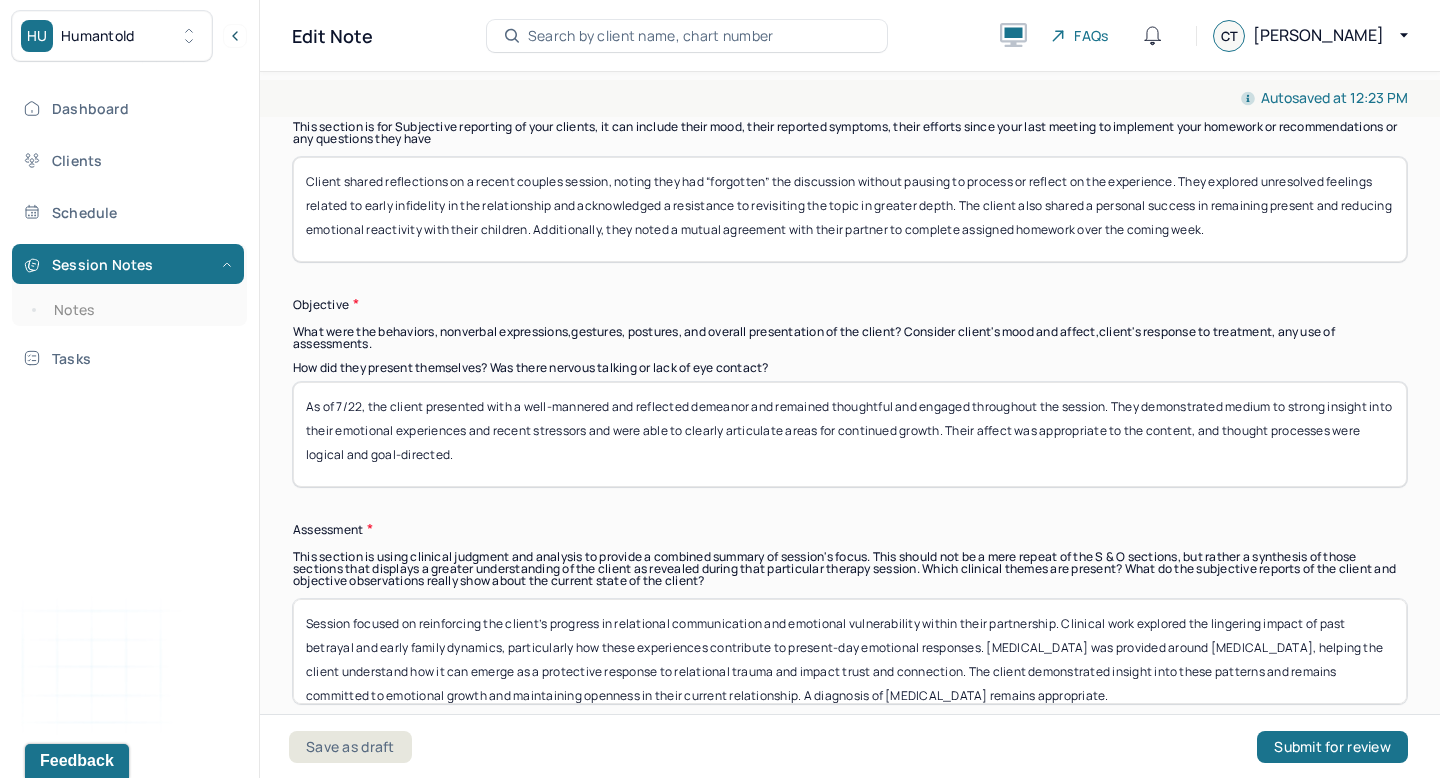 scroll, scrollTop: 16, scrollLeft: 0, axis: vertical 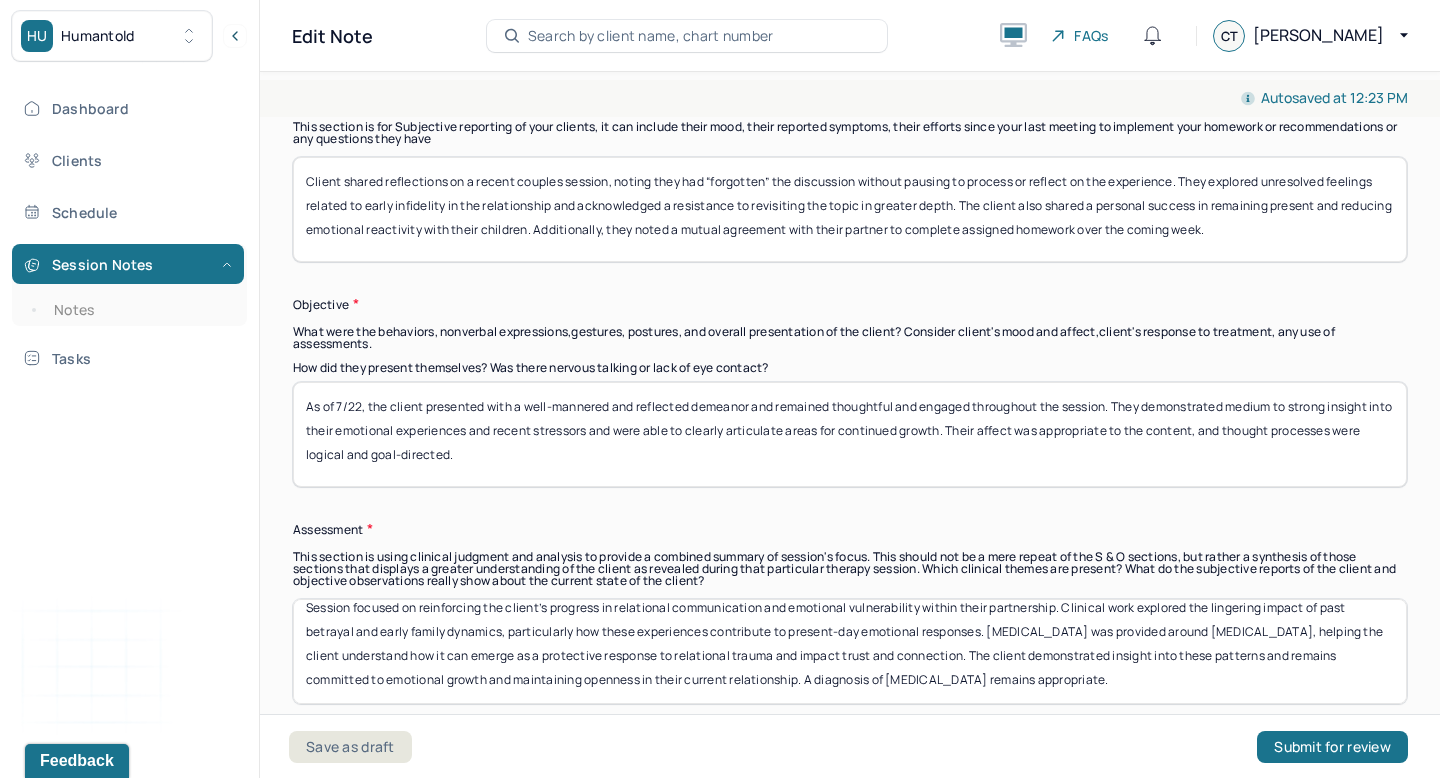 click on "Session focused on reinforcing the client’s progress in relational communication and emotional vulnerability within their partnership. Clinical work explored the lingering impact of past betrayal and early family dynamics, particularly how these experiences contribute to present-day emotional responses. [MEDICAL_DATA] was provided around [MEDICAL_DATA], helping the client understand how it can emerge as a protective response to relational trauma and impact trust and connection. The client demonstrated insight into these patterns and remains committed to emotional growth and maintaining openness in their current relationship. A diagnosis of [MEDICAL_DATA] remains appropriate." at bounding box center [850, 651] 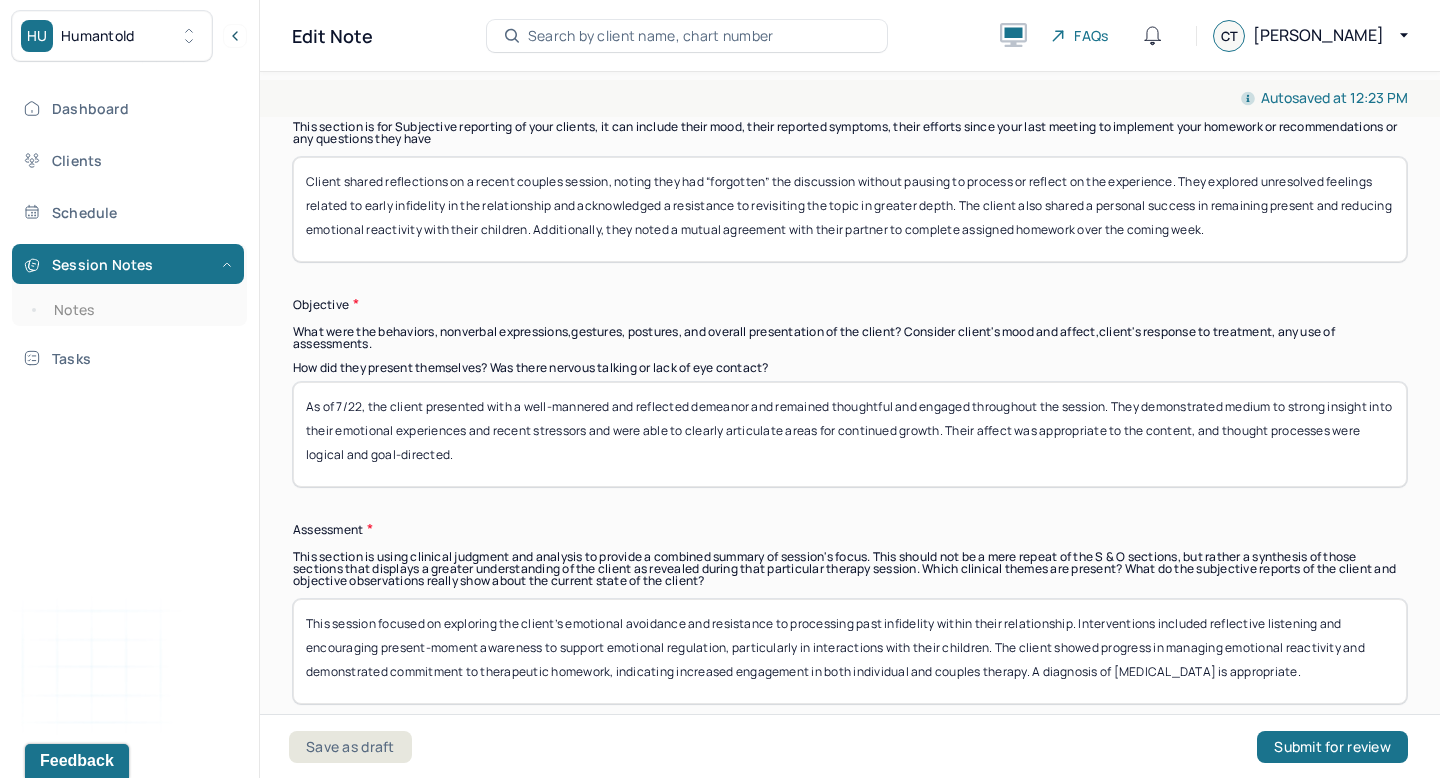 scroll, scrollTop: 0, scrollLeft: 0, axis: both 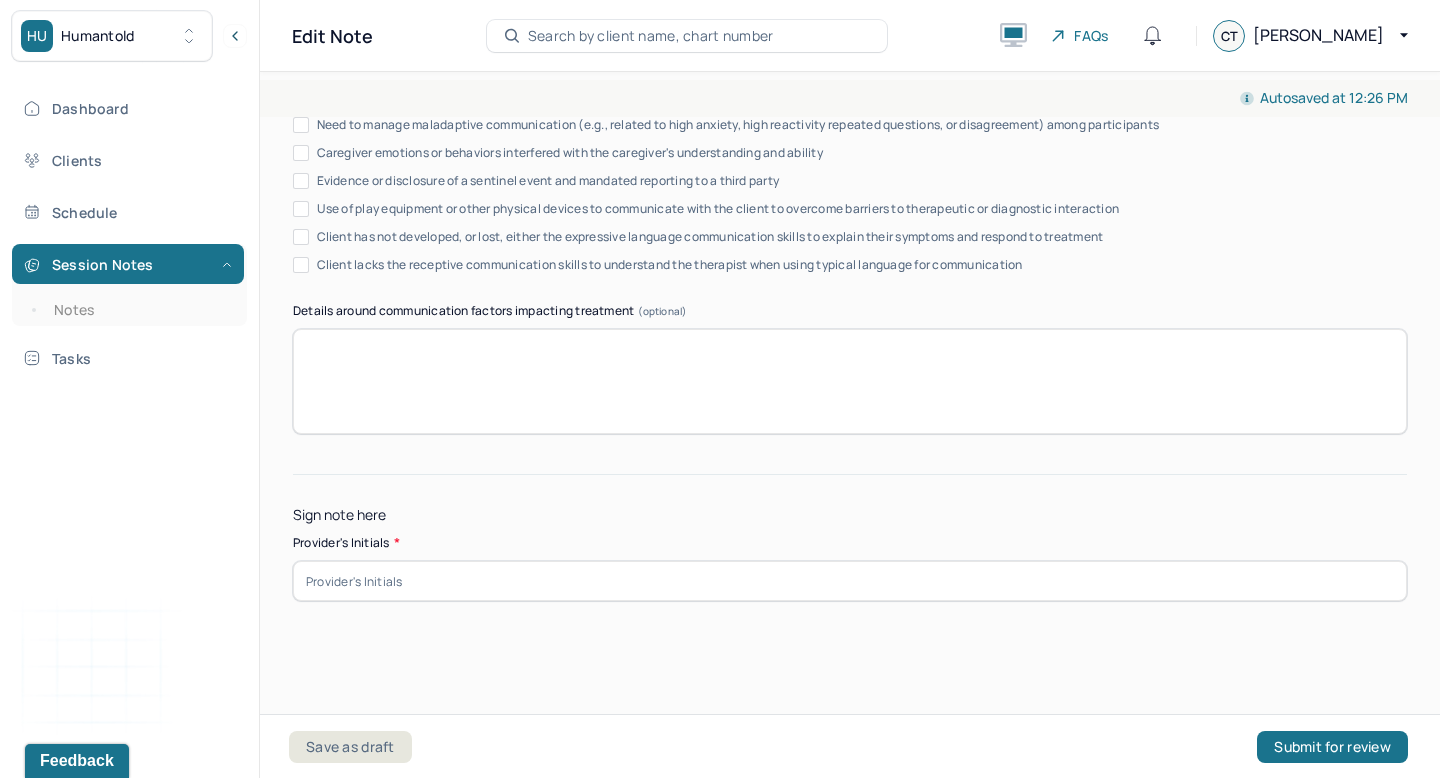 type on "This session focused on exploring the client’s emotional avoidance and resistance to processing past infidelity within their relationship. Interventions included reflective listening and encouraging present-moment awareness to support emotional regulation, particularly in interactions with their children. The client showed progress in managing emotional reactivity and demonstrated commitment to therapeutic homework, indicating increased engagement in both individual and couples therapy. A diagnosis of [MEDICAL_DATA] is appropriate." 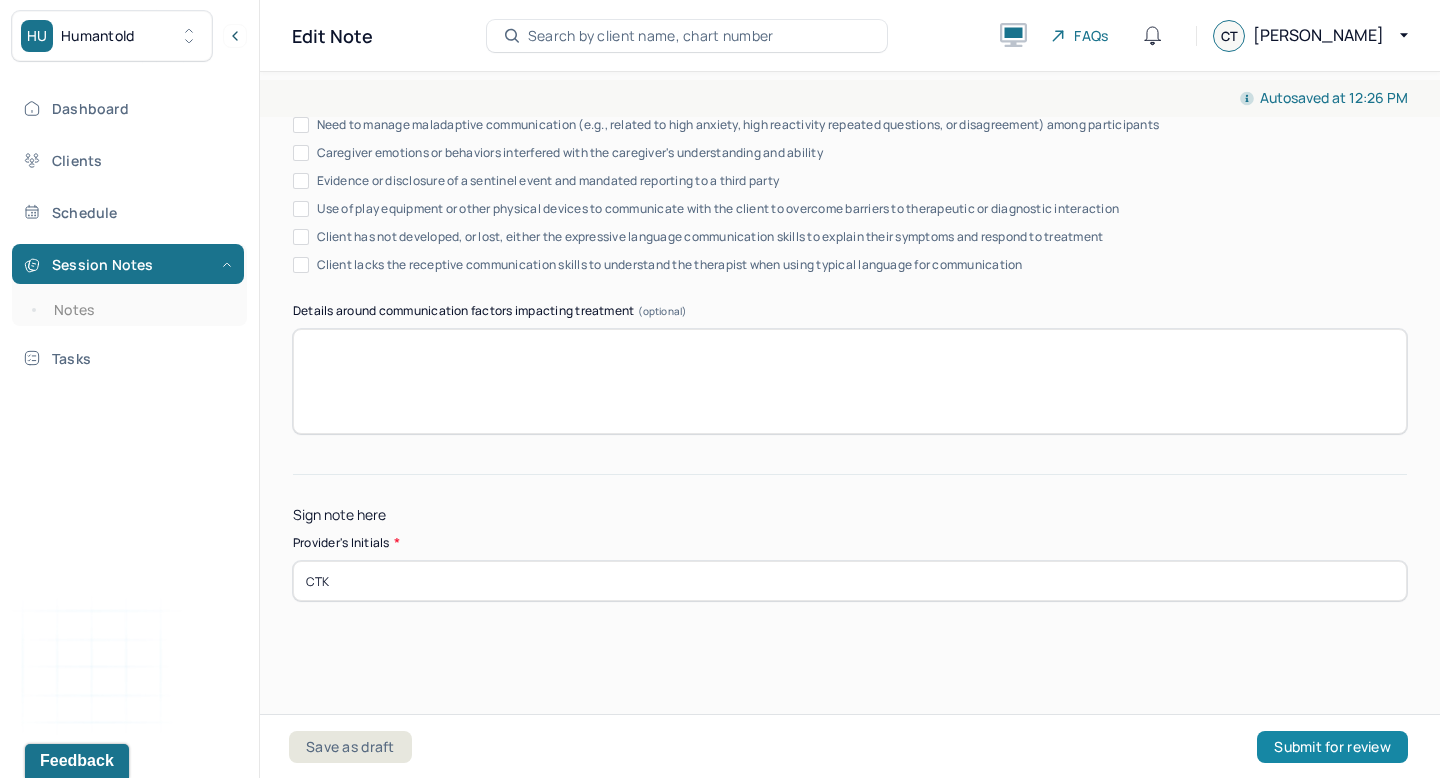 type on "CTK" 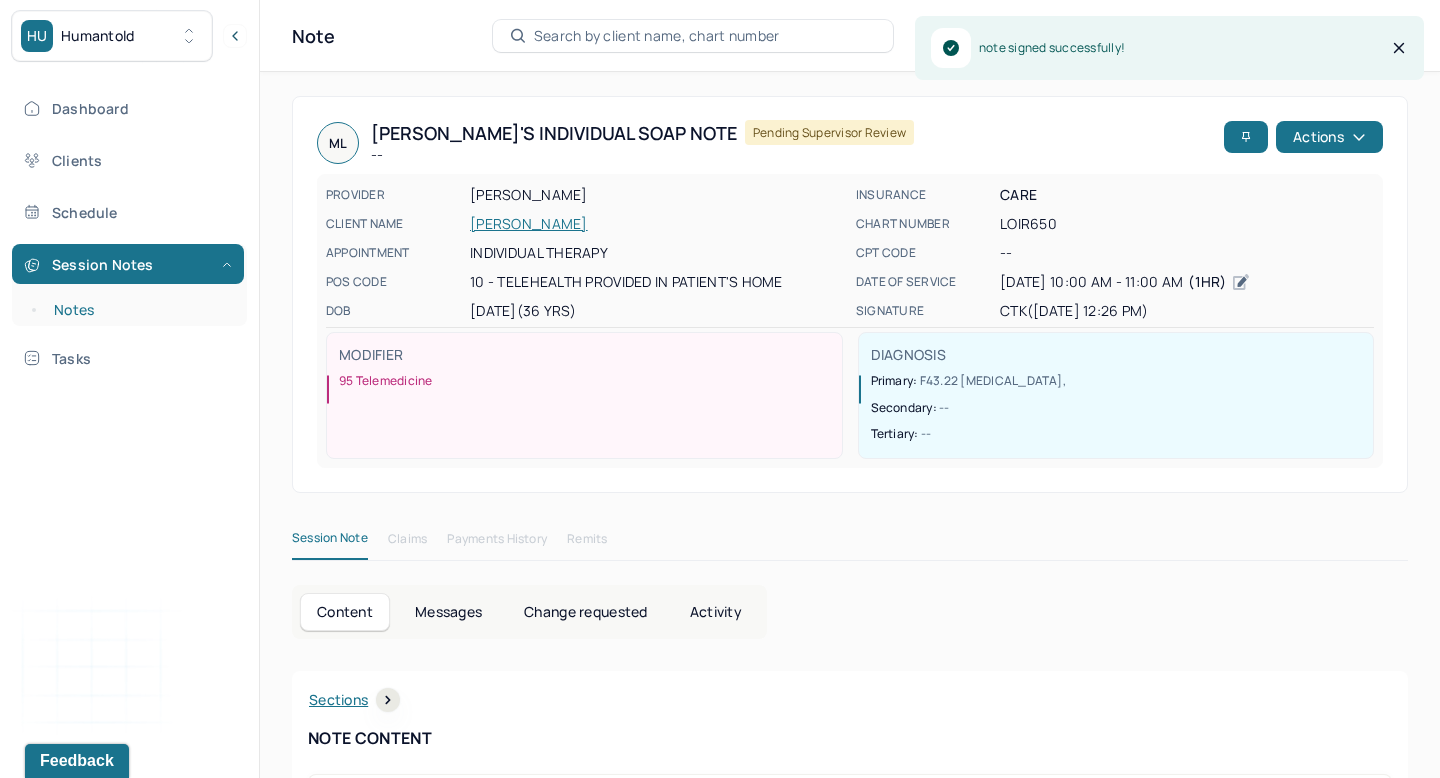 click on "Notes" at bounding box center (139, 310) 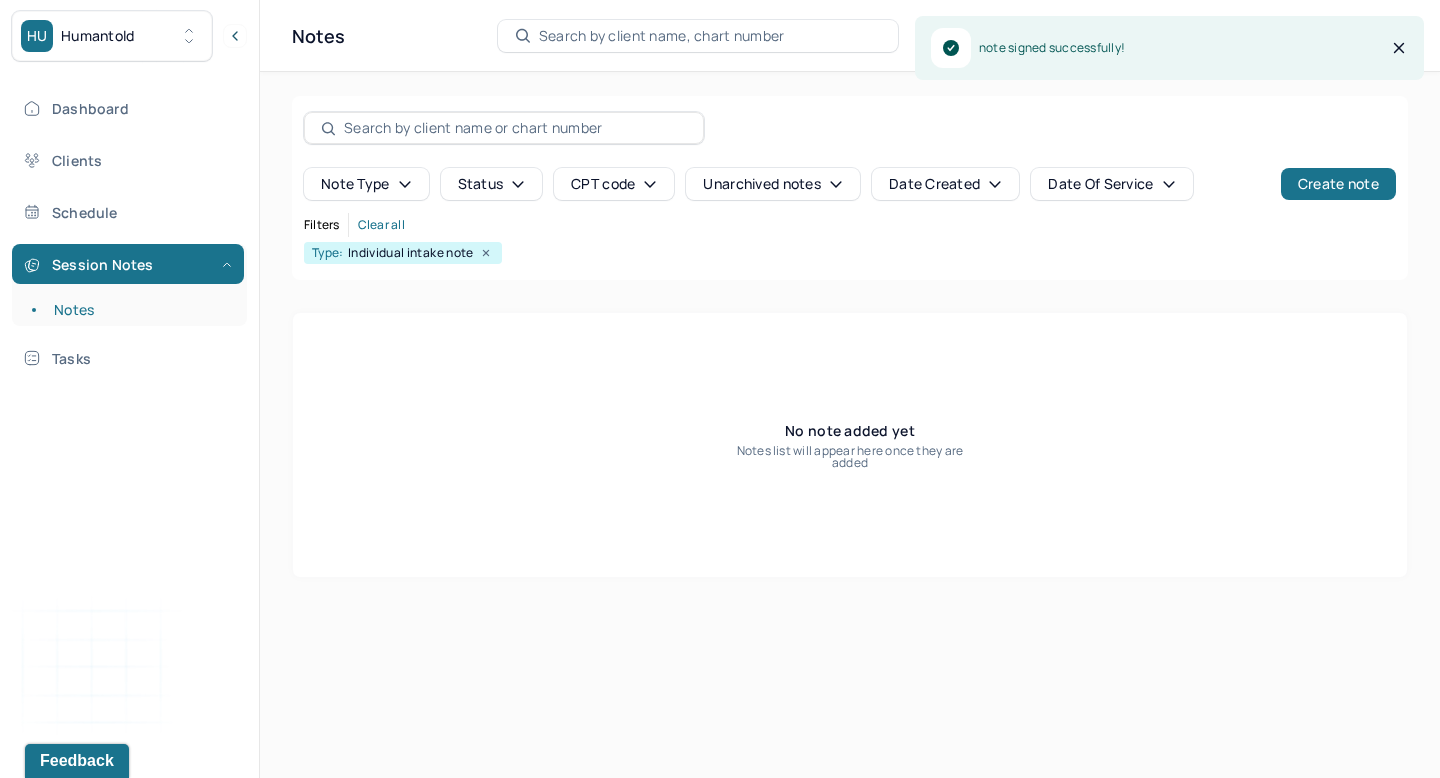 click on "Note type     Status     CPT code     Unarchived notes     Date Created     Date Of Service     Create note   Filters   Clear all   Type: Individual intake note" at bounding box center [850, 188] 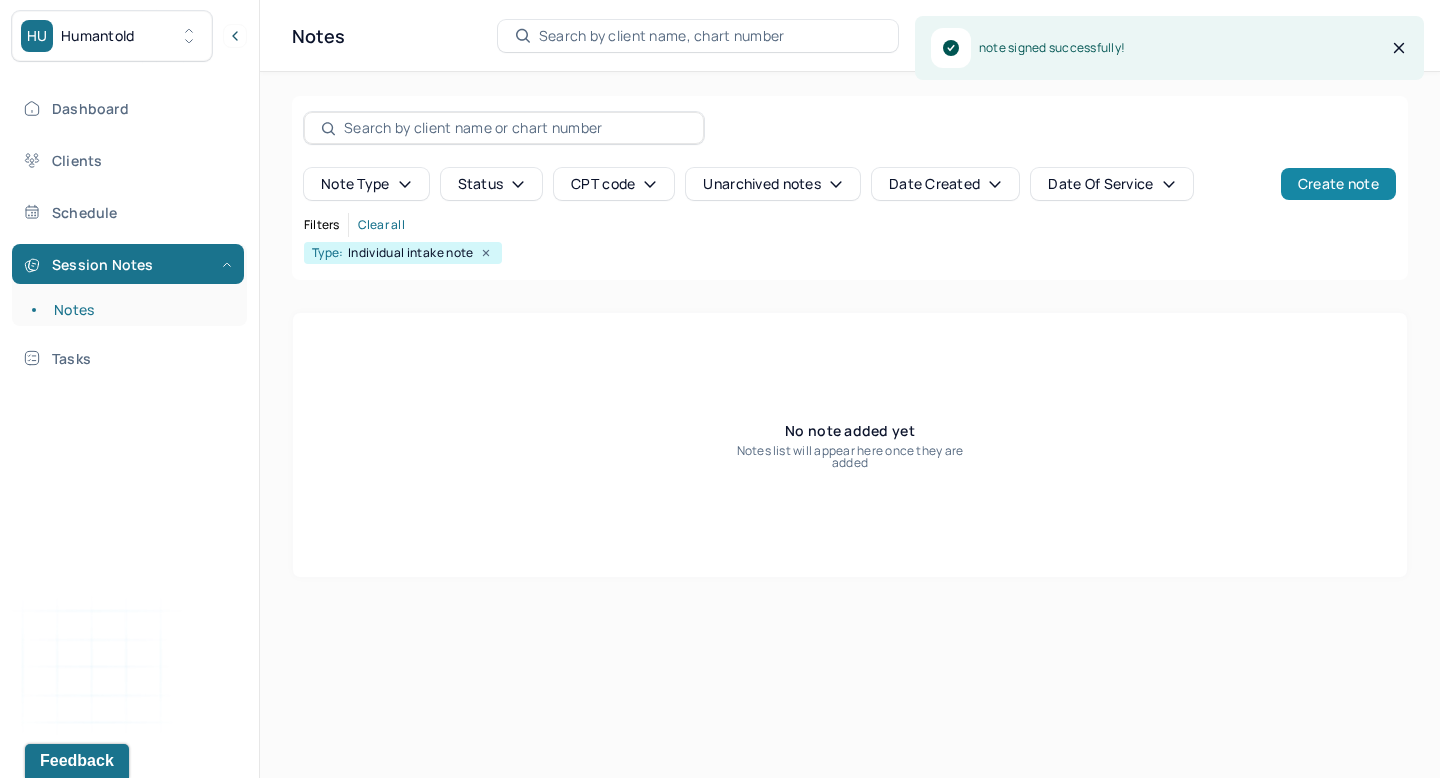 click on "Create note" at bounding box center (1338, 184) 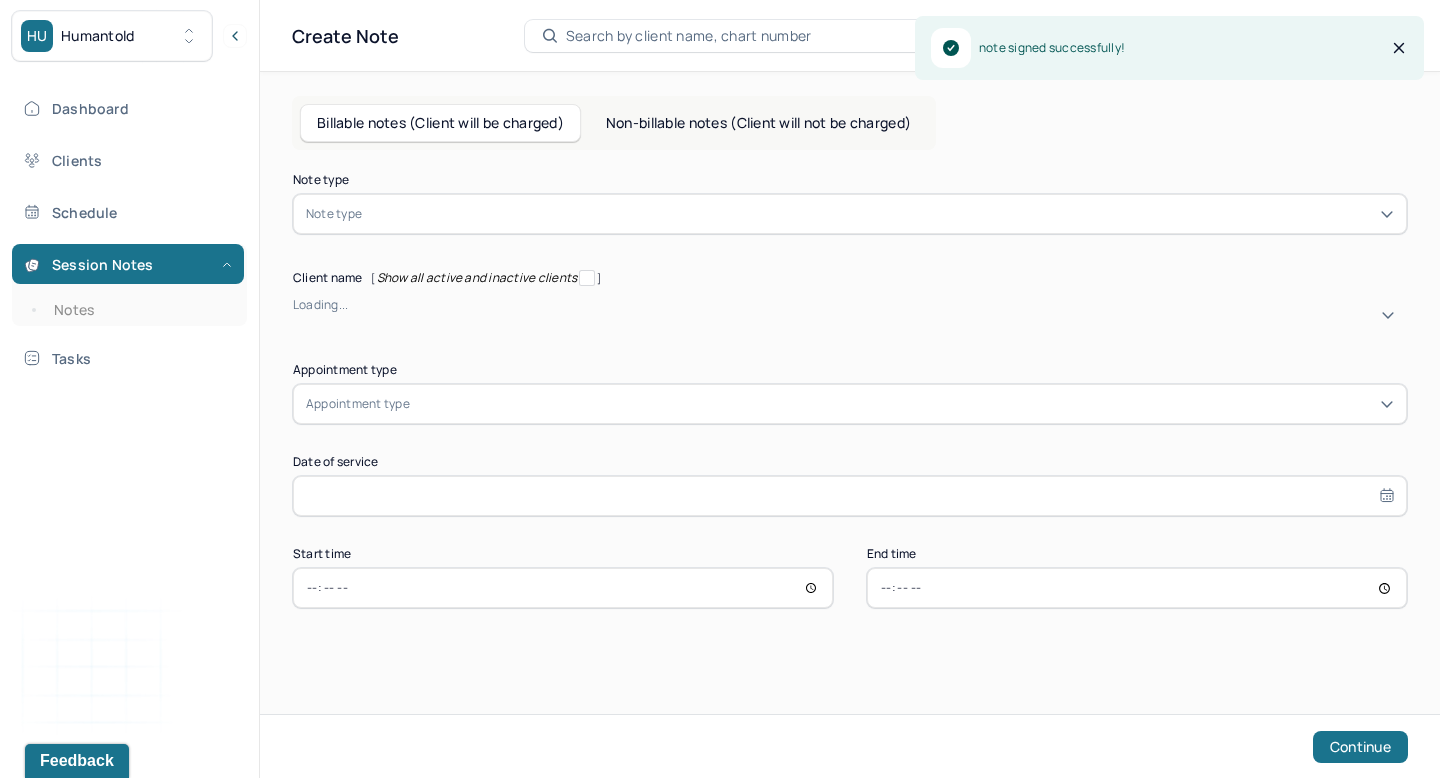 click at bounding box center (880, 214) 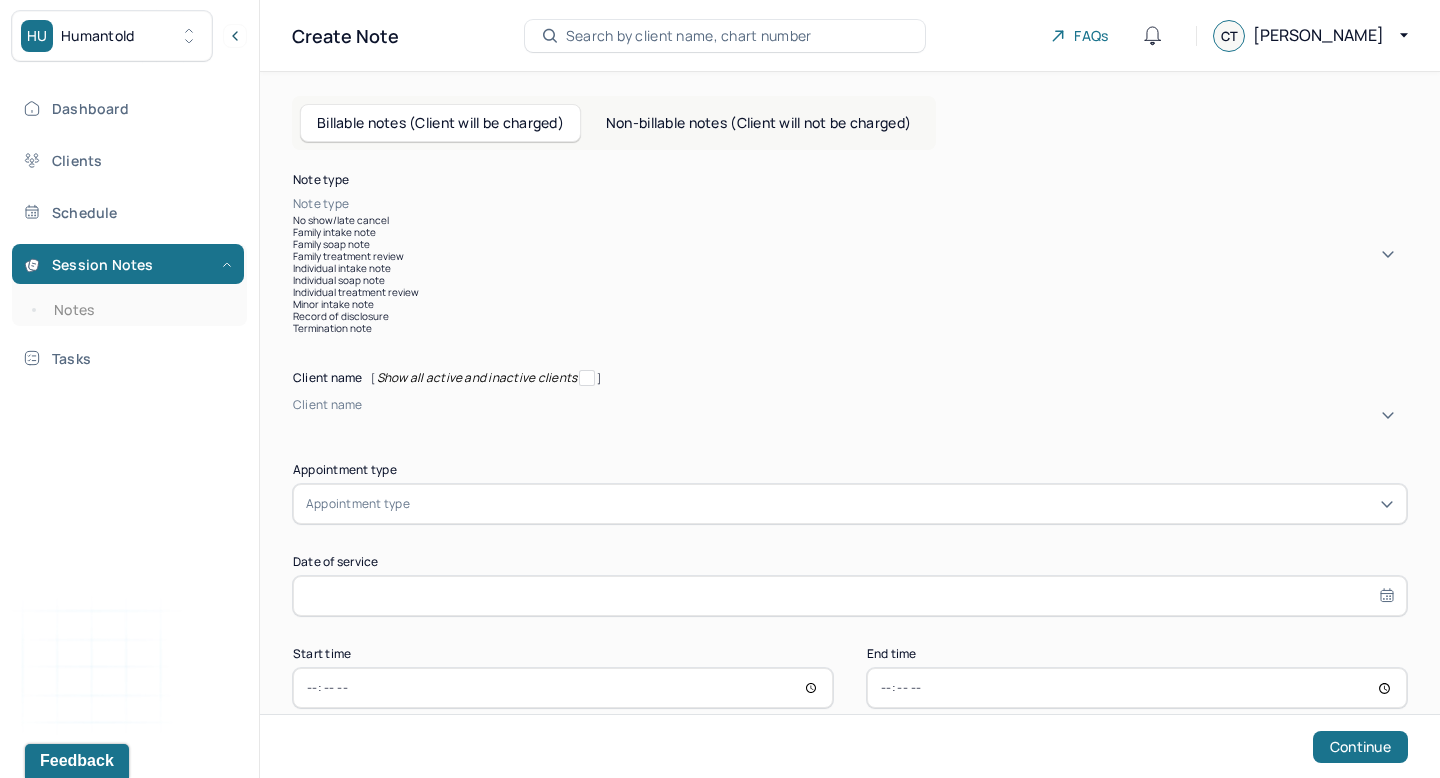click on "Individual soap note" at bounding box center (850, 280) 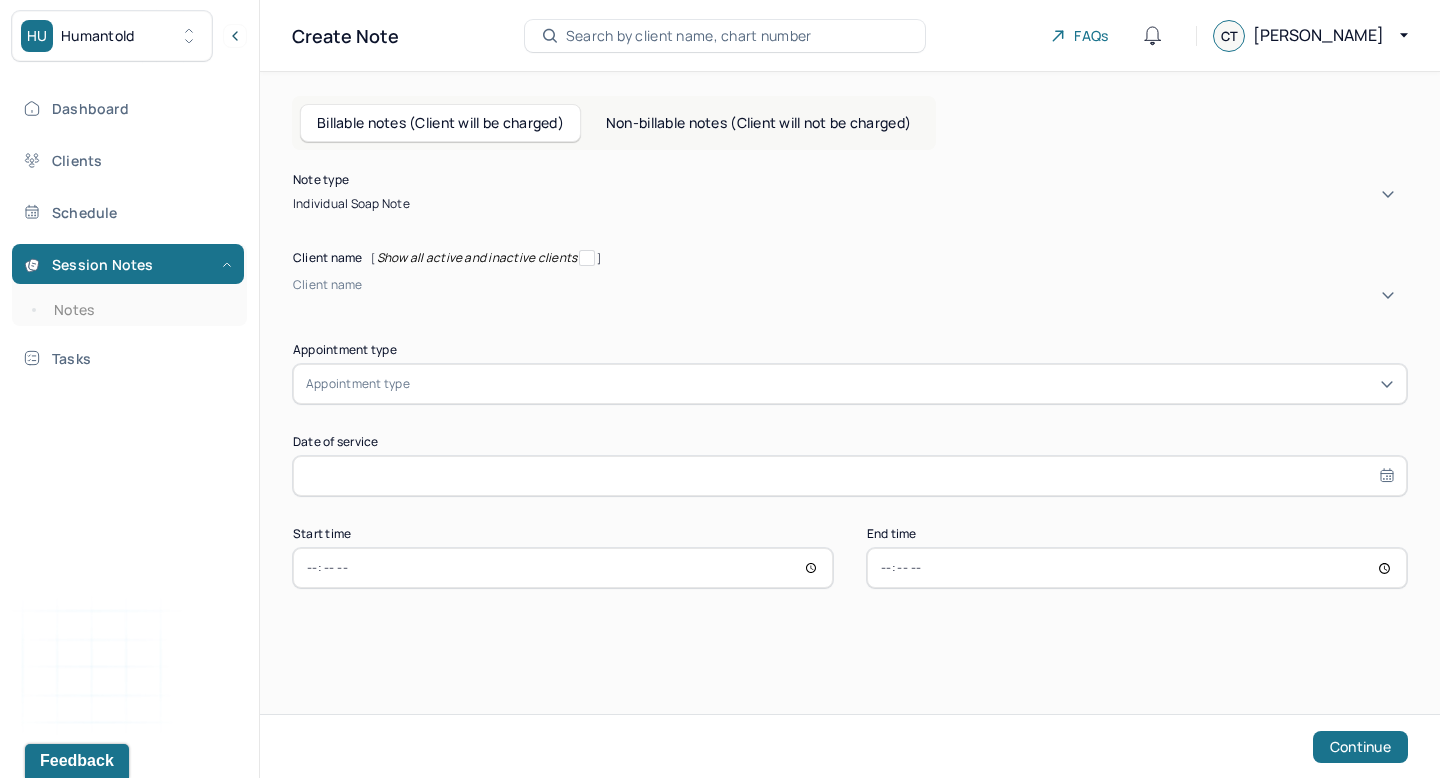 click at bounding box center (296, 302) 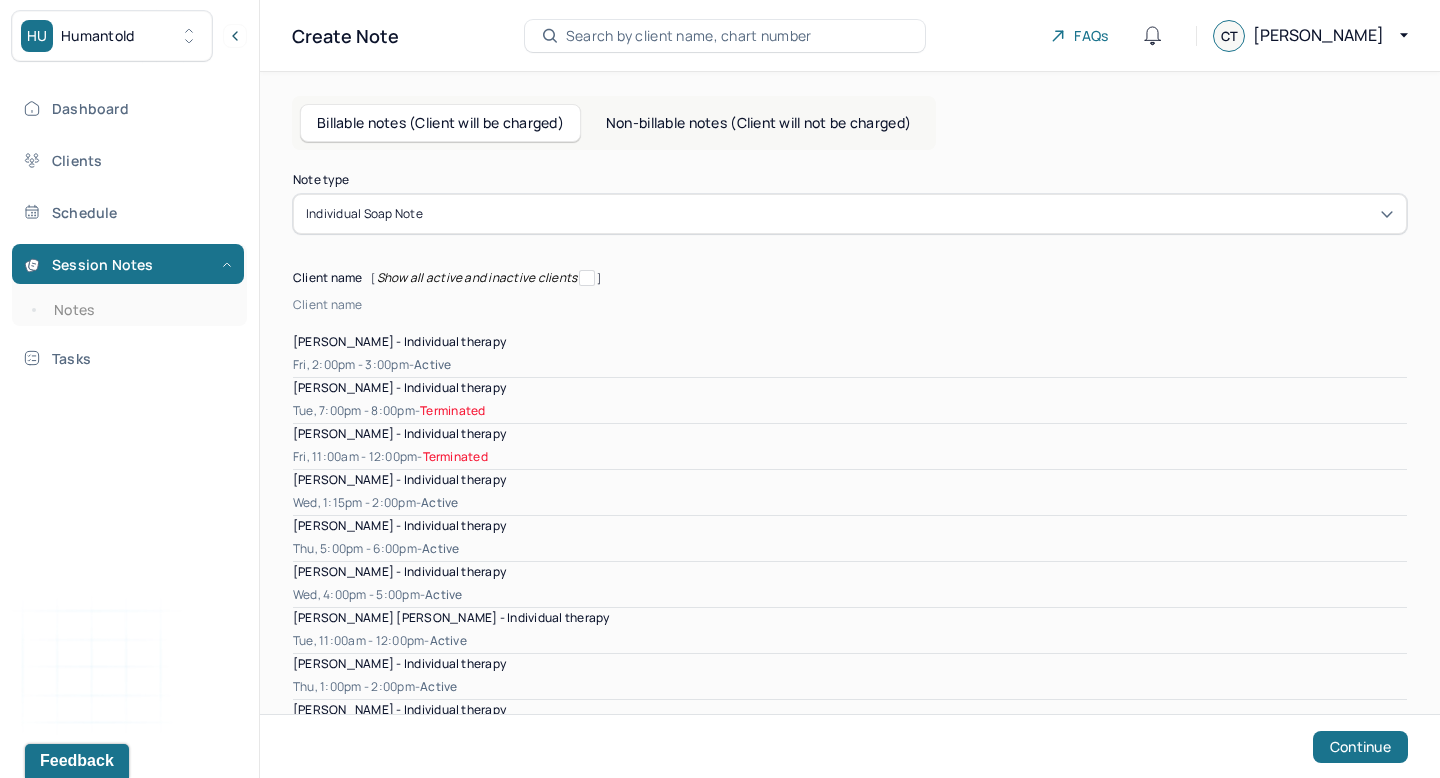 scroll, scrollTop: 972, scrollLeft: 0, axis: vertical 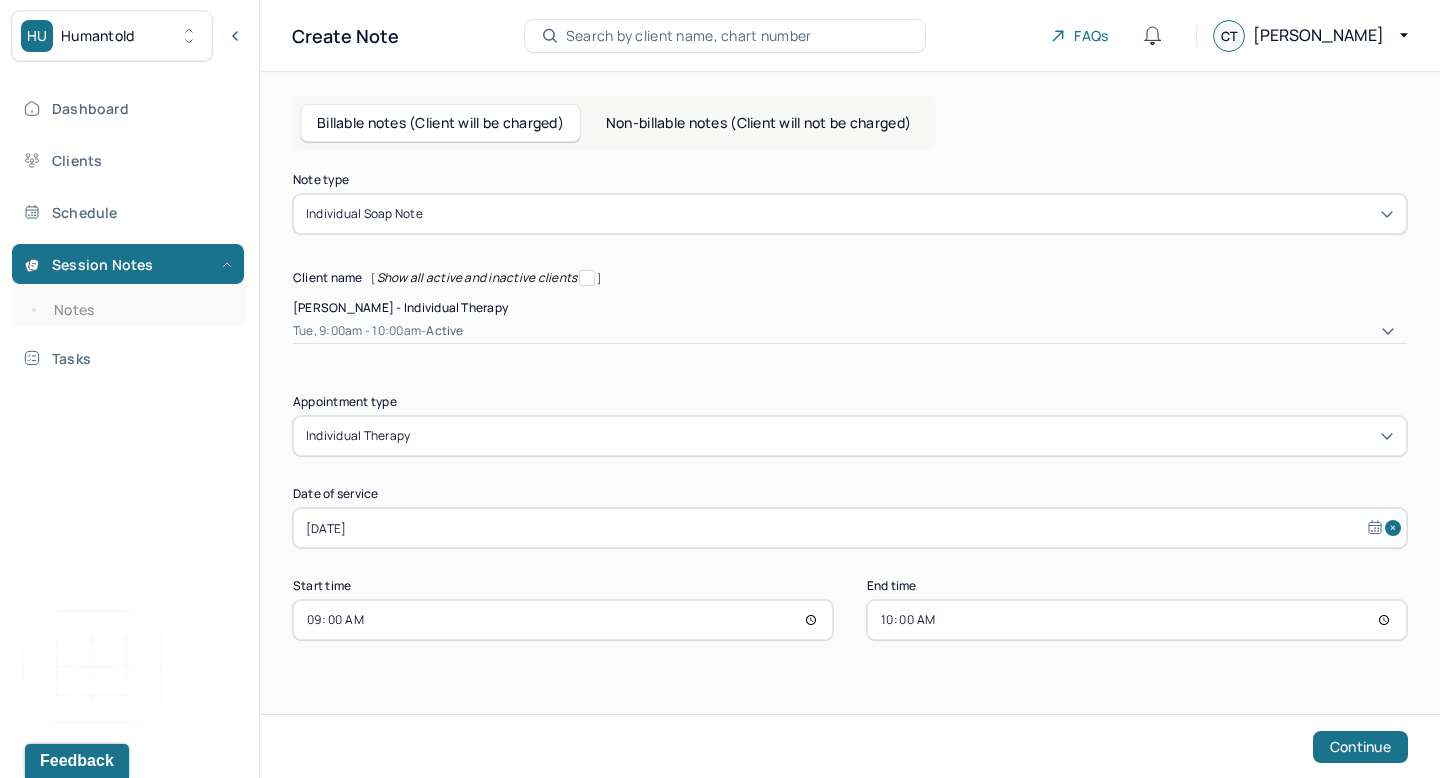 select on "6" 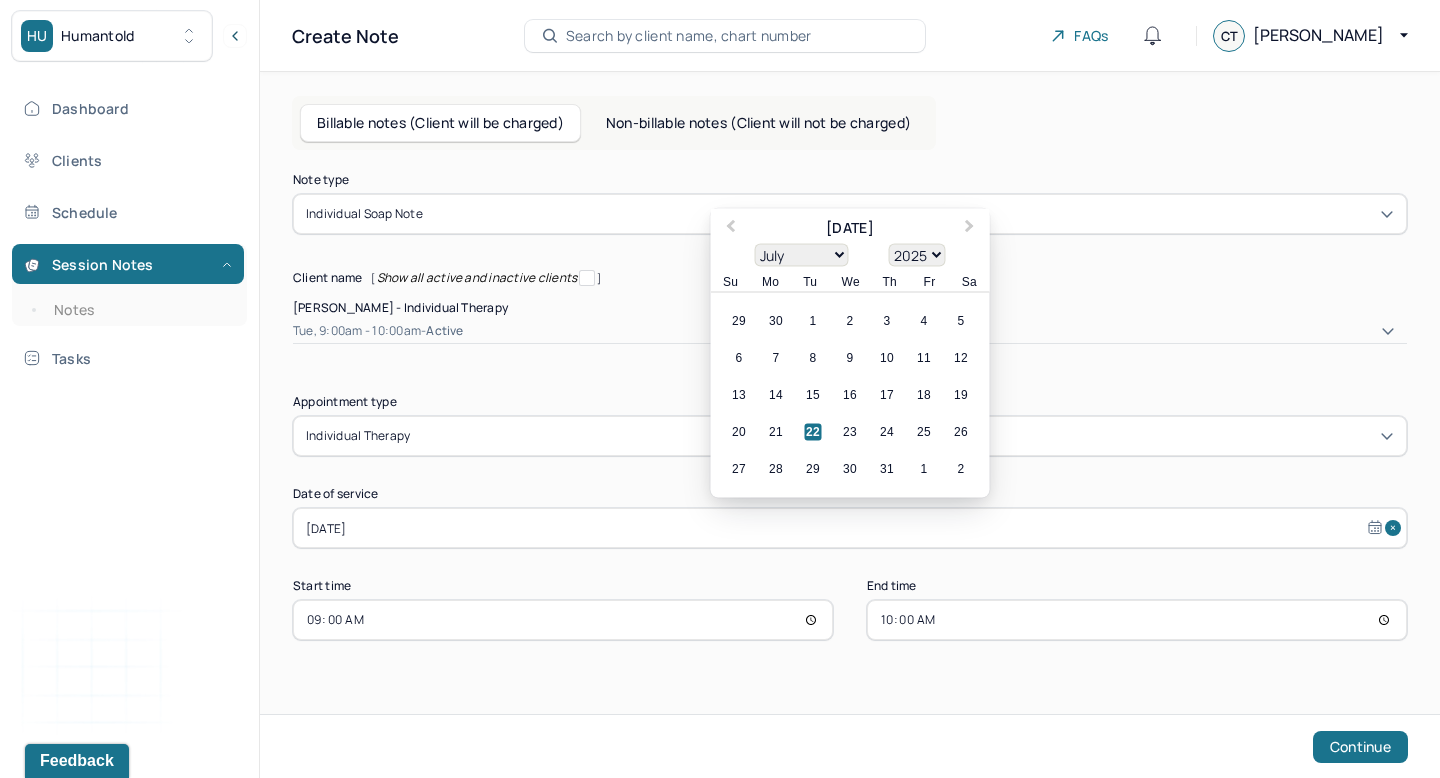 click on "[DATE]" at bounding box center [850, 528] 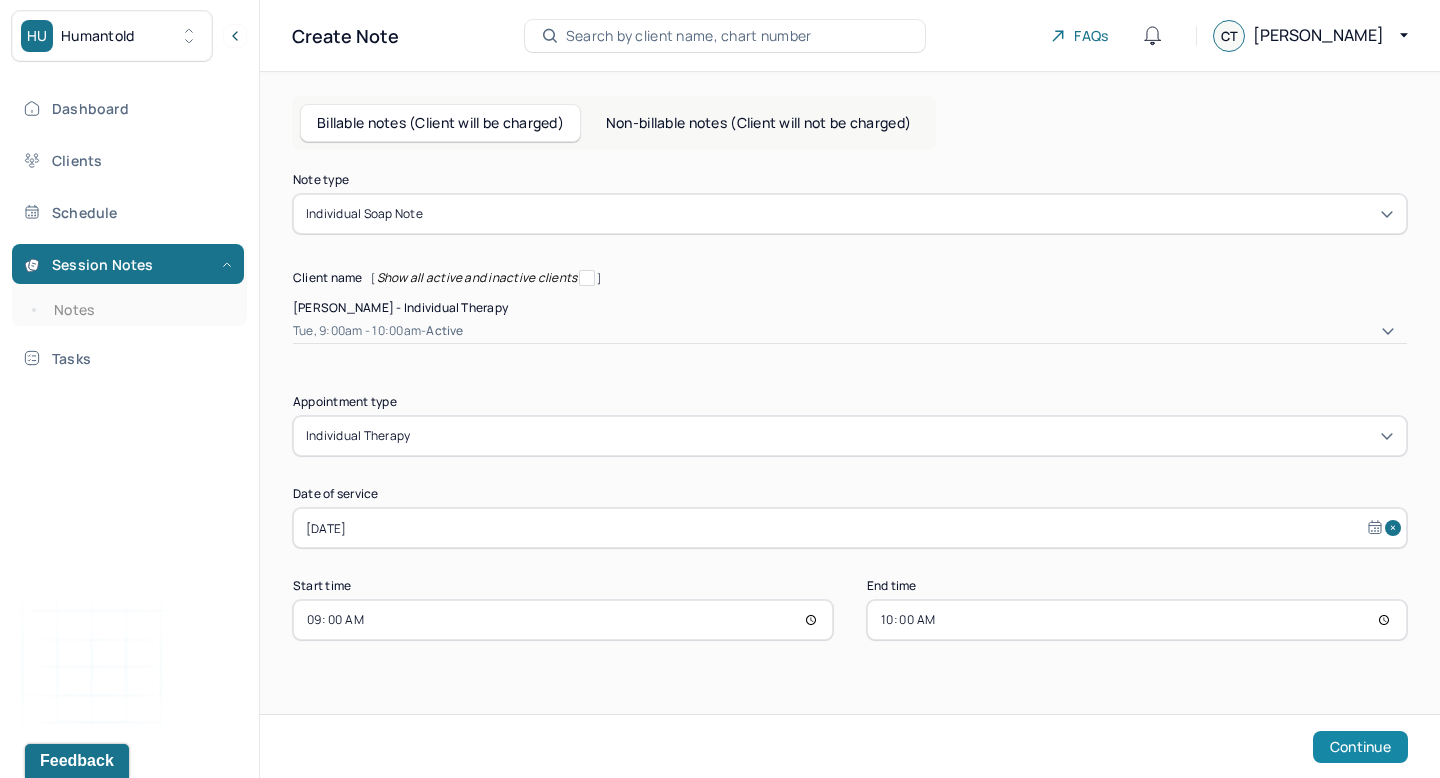 click on "Continue" at bounding box center [1360, 747] 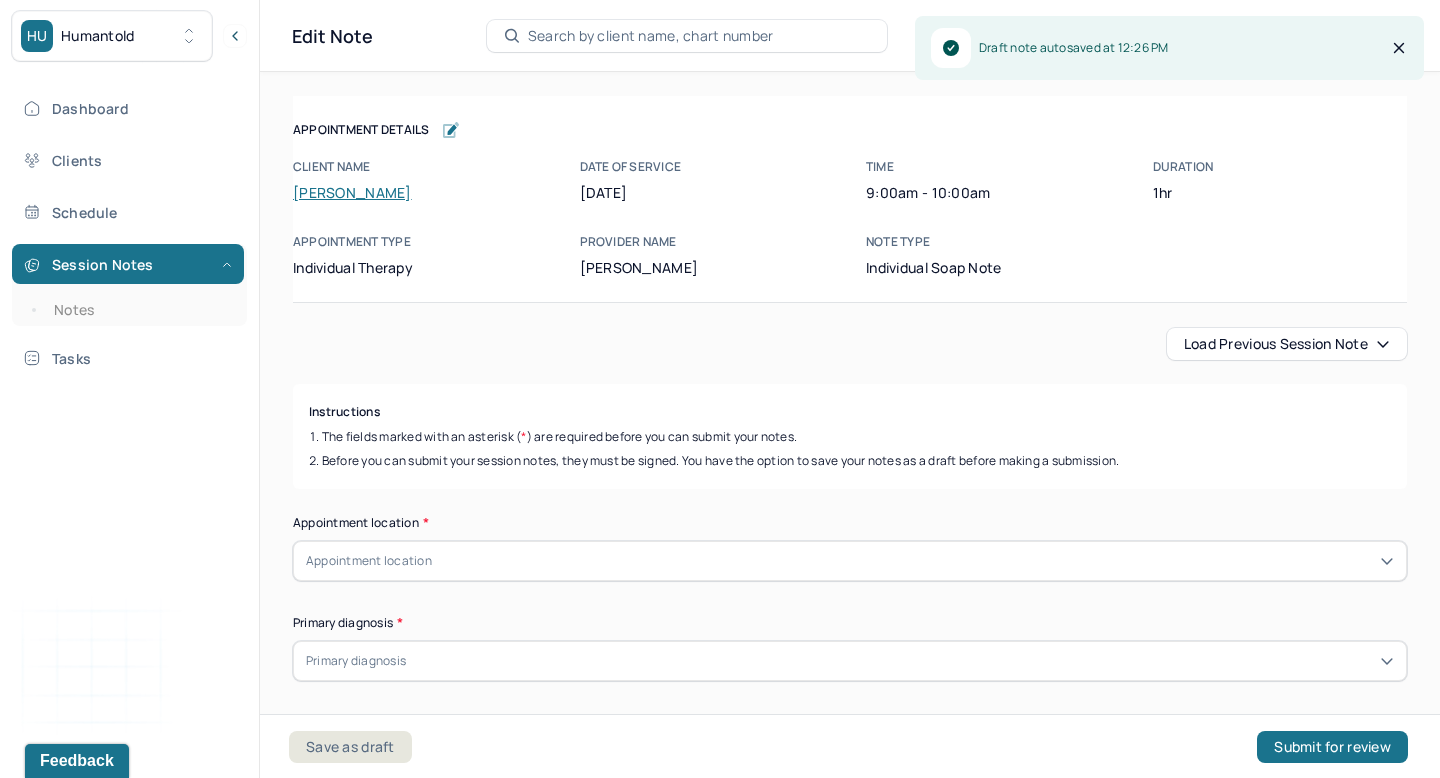 click on "Load previous session note" at bounding box center [1287, 344] 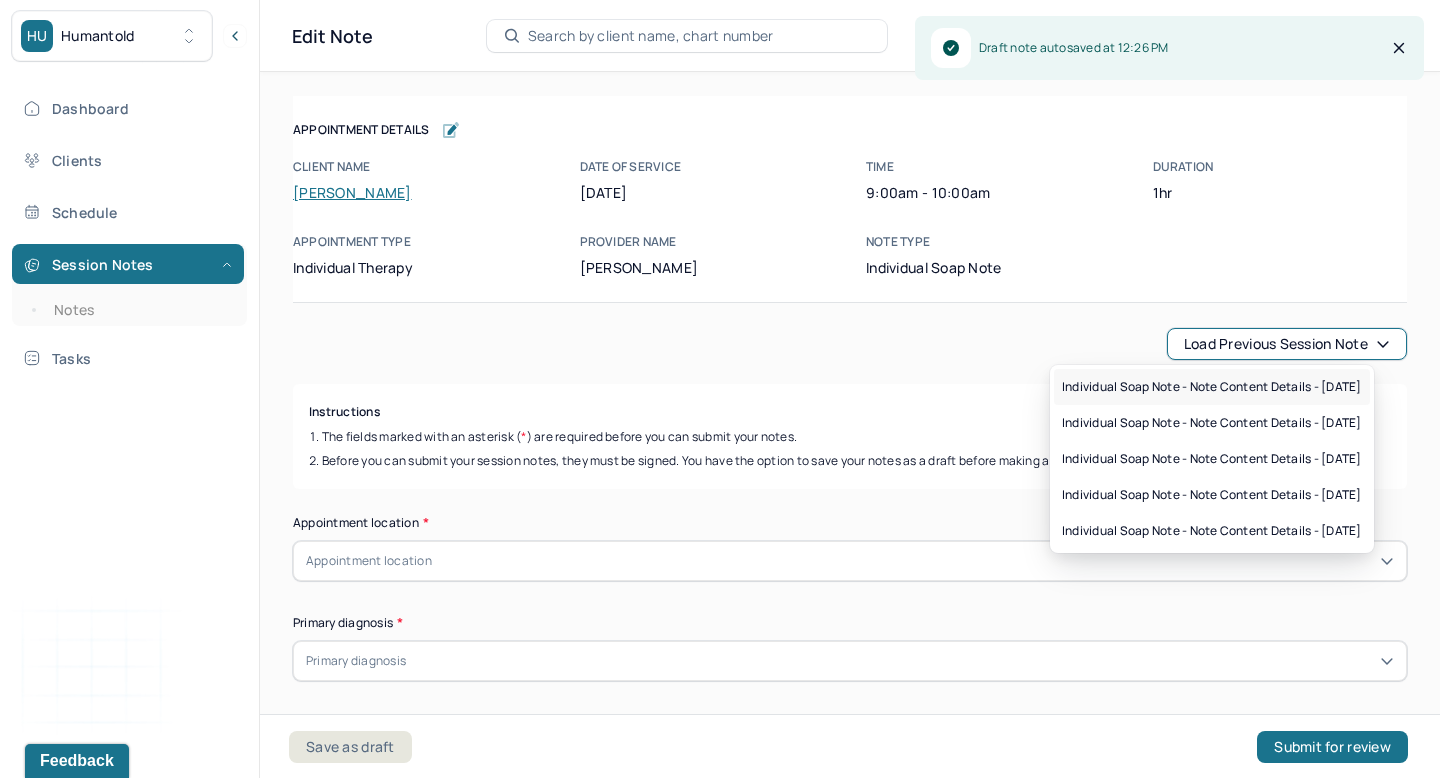 click on "Individual soap note   - Note content Details -   [DATE]" at bounding box center (1212, 387) 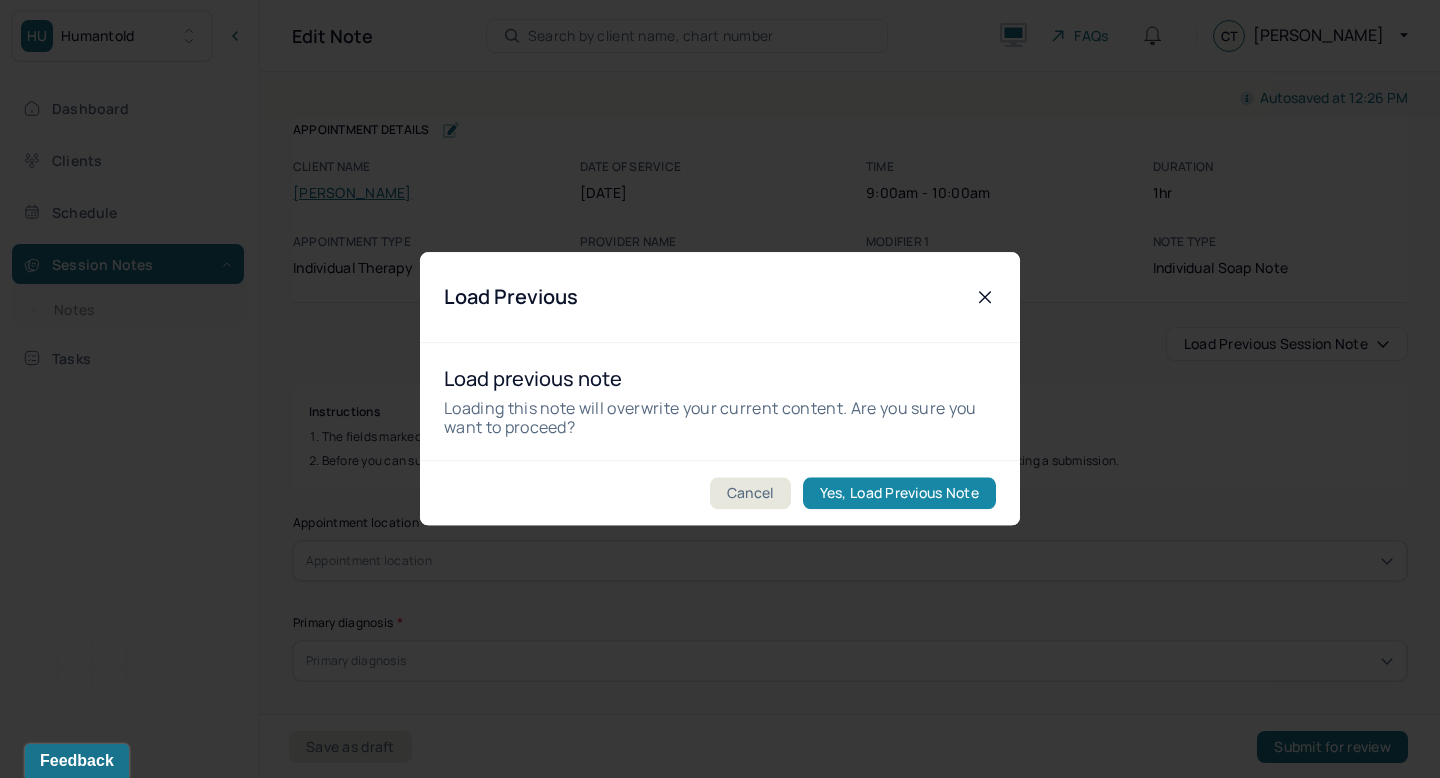 click on "Yes, Load Previous Note" at bounding box center (899, 494) 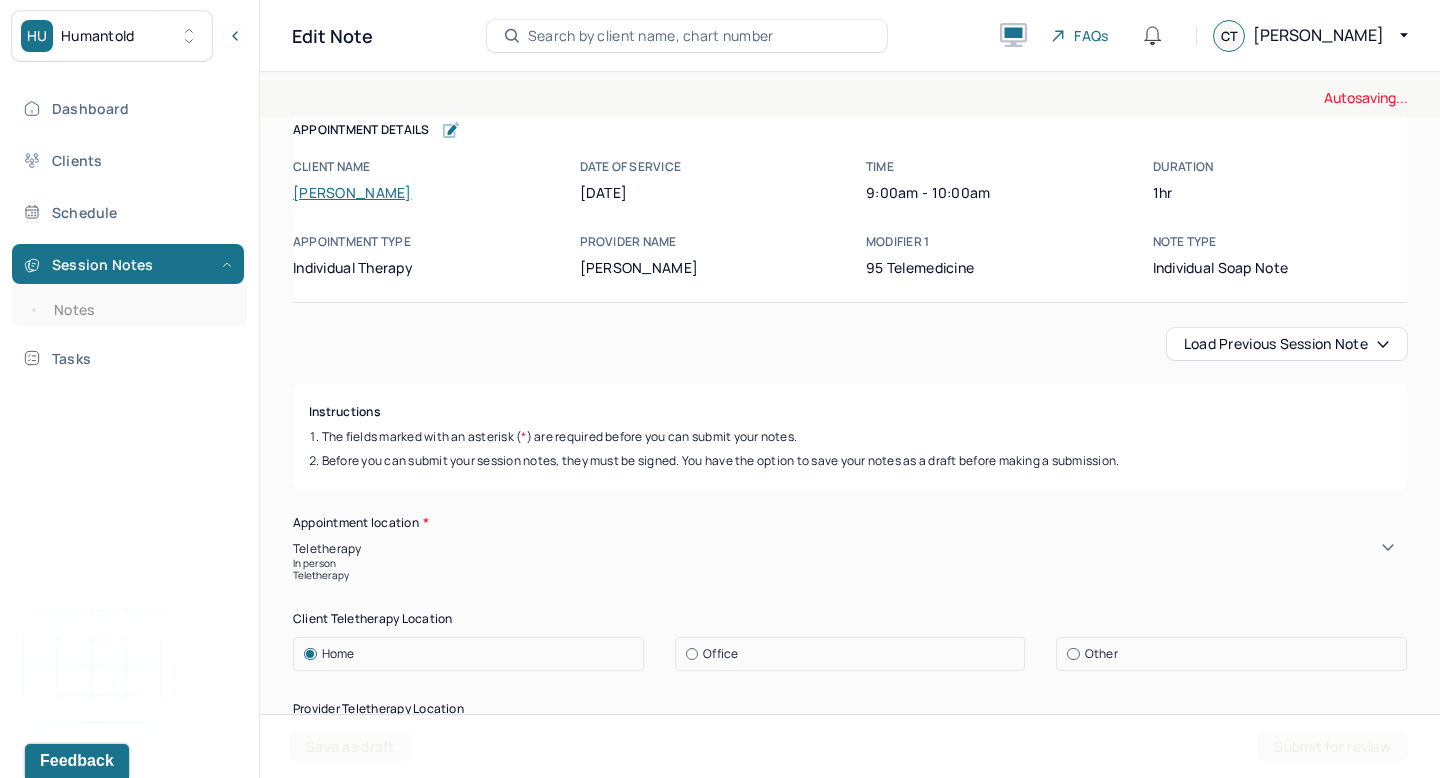 click on "Teletherapy" at bounding box center (850, 549) 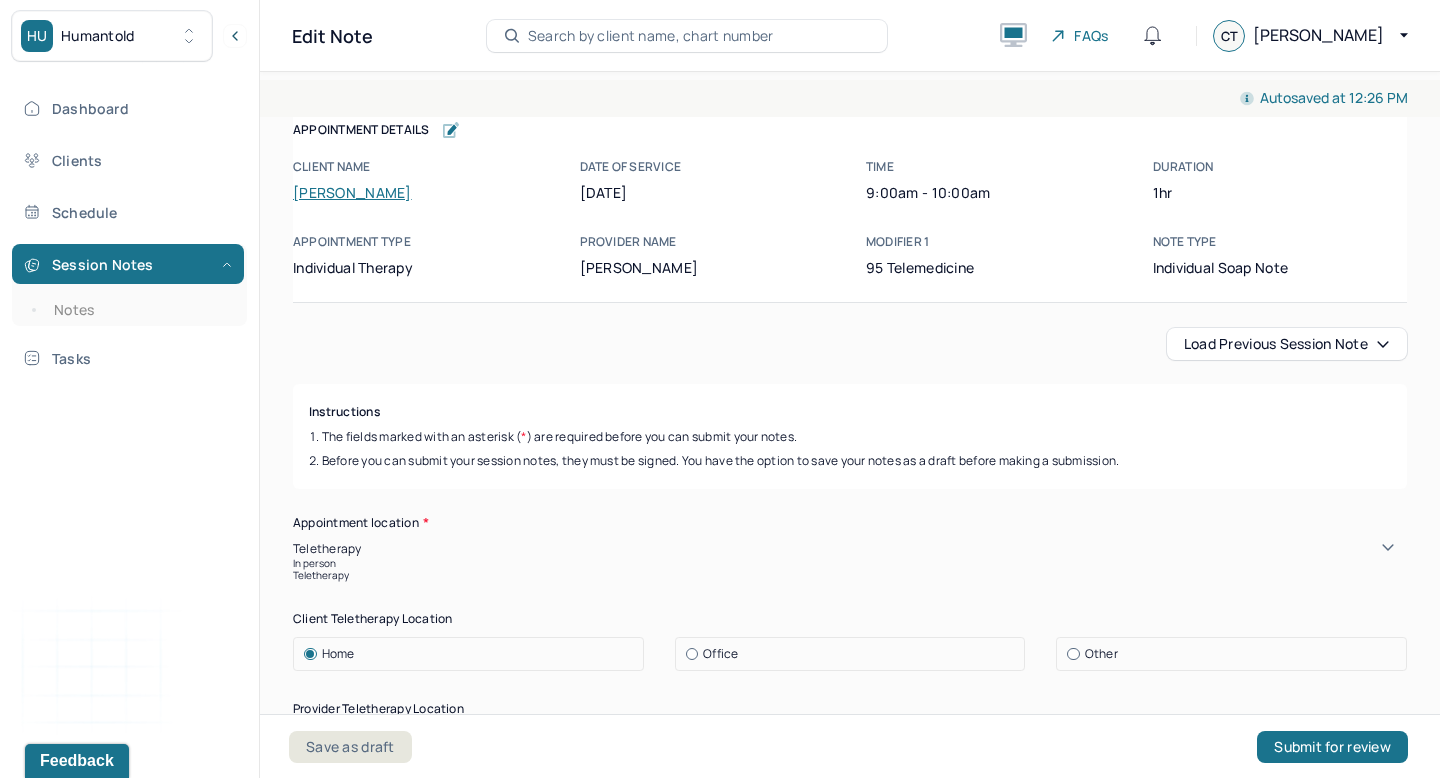 click on "In person" at bounding box center (850, 563) 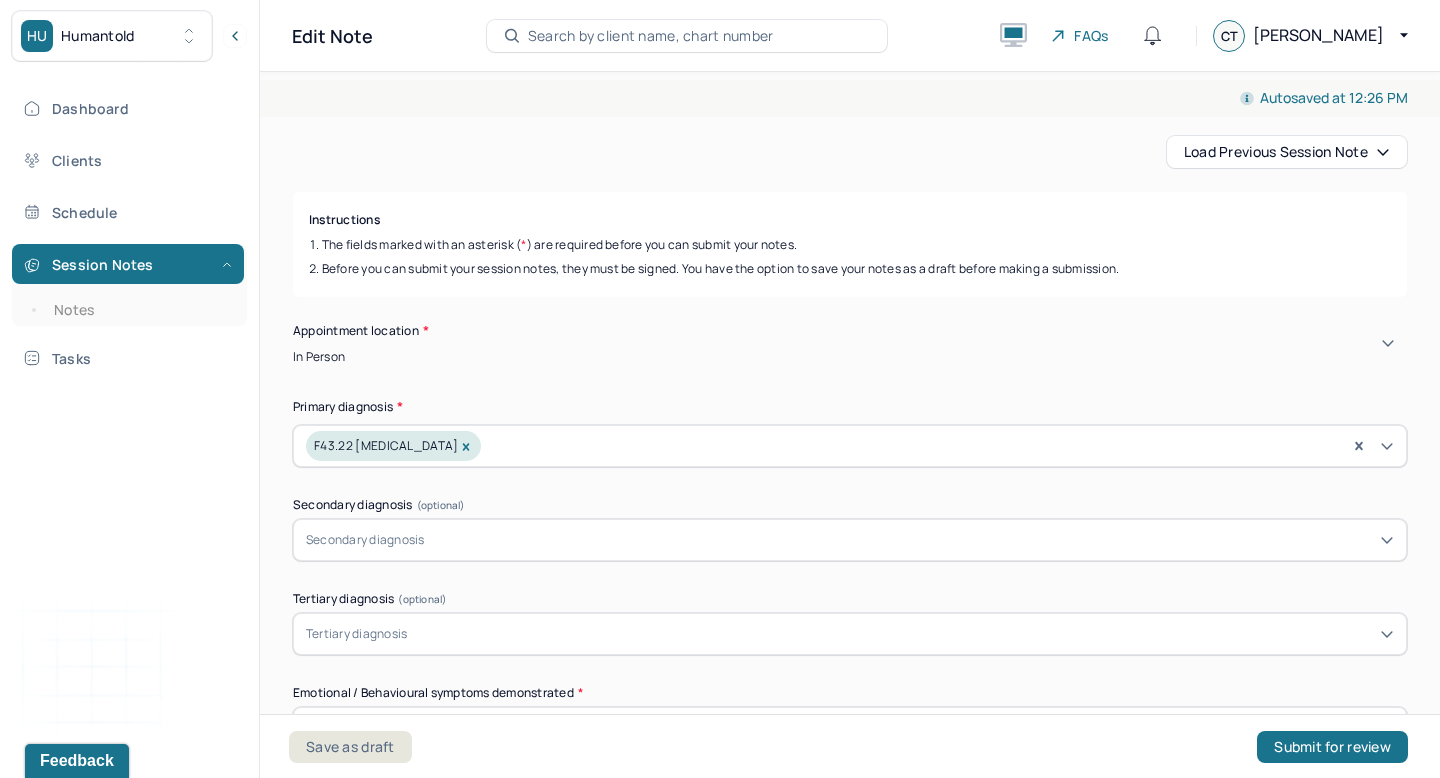 scroll, scrollTop: 340, scrollLeft: 0, axis: vertical 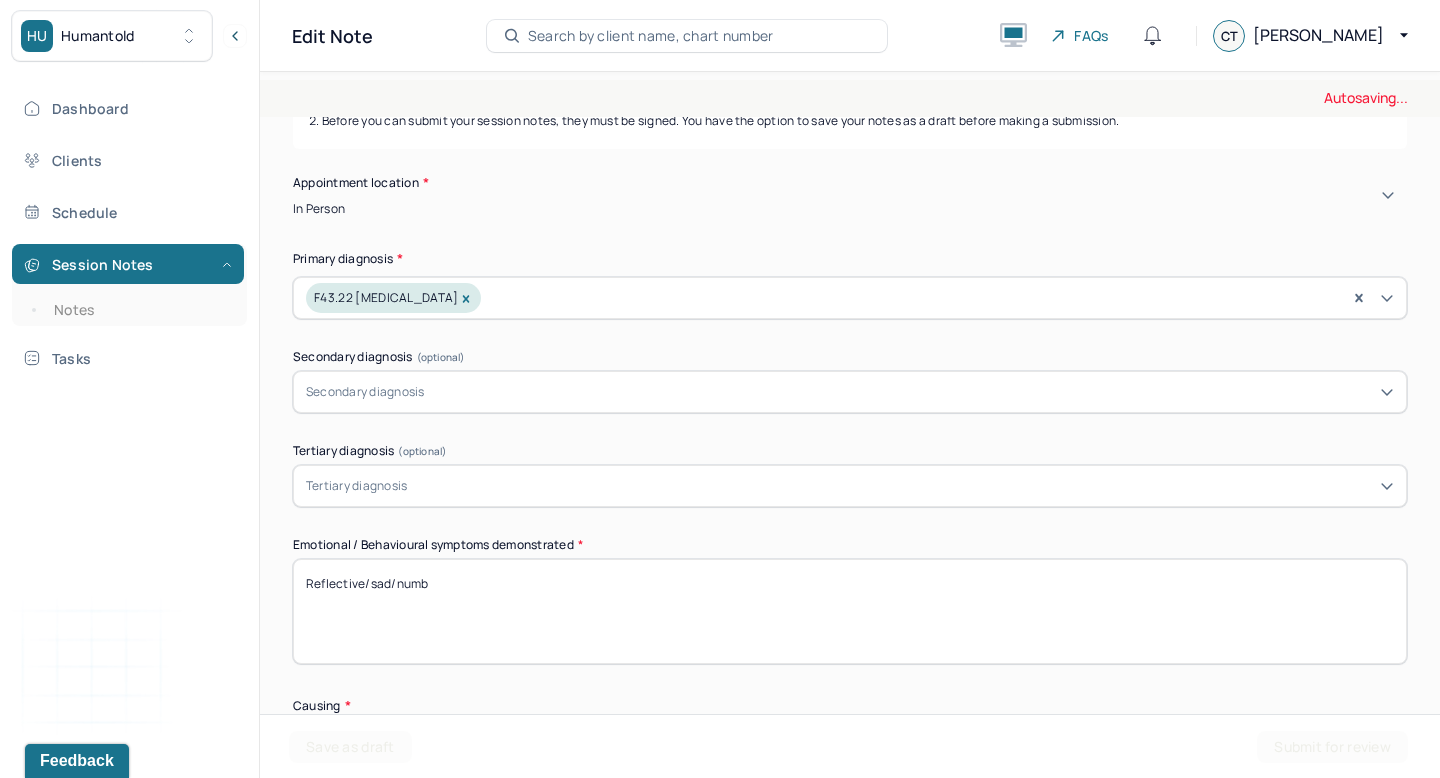 click on "Reflective/sad/numb" at bounding box center [850, 611] 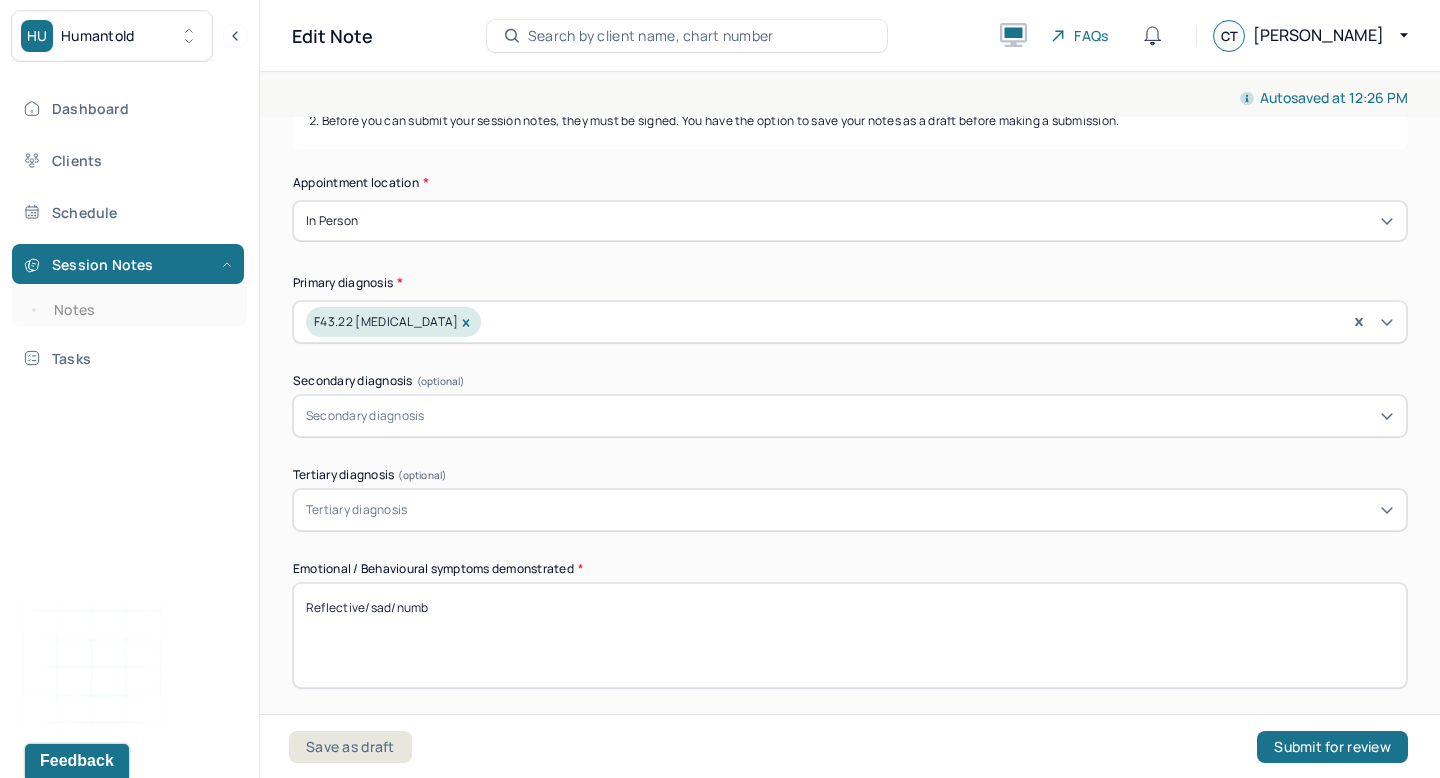 click on "Reflective/sad/numb" at bounding box center (850, 635) 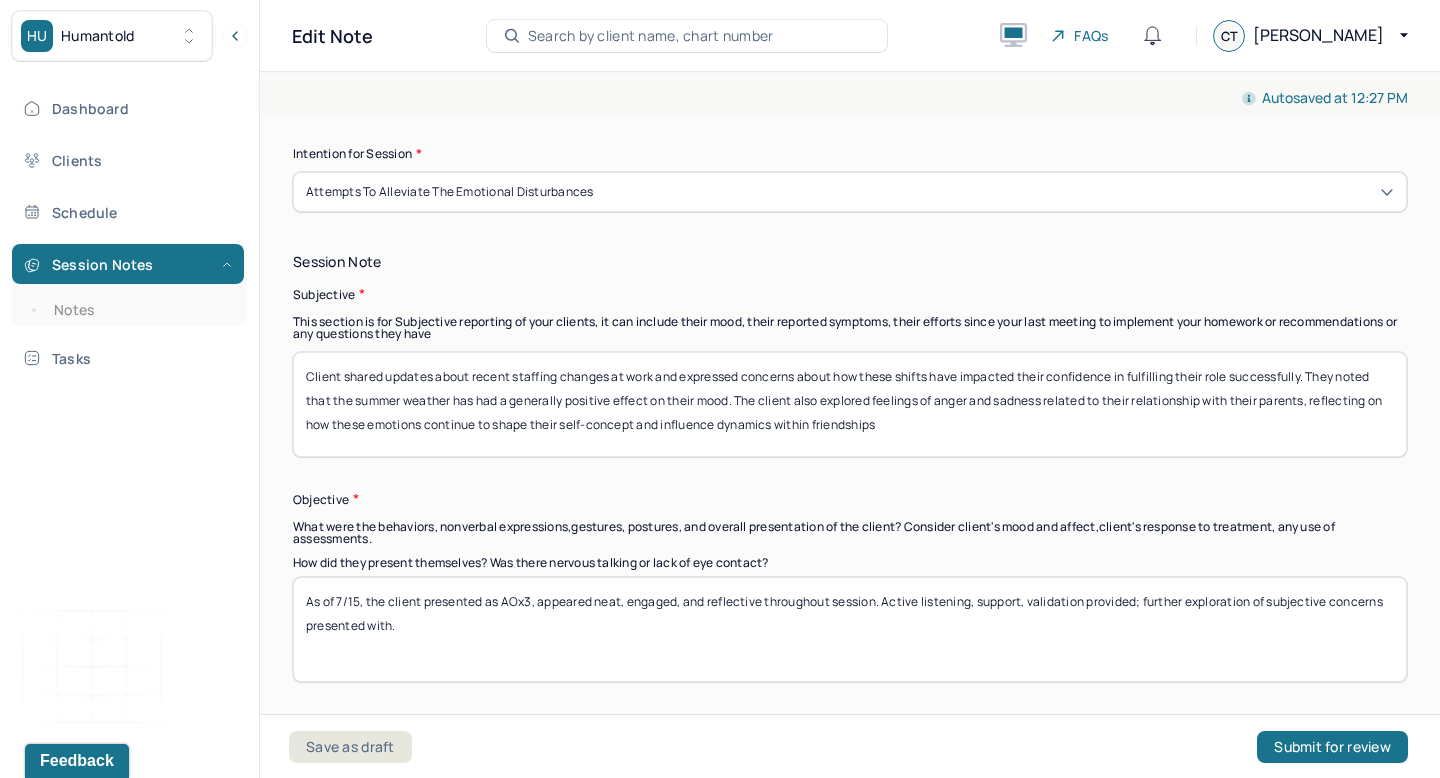 scroll, scrollTop: 1116, scrollLeft: 0, axis: vertical 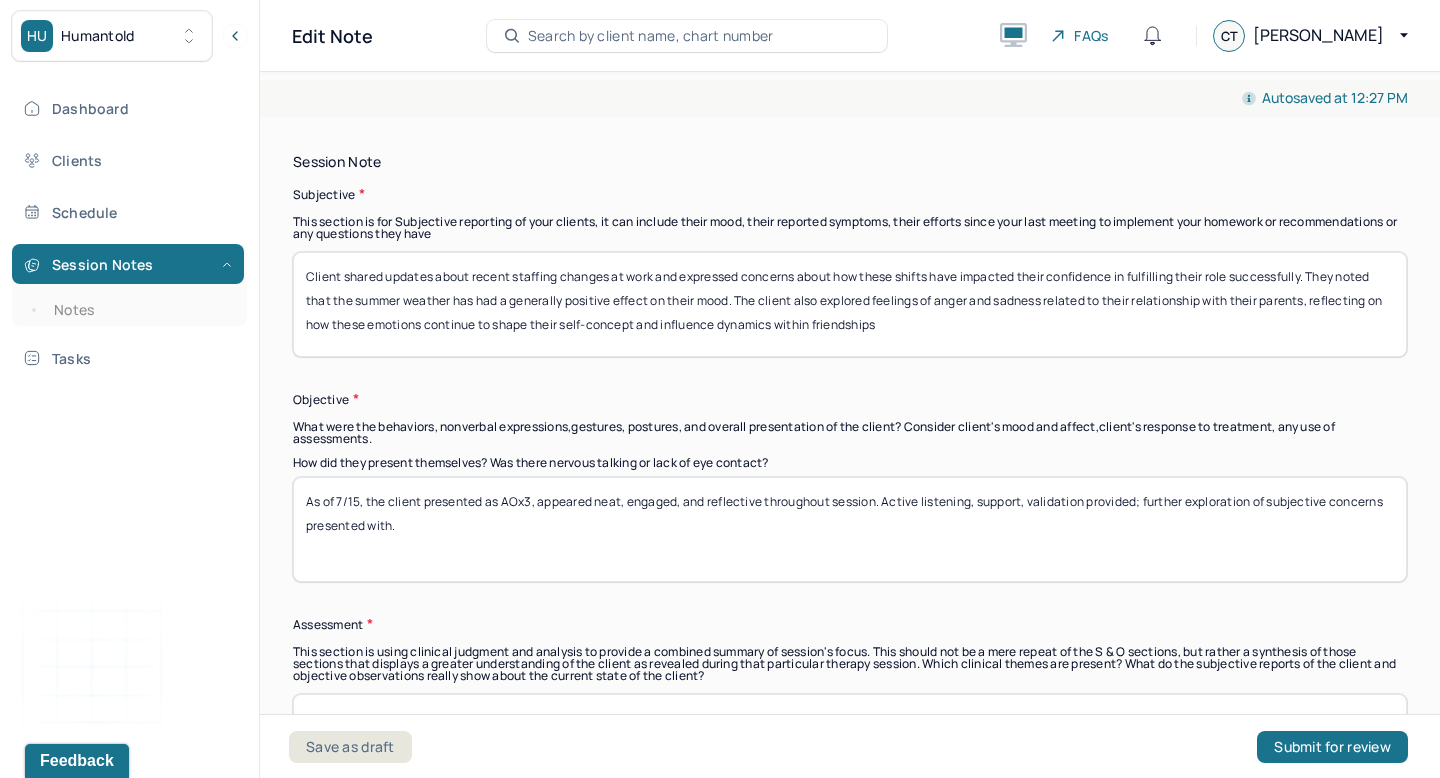 type on "Knowledgable/relieved/confident" 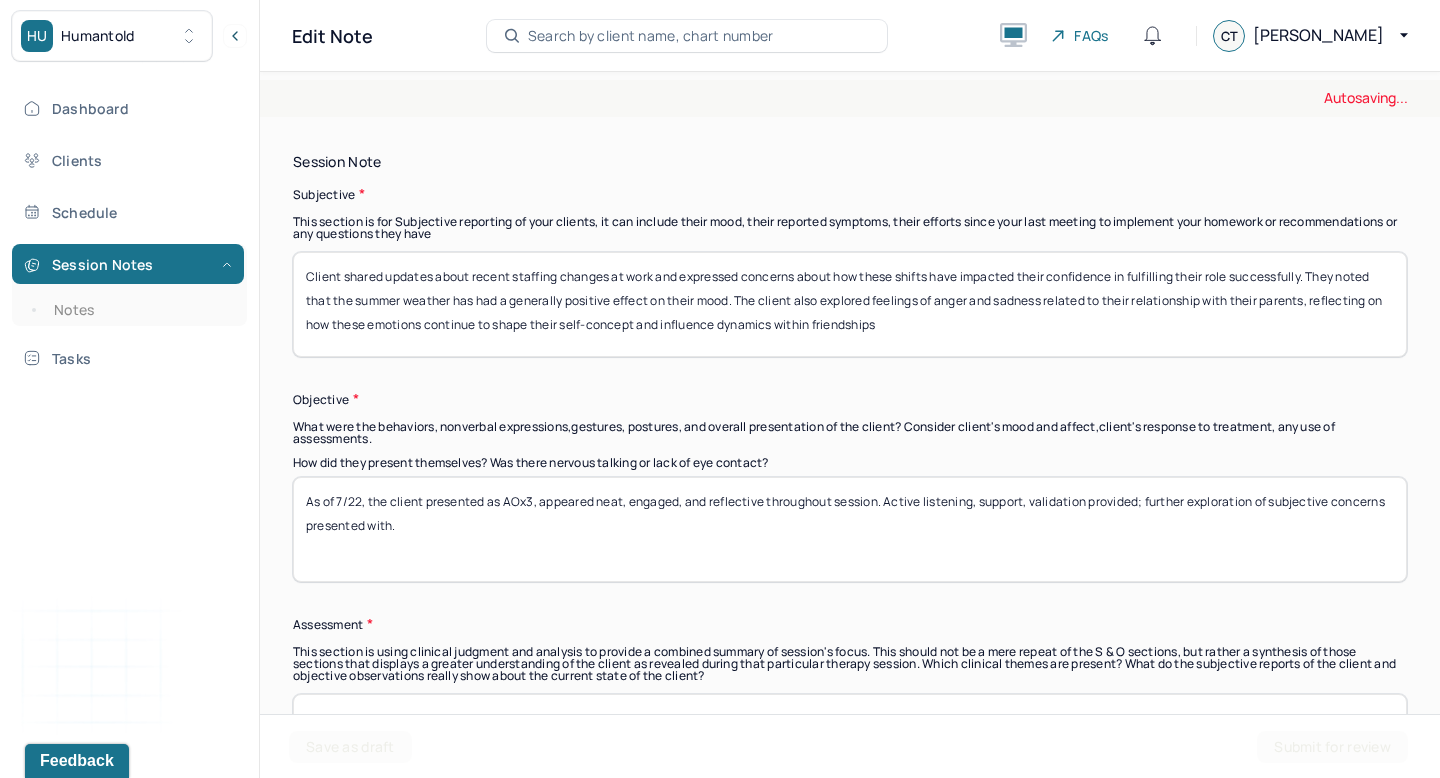 click on "As of 7/15, the client presented as AOx3, appeared neat, engaged, and reflective throughout session. Active listening, support, validation provided; further exploration of subjective concerns presented with." at bounding box center [850, 529] 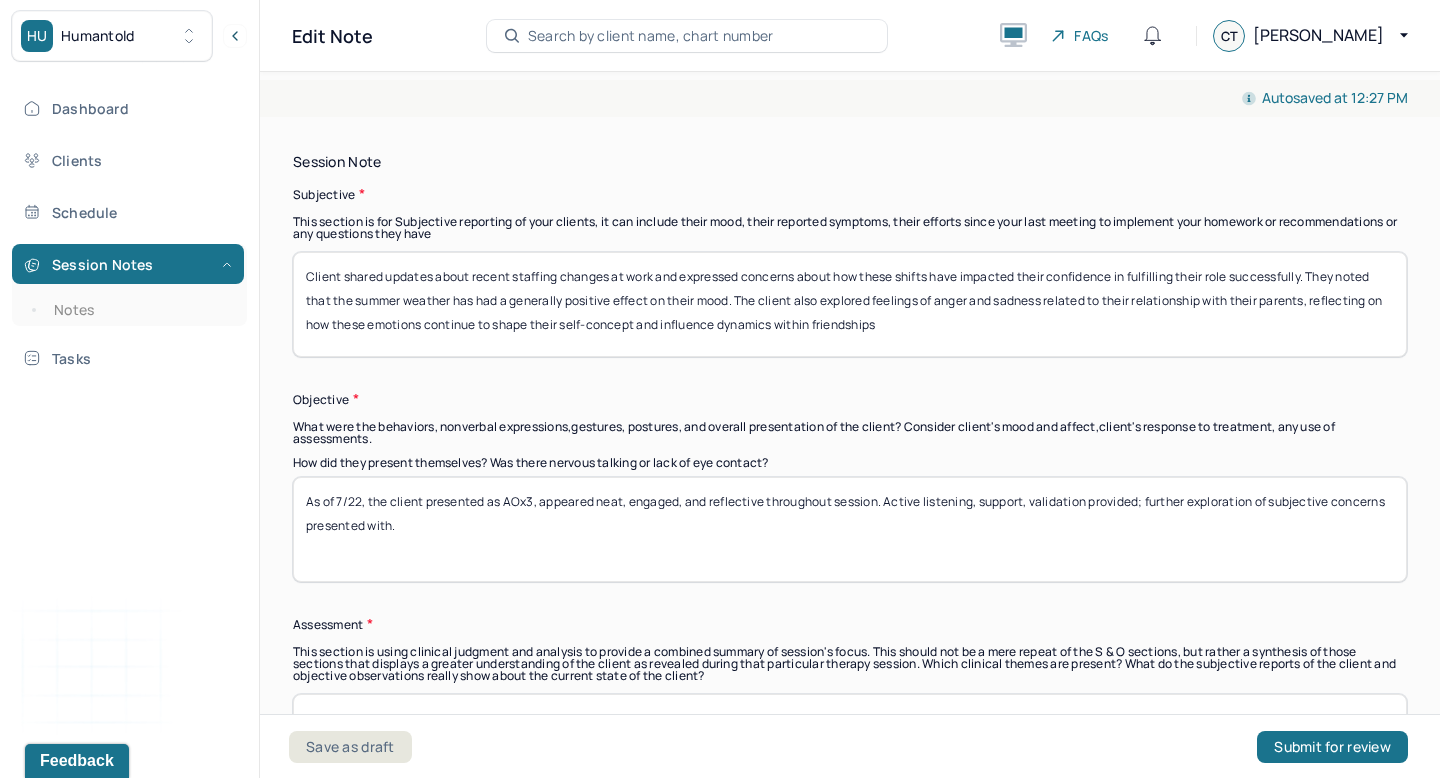 click on "As of 7/22, the client presented as AOx3, appeared neat, engaged, and reflective throughout session. Active listening, support, validation provided; further exploration of subjective concerns presented with." at bounding box center [850, 529] 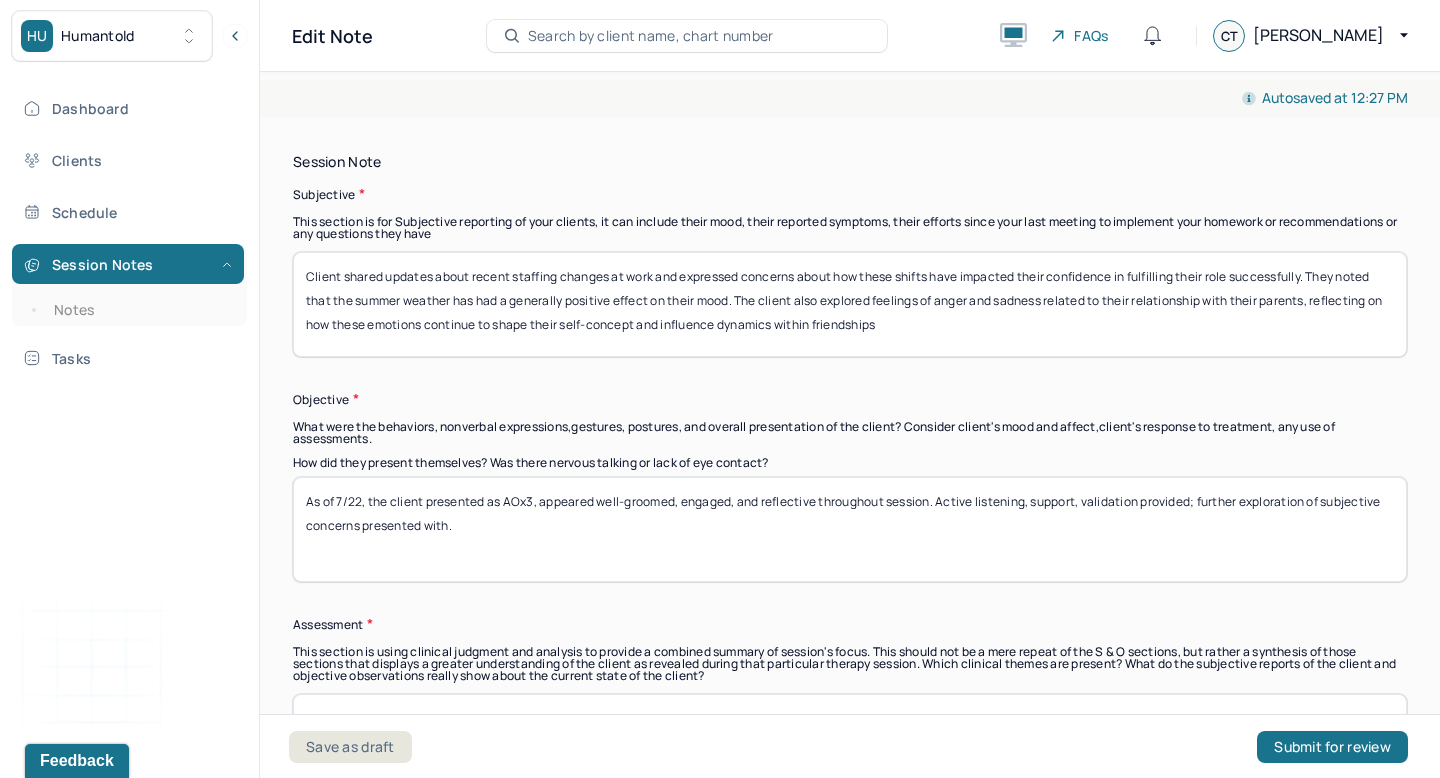 click on "As of 7/22, the client presented as AOx3, appeared neat, engaged, and reflective throughout session. Active listening, support, validation provided; further exploration of subjective concerns presented with." at bounding box center [850, 529] 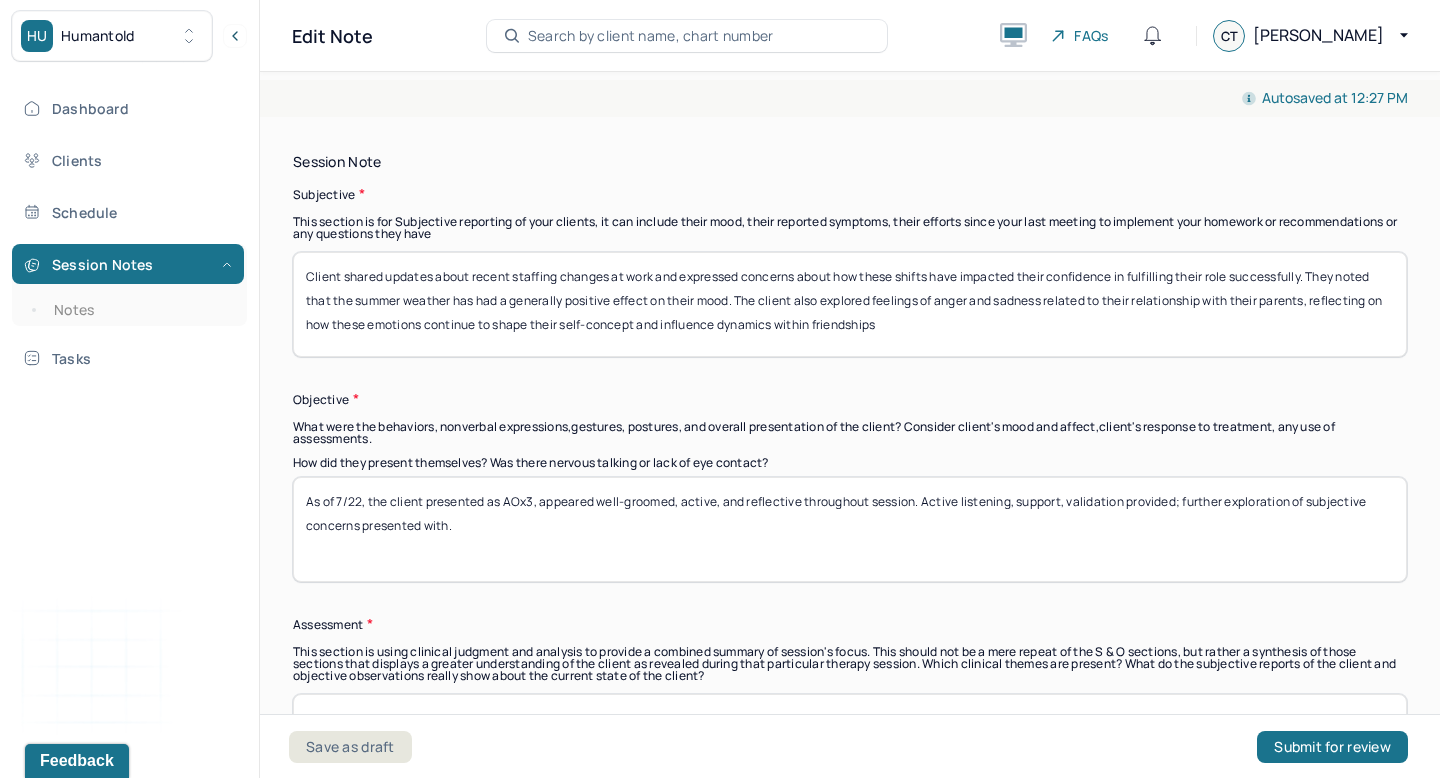 click on "As of 7/22, the client presented as AOx3, appeared neat, engaged, and reflective throughout session. Active listening, support, validation provided; further exploration of subjective concerns presented with." at bounding box center [850, 529] 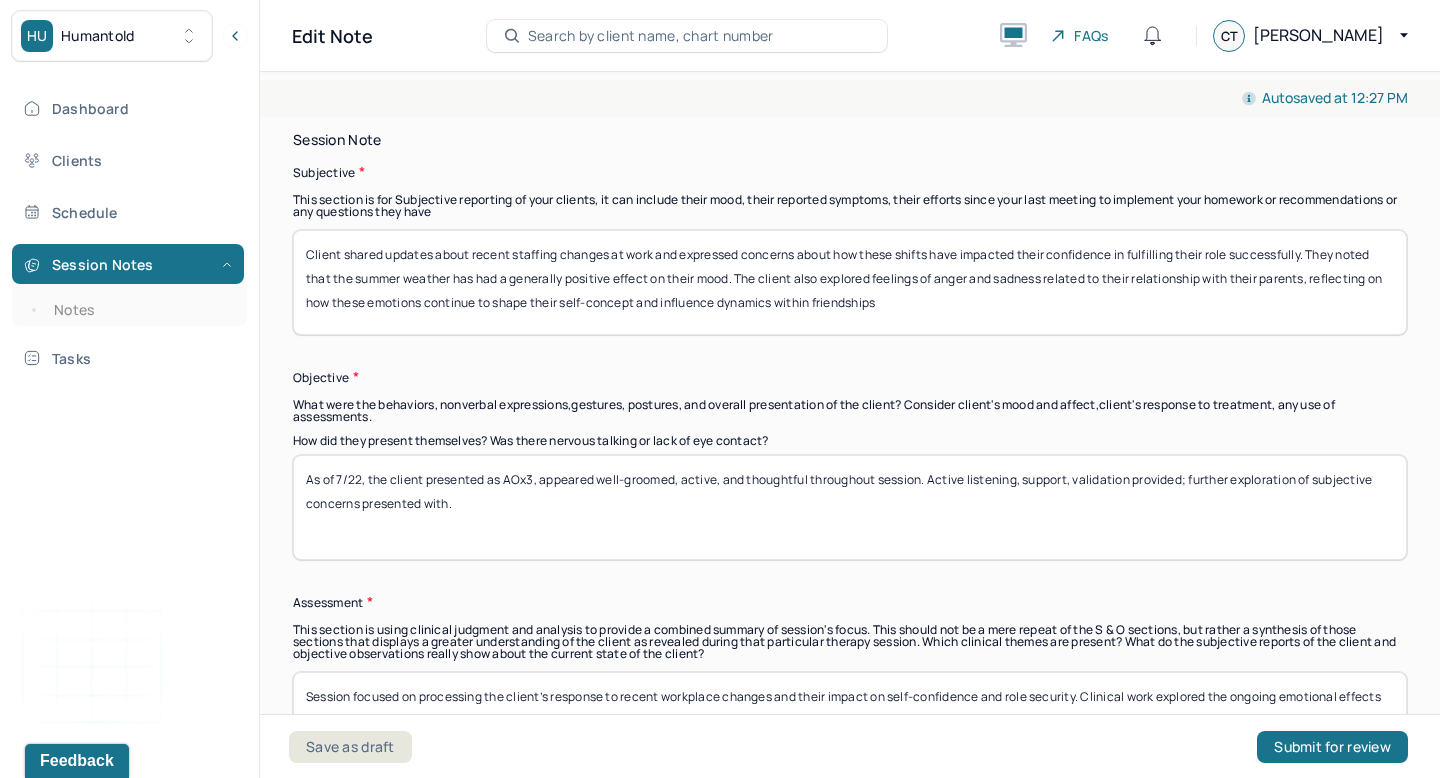 scroll, scrollTop: 1139, scrollLeft: 0, axis: vertical 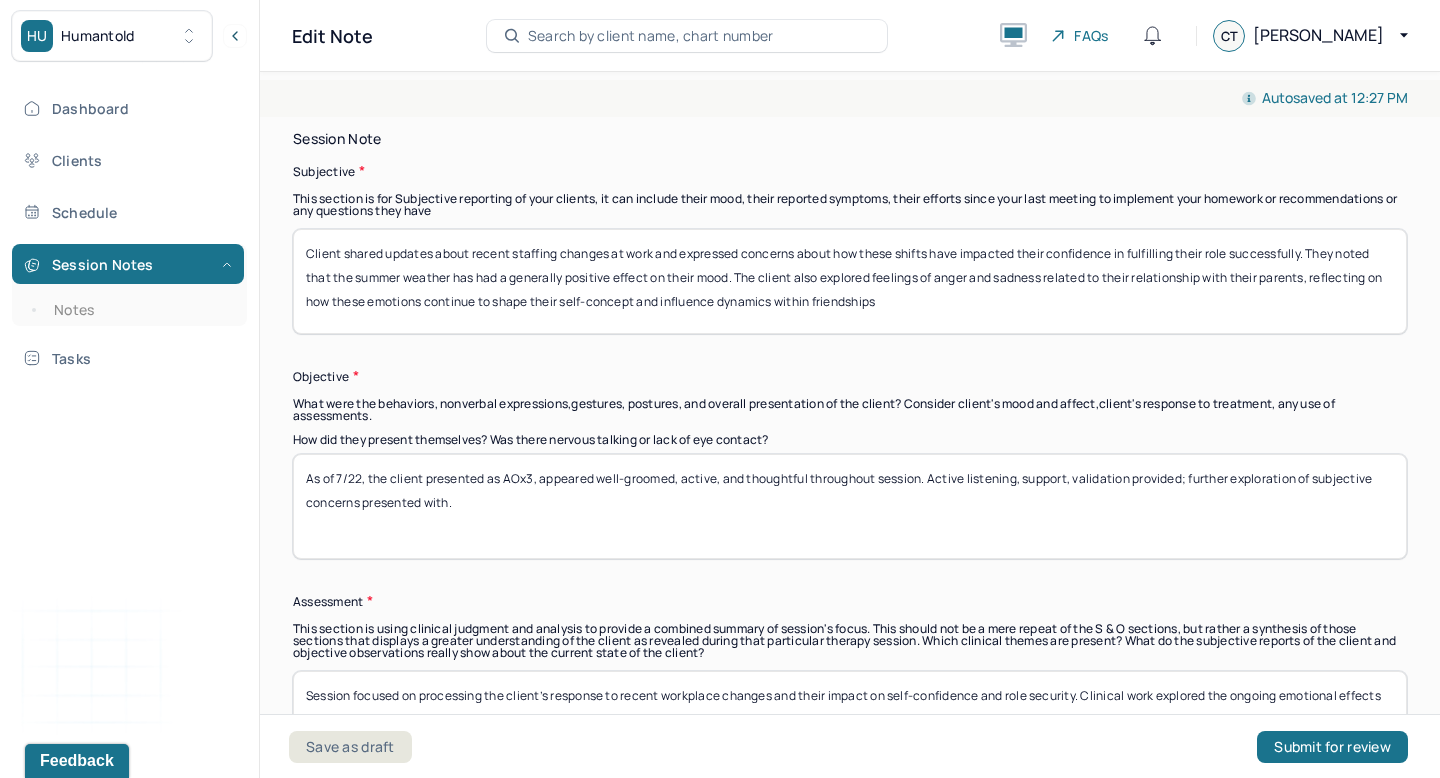 click on "As of 7/22, the client presented as AOx3, appeared well-groomed, active, and thoughtful throughout session. Active listening, support, validation provided; further exploration of subjective concerns presented with." at bounding box center (850, 506) 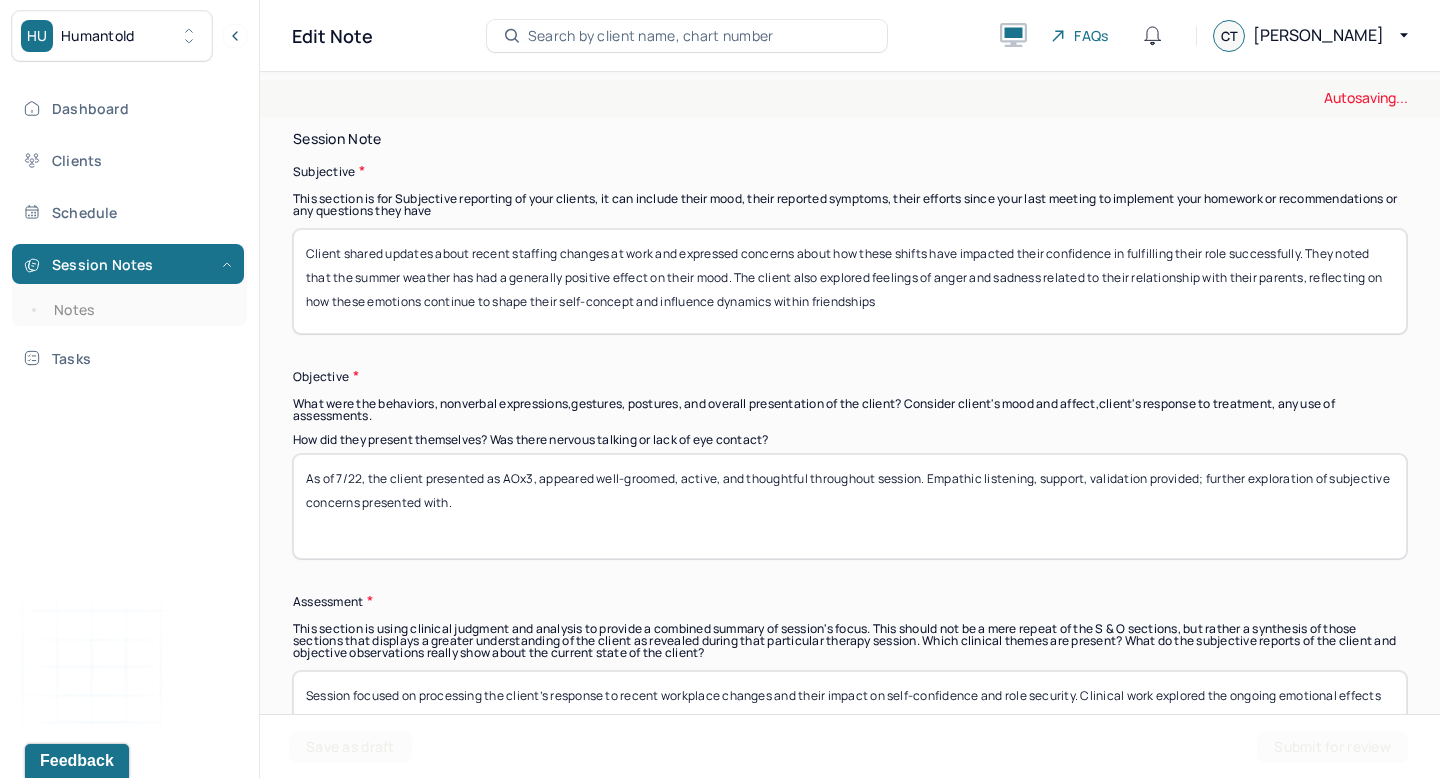 click on "As of 7/22, the client presented as AOx3, appeared well-groomed, active, and thoughtful throughout session. Active listening, support, validation provided; further exploration of subjective concerns presented with." at bounding box center [850, 506] 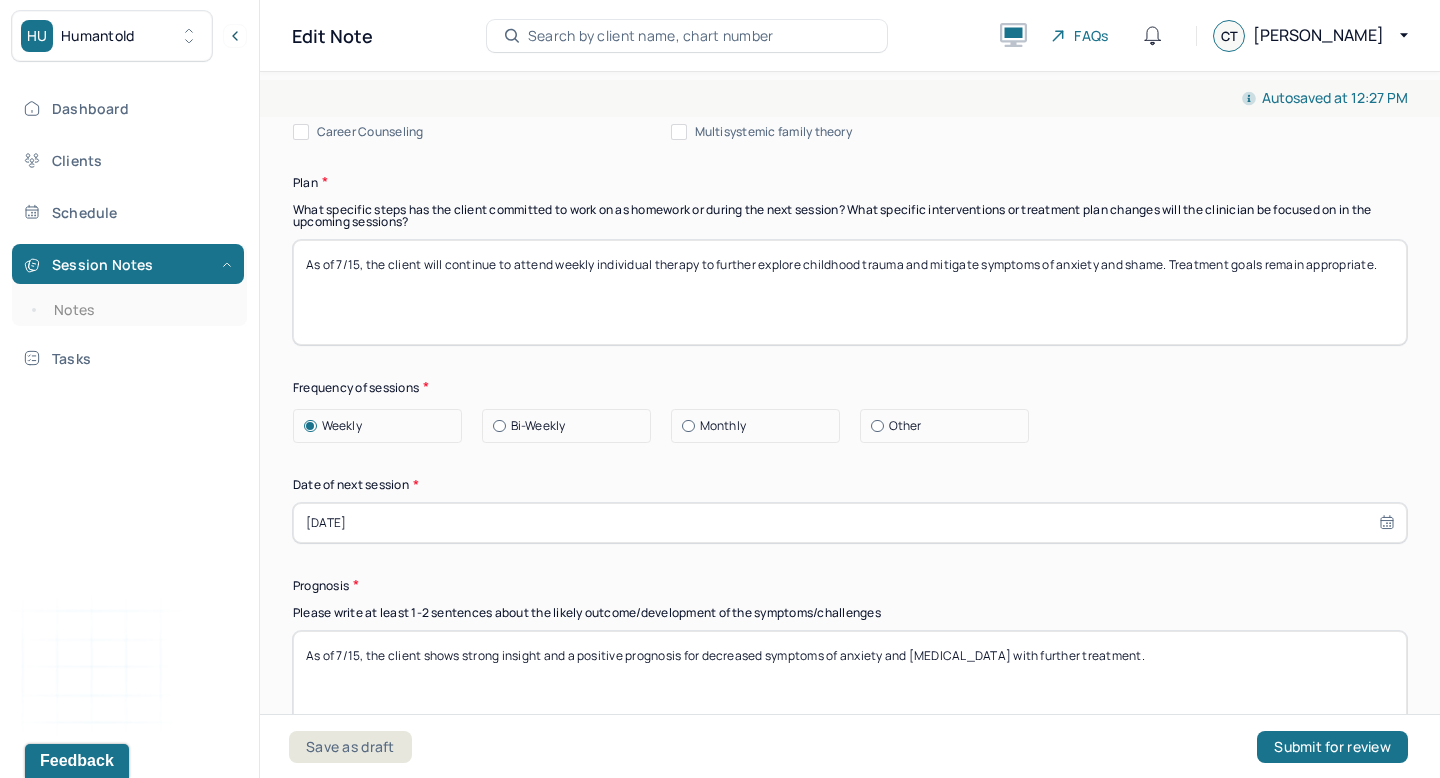 scroll, scrollTop: 2453, scrollLeft: 0, axis: vertical 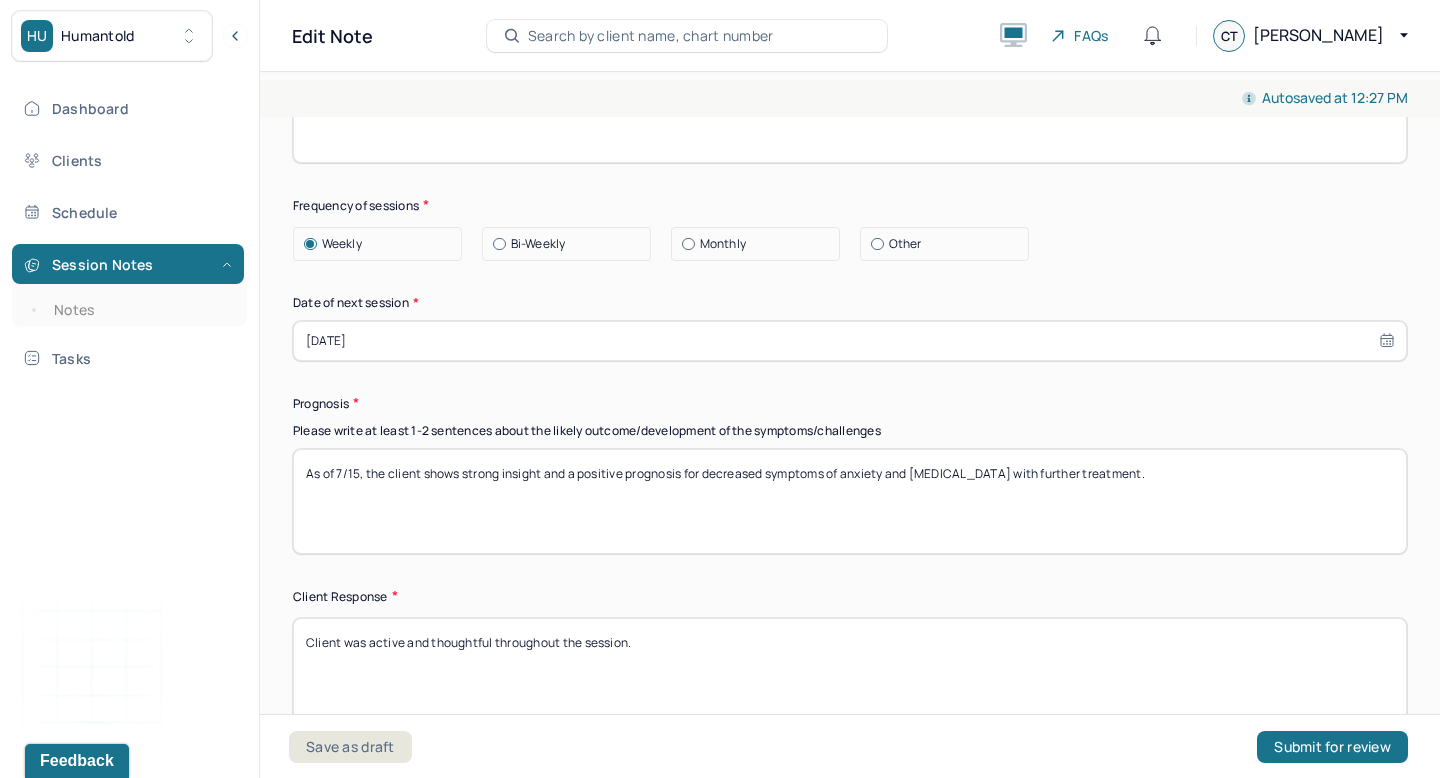 type on "As of 7/22, the client presented as AOx3, appeared well-groomed, active, and thoughtful throughout session. Empathic listening, active support, validation provided; further exploration of subjective concerns presented with." 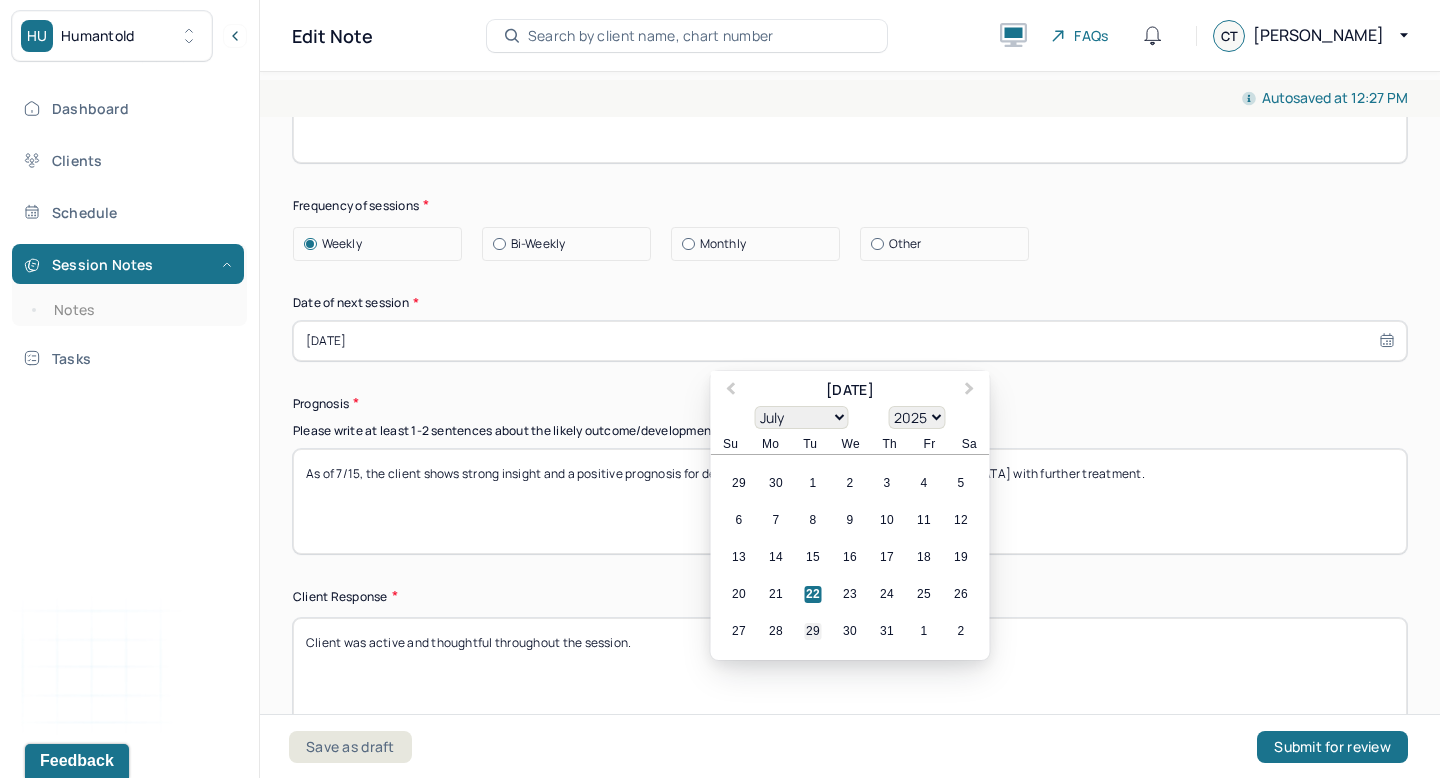 click on "29" at bounding box center (813, 631) 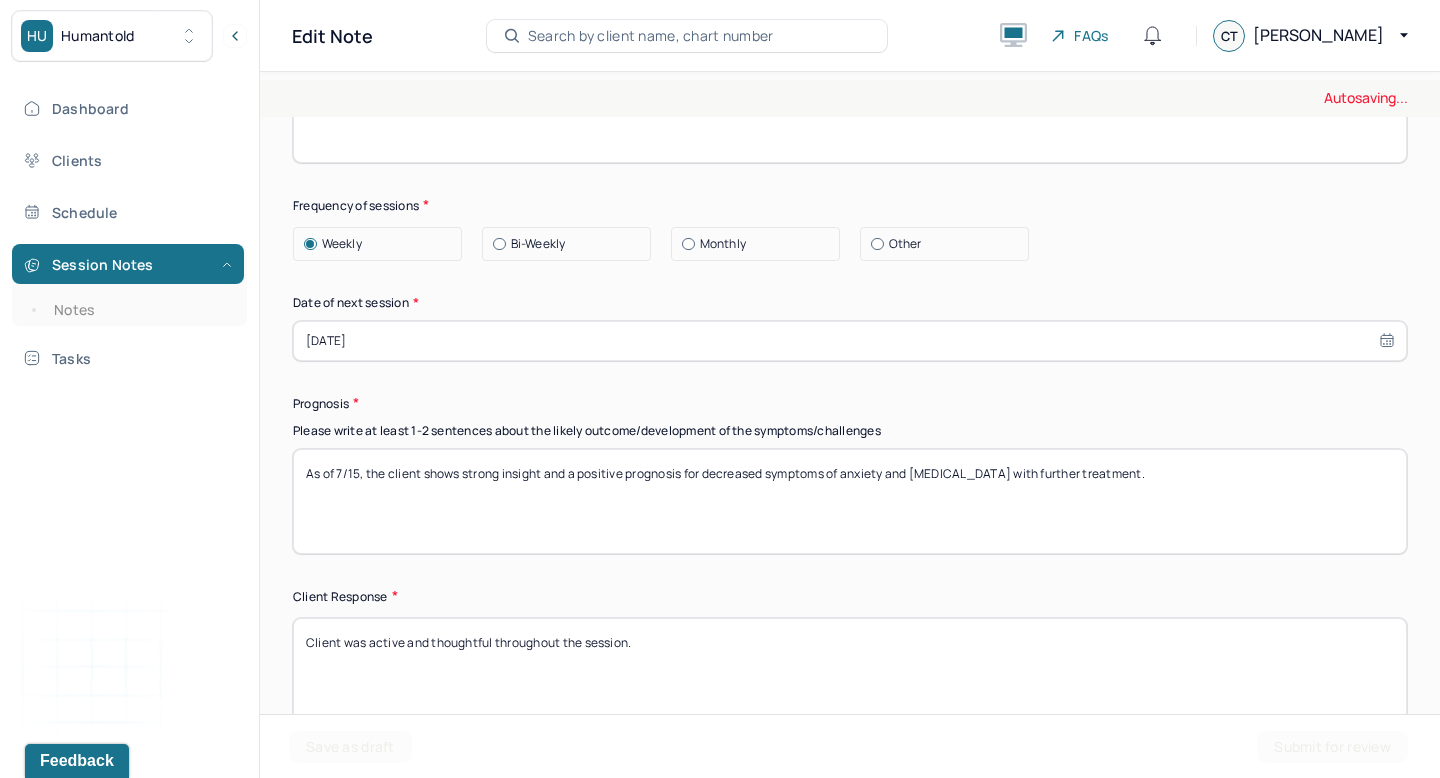 click on "As of 7/15, the client shows strong insight and a positive prognosis for decreased symptoms of anxiety and [MEDICAL_DATA] with further treatment." at bounding box center (850, 501) 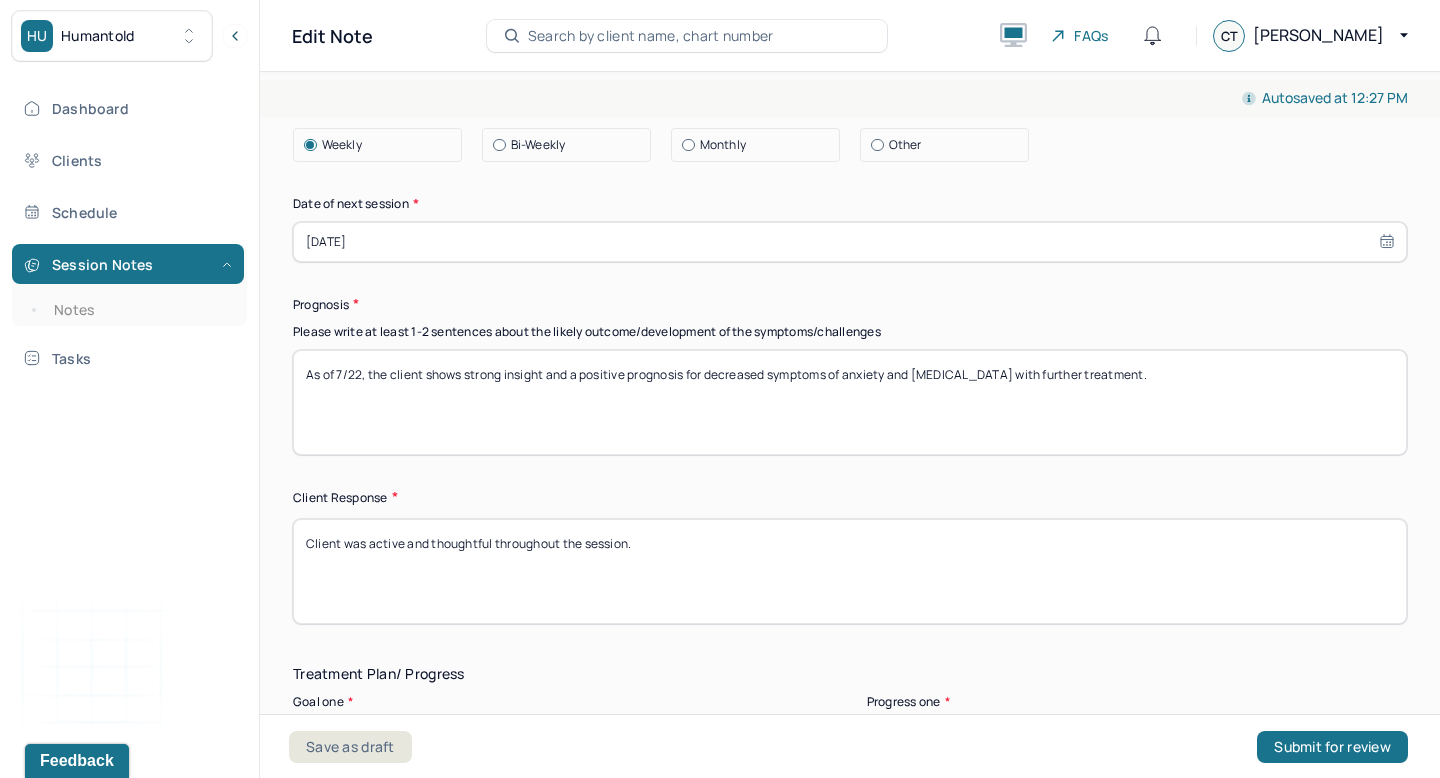 scroll, scrollTop: 2554, scrollLeft: 0, axis: vertical 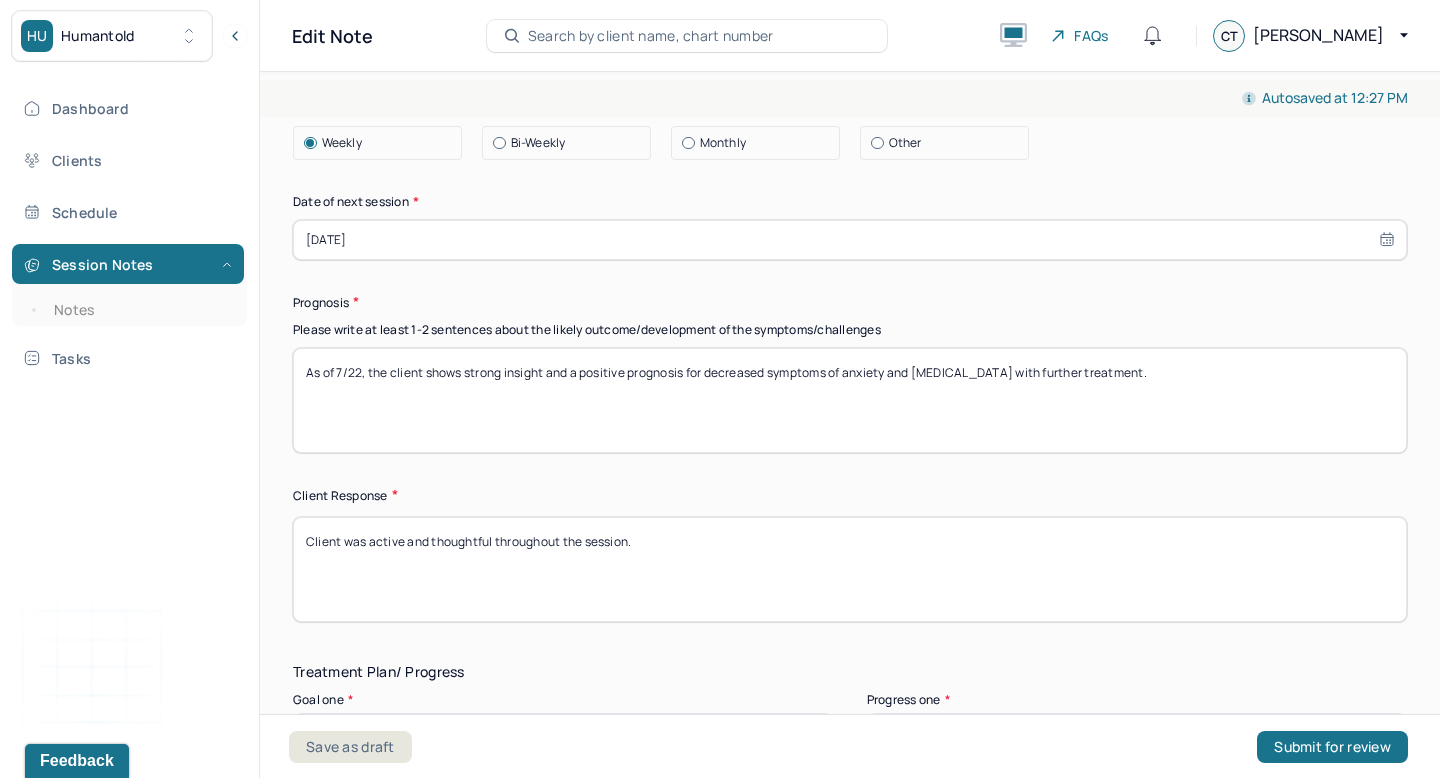 type on "As of 7/22, the client shows strong insight and a positive prognosis for decreased symptoms of anxiety and [MEDICAL_DATA] with further treatment." 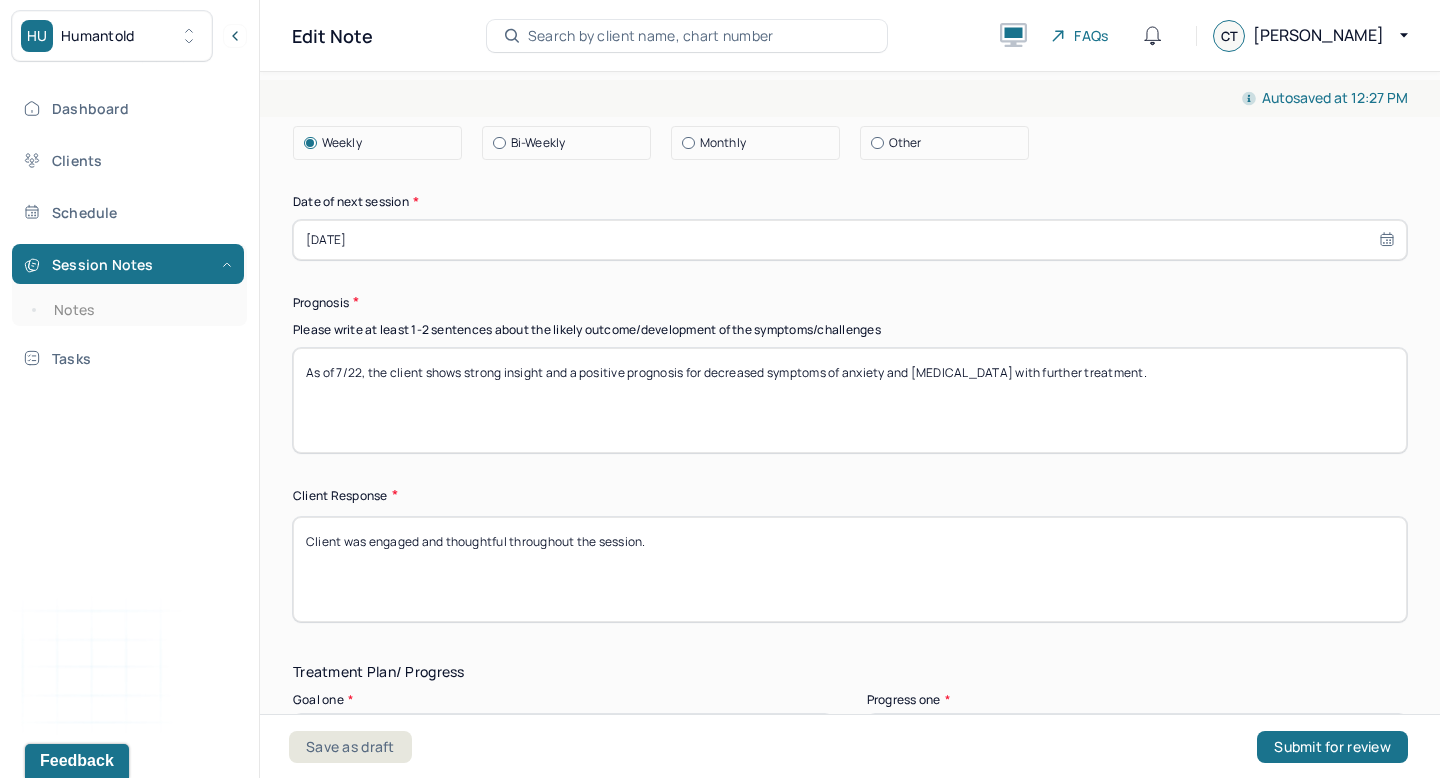click on "Client was active and thoughtful throughout the session." at bounding box center [850, 569] 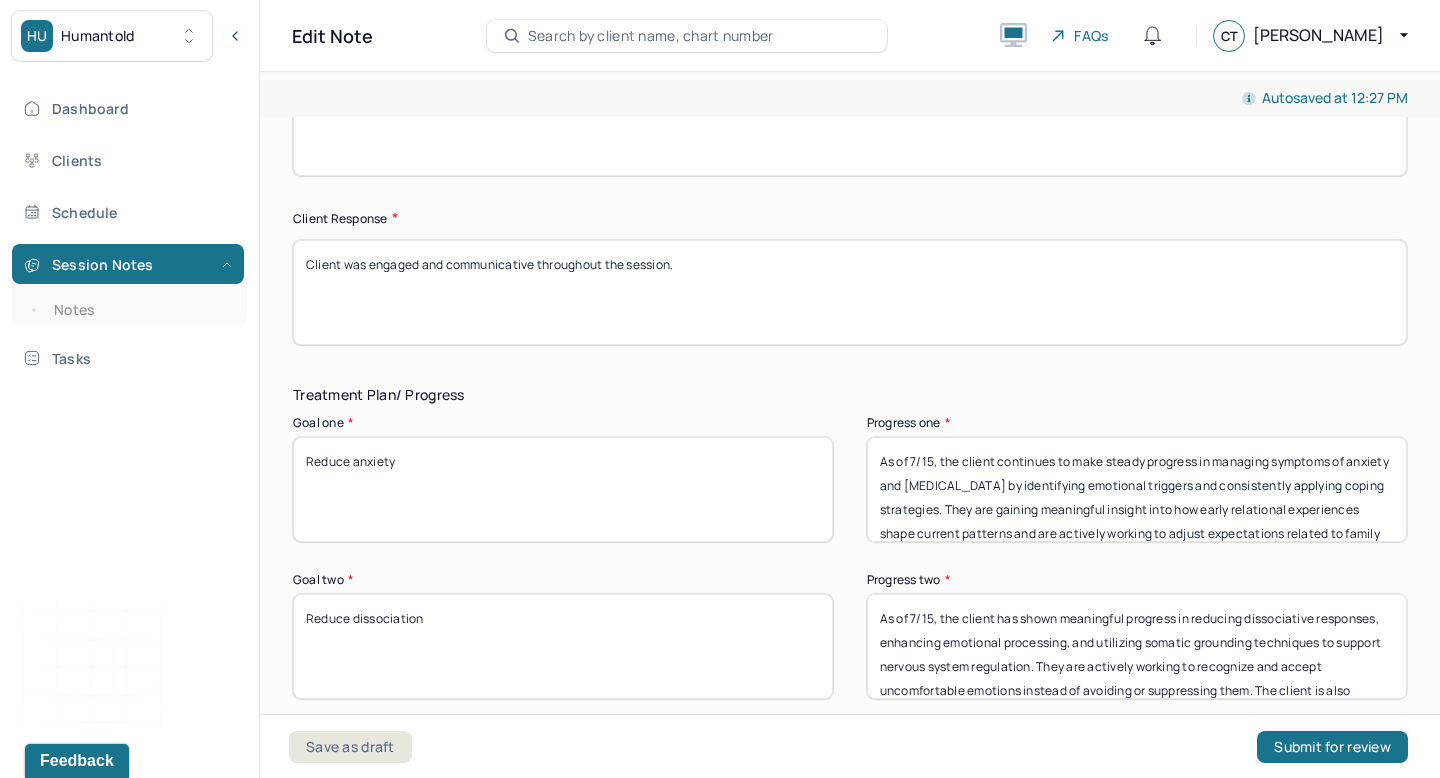 scroll, scrollTop: 2834, scrollLeft: 0, axis: vertical 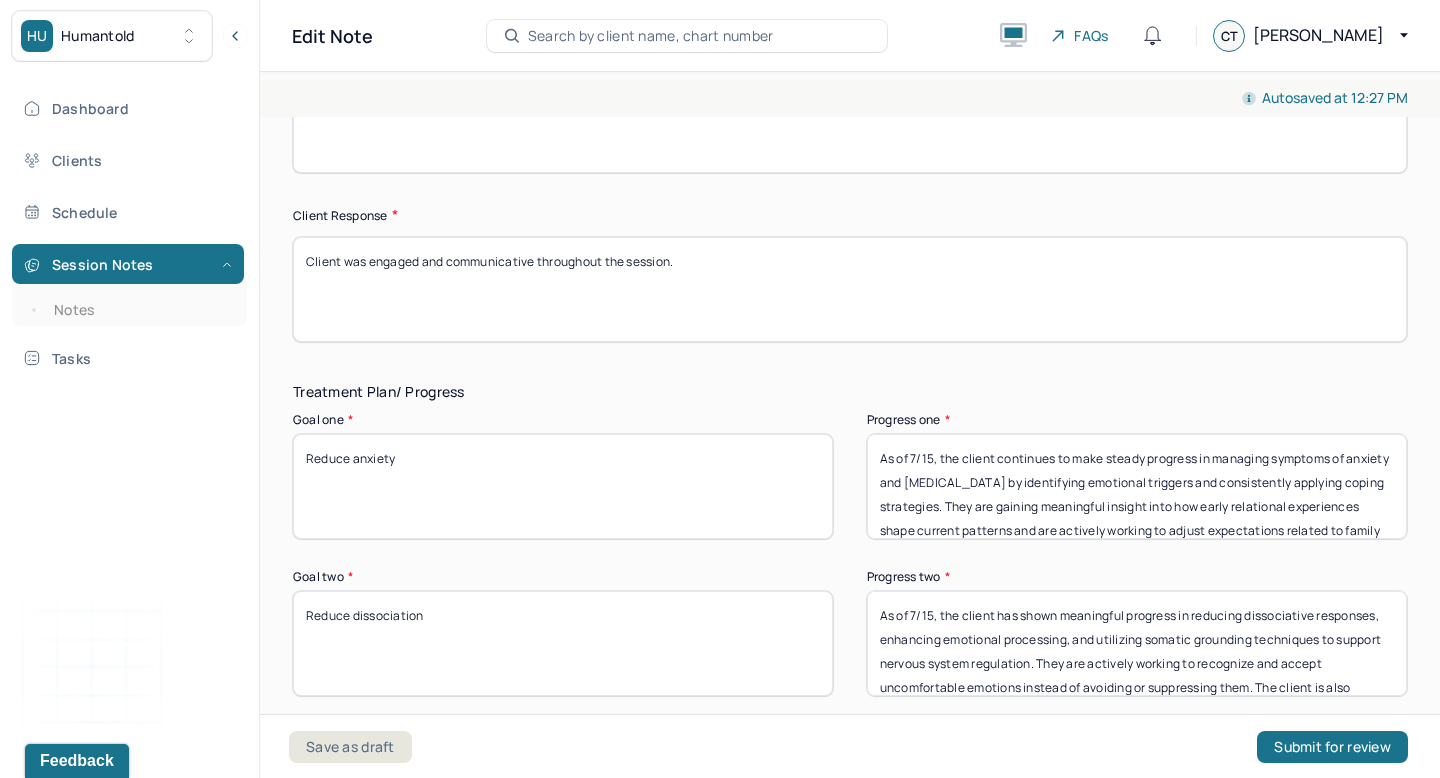 type on "Client was engaged and communicative throughout the session." 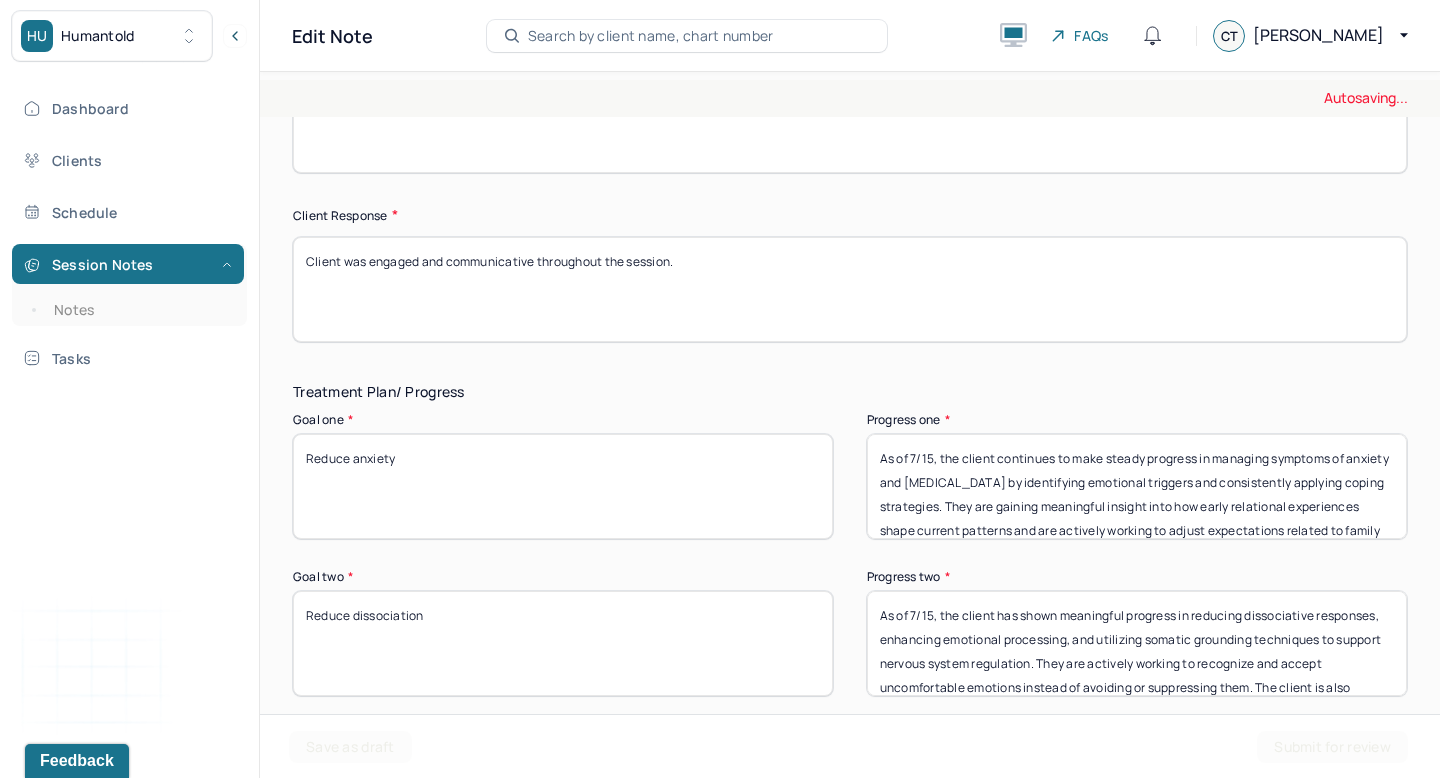 click on "As of 7/15, the client continues to make steady progress in managing symptoms of anxiety and [MEDICAL_DATA] by identifying emotional triggers and consistently applying coping strategies. They are gaining meaningful insight into how early relational experiences shape current patterns and are actively working to adjust expectations related to family communication. The client remains engaged in reflective practices to support [MEDICAL_DATA] and is making progress in recognizing and modifying behaviors that contribute to harmful thought patterns, with the goal of fostering greater emotional stability and groundedness." at bounding box center (1137, 486) 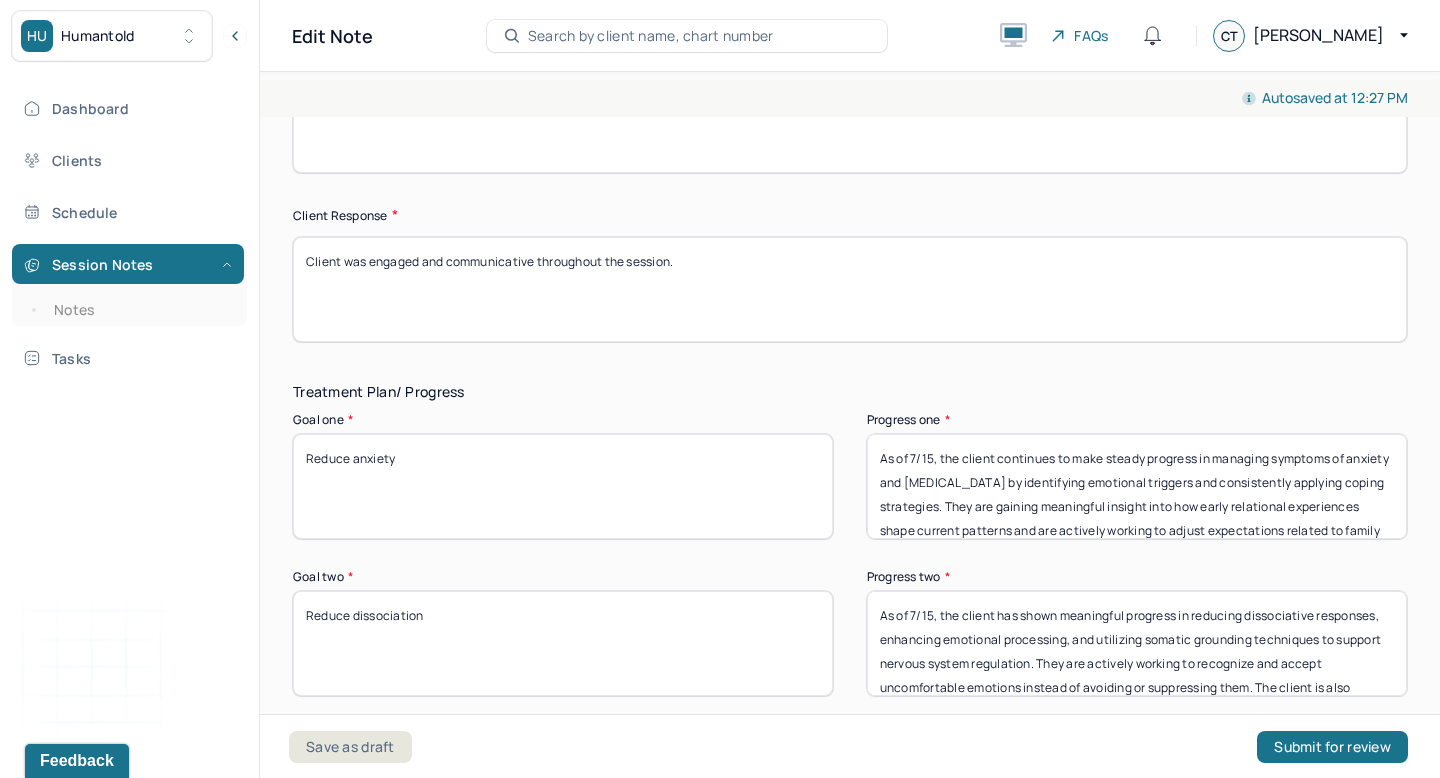 click on "As of 7/15, the client continues to make steady progress in managing symptoms of anxiety and [MEDICAL_DATA] by identifying emotional triggers and consistently applying coping strategies. They are gaining meaningful insight into how early relational experiences shape current patterns and are actively working to adjust expectations related to family communication. The client remains engaged in reflective practices to support [MEDICAL_DATA] and is making progress in recognizing and modifying behaviors that contribute to harmful thought patterns, with the goal of fostering greater emotional stability and groundedness." at bounding box center (1137, 486) 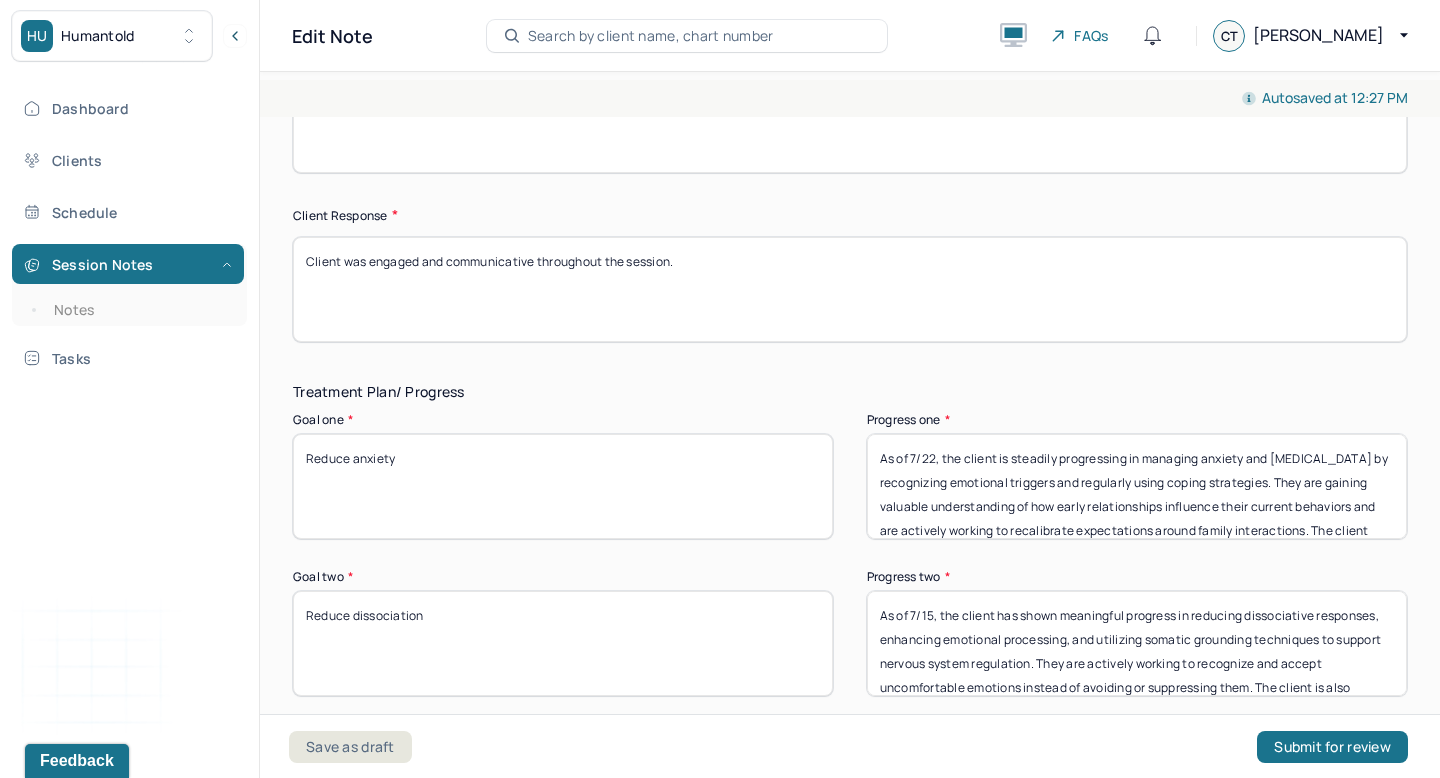 scroll, scrollTop: 96, scrollLeft: 0, axis: vertical 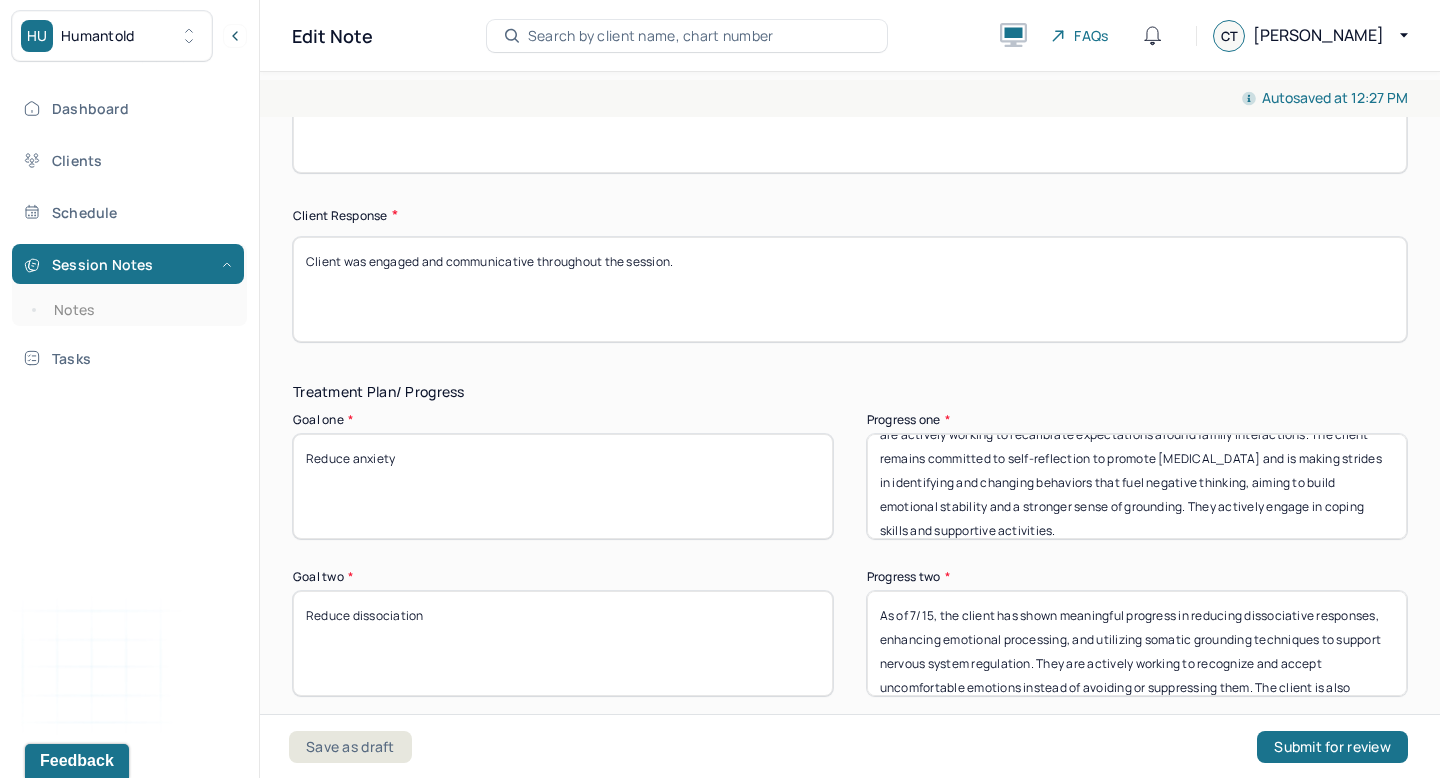 type on "As of 7/22, the client is steadily progressing in managing anxiety and [MEDICAL_DATA] by recognizing emotional triggers and regularly using coping strategies. They are gaining valuable understanding of how early relationships influence their current behaviors and are actively working to recalibrate expectations around family interactions. The client remains committed to self-reflection to promote [MEDICAL_DATA] and is making strides in identifying and changing behaviors that fuel negative thinking, aiming to build emotional stability and a stronger sense of grounding. They actively engage in coping skills and supportive activities." 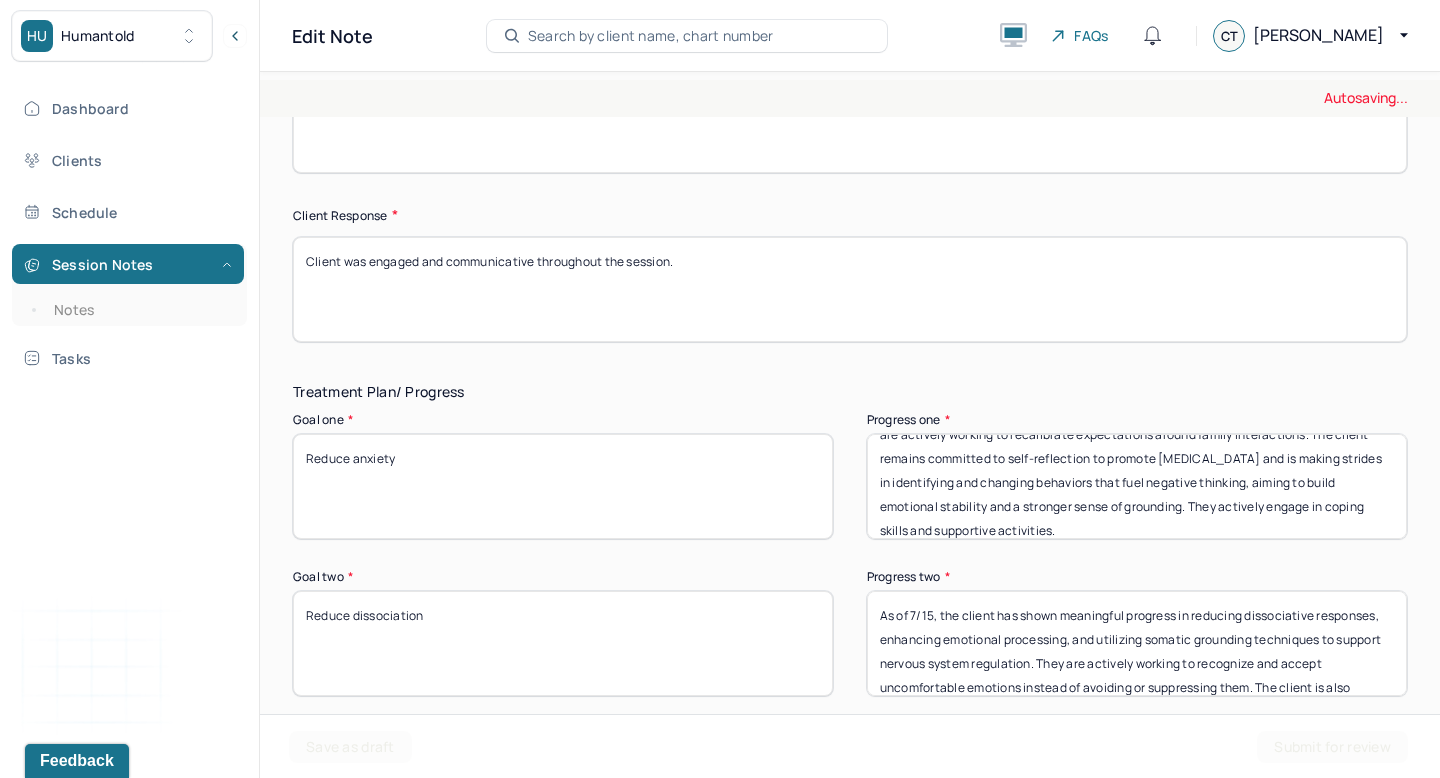 click on "As of 7/15, the client has shown meaningful progress in reducing dissociative responses, enhancing emotional processing, and utilizing somatic grounding techniques to support nervous system regulation. They are actively working to recognize and accept uncomfortable emotions instead of avoiding or suppressing them. The client is also developing greater self-compassion and psychological flexibility, reflecting noticeable growth in both personal and professional domains." at bounding box center [1137, 643] 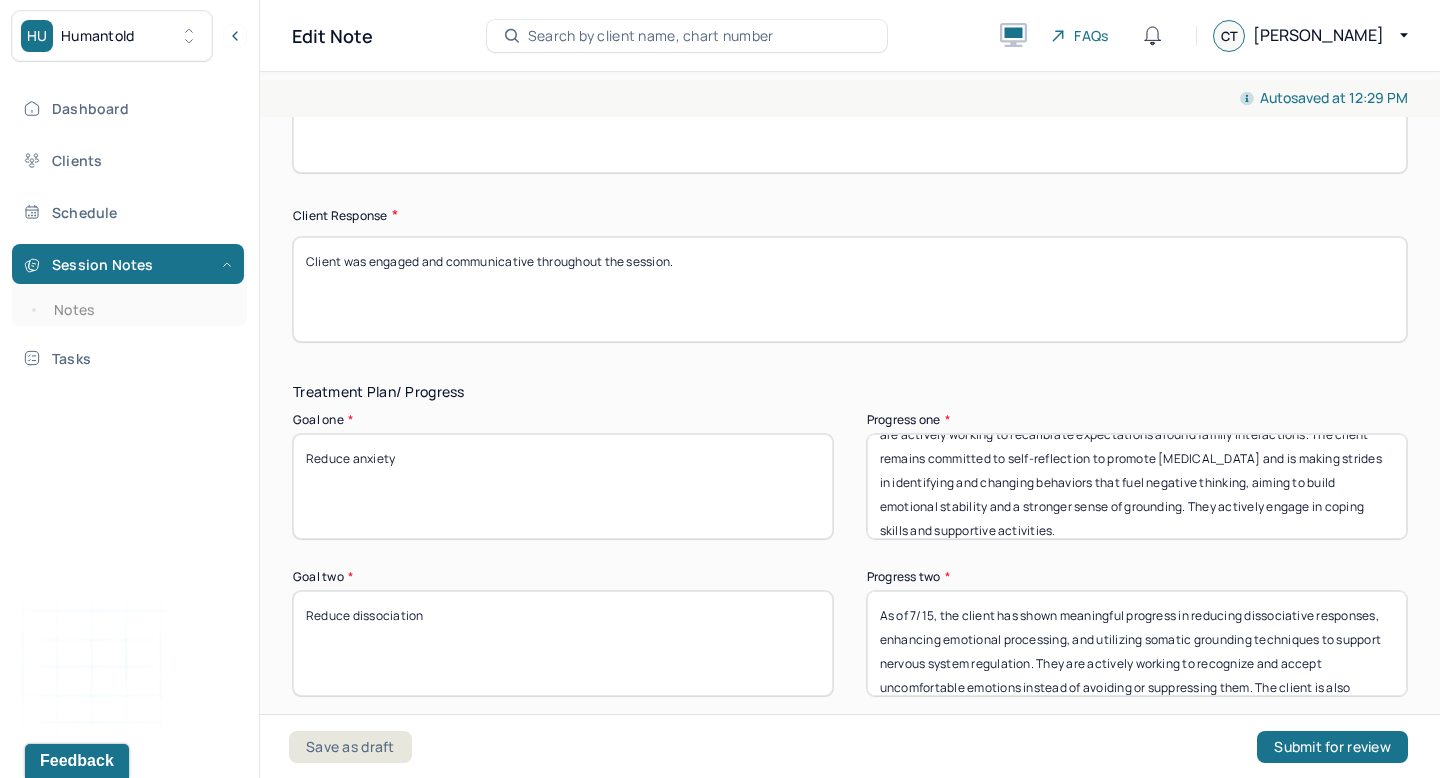 paste on "22, the client has made significant progress in decreasing dissociative episodes, improving emotional processing, and applying somatic grounding methods to regulate their nervous system. They are increasingly able to acknowledge and accept difficult emotions rather than avoiding or suppressing them. The client is cultivating greater self-compassion and psychological flexibility, demonstrating clear growth in both personal and professional areas. They remain open to exploring and adapting coping strategies to better suit their need" 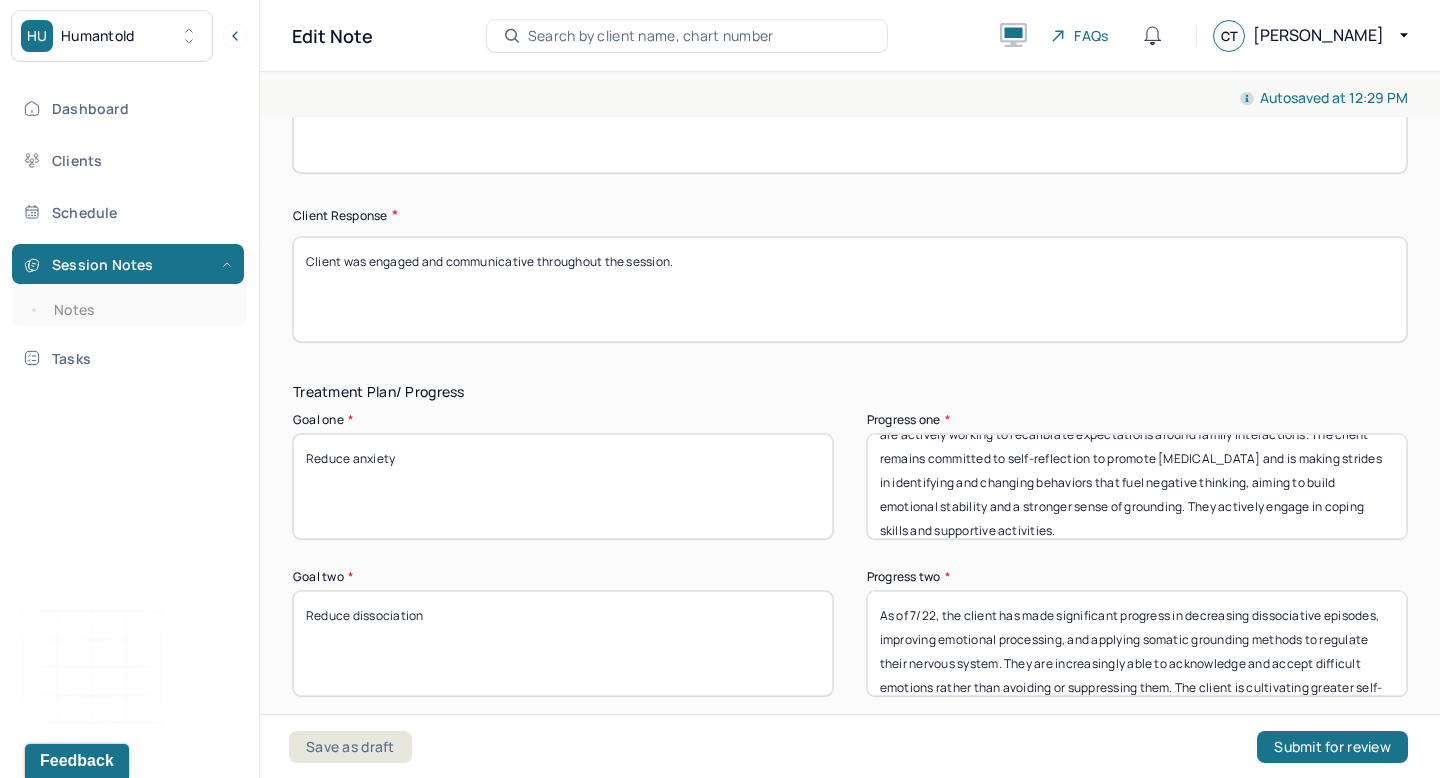 scroll, scrollTop: 72, scrollLeft: 0, axis: vertical 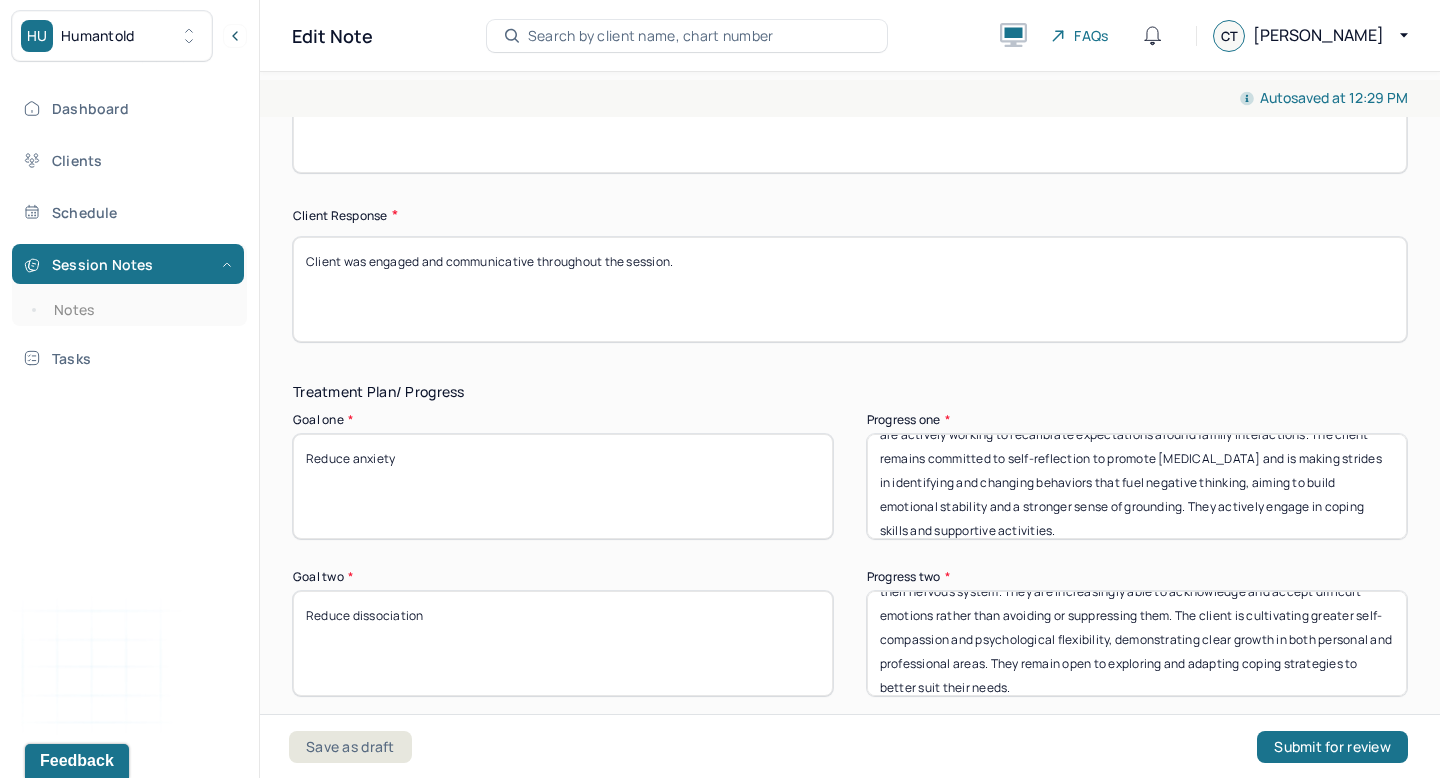 type on "As of 7/22, the client has made significant progress in decreasing dissociative episodes, improving emotional processing, and applying somatic grounding methods to regulate their nervous system. They are increasingly able to acknowledge and accept difficult emotions rather than avoiding or suppressing them. The client is cultivating greater self-compassion and psychological flexibility, demonstrating clear growth in both personal and professional areas. They remain open to exploring and adapting coping strategies to better suit their needs." 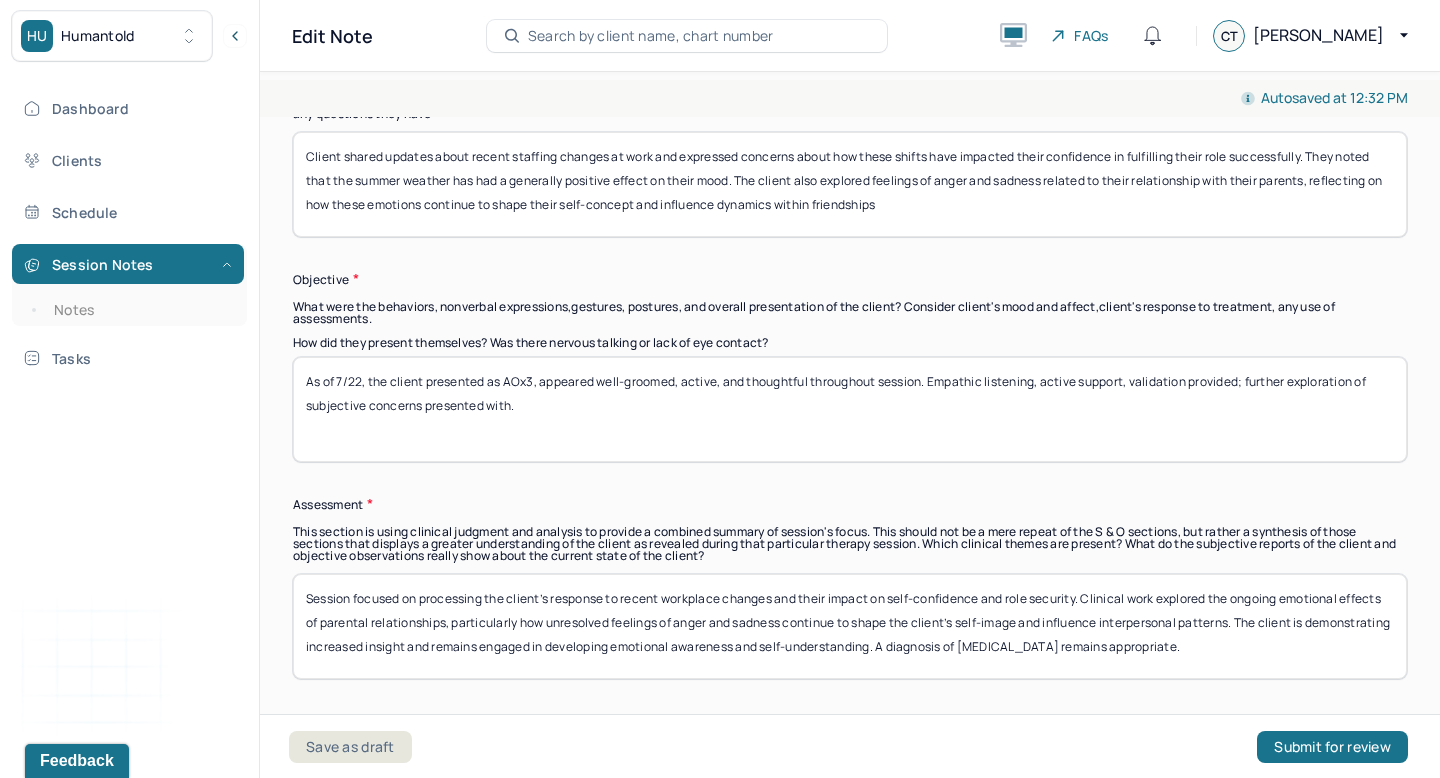 scroll, scrollTop: 1157, scrollLeft: 0, axis: vertical 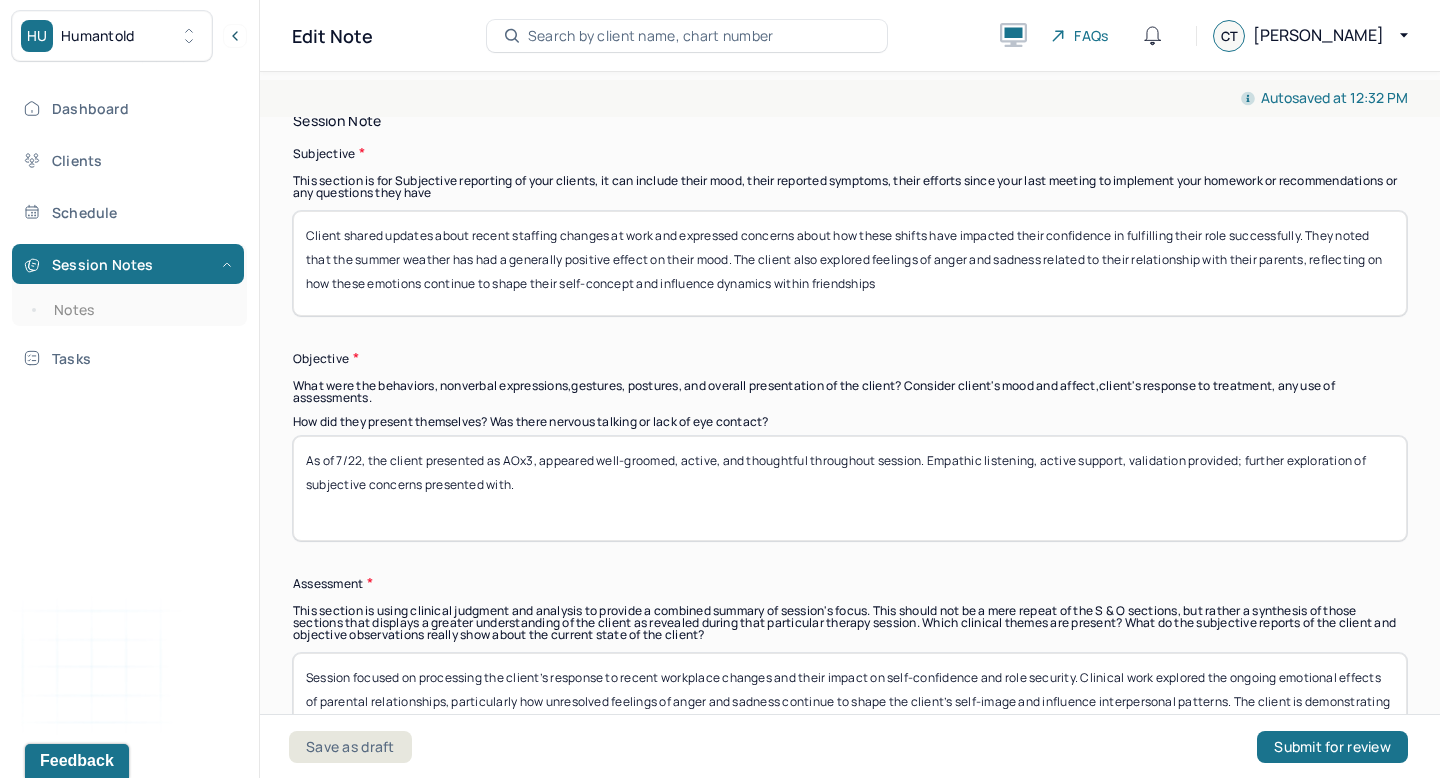 click on "Client shared updates about recent staffing changes at work and expressed concerns about how these shifts have impacted their confidence in fulfilling their role successfully. They noted that the summer weather has had a generally positive effect on their mood. The client also explored feelings of anger and sadness related to their relationship with their parents, reflecting on how these emotions continue to shape their self-concept and influence dynamics within friendships" at bounding box center (850, 263) 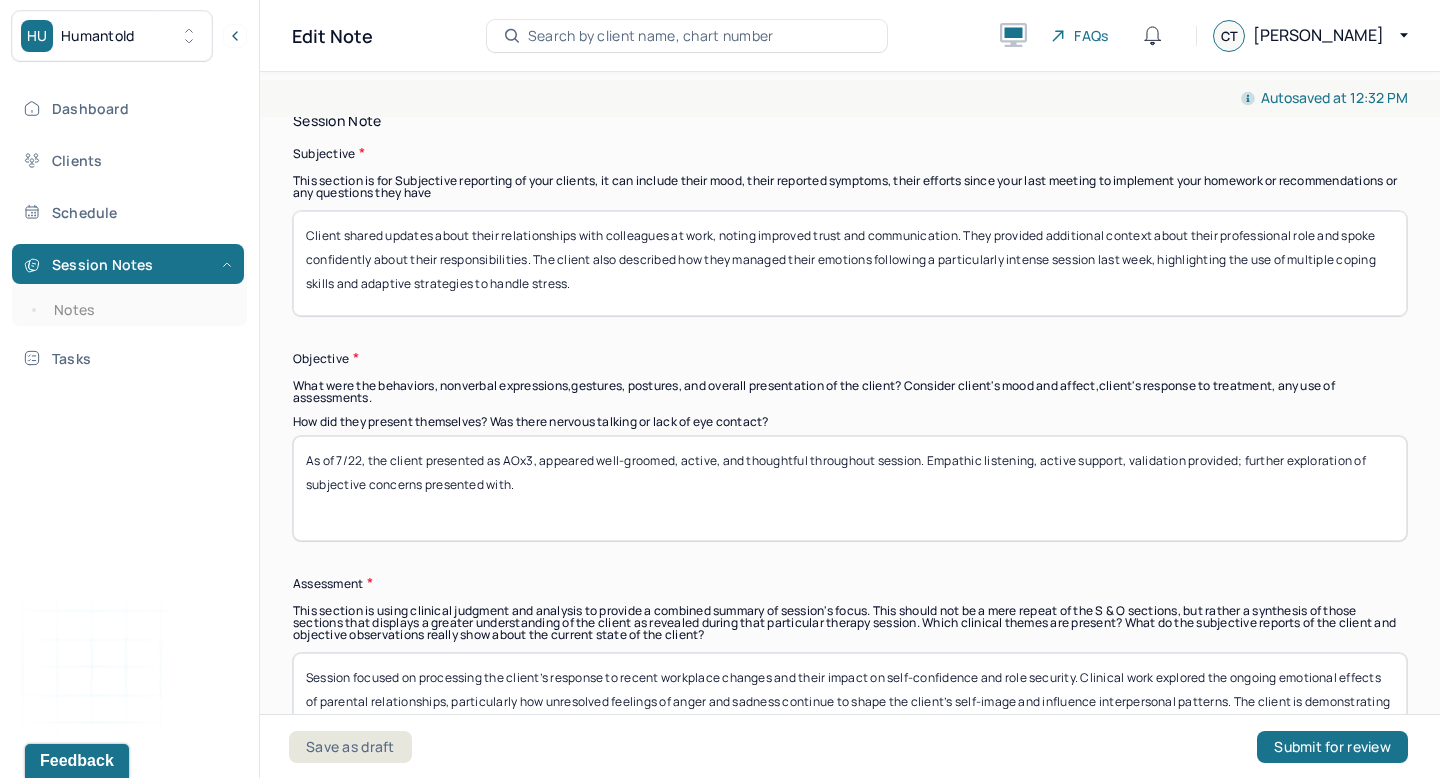 scroll, scrollTop: 240, scrollLeft: 0, axis: vertical 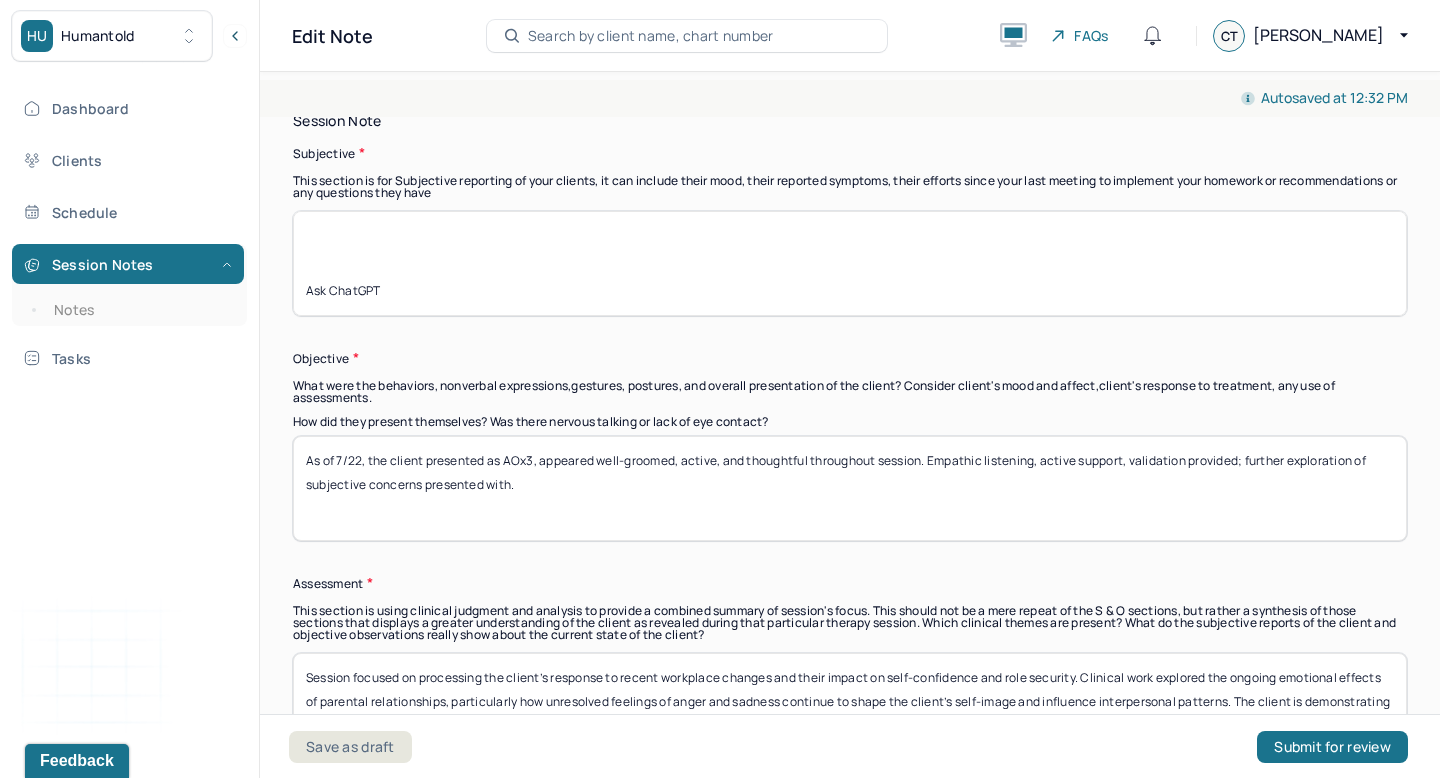 drag, startPoint x: 579, startPoint y: 298, endPoint x: 556, endPoint y: 250, distance: 53.225933 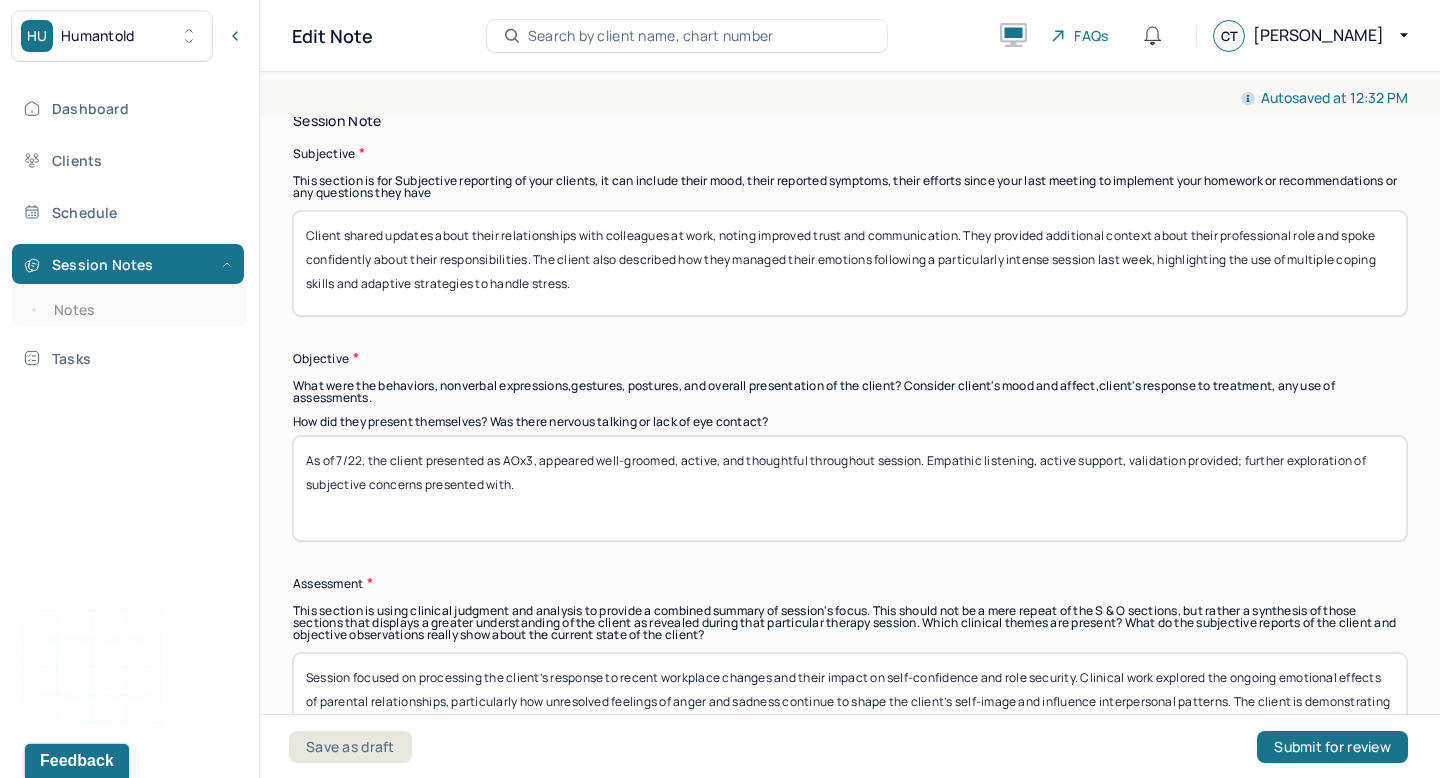 scroll, scrollTop: 0, scrollLeft: 0, axis: both 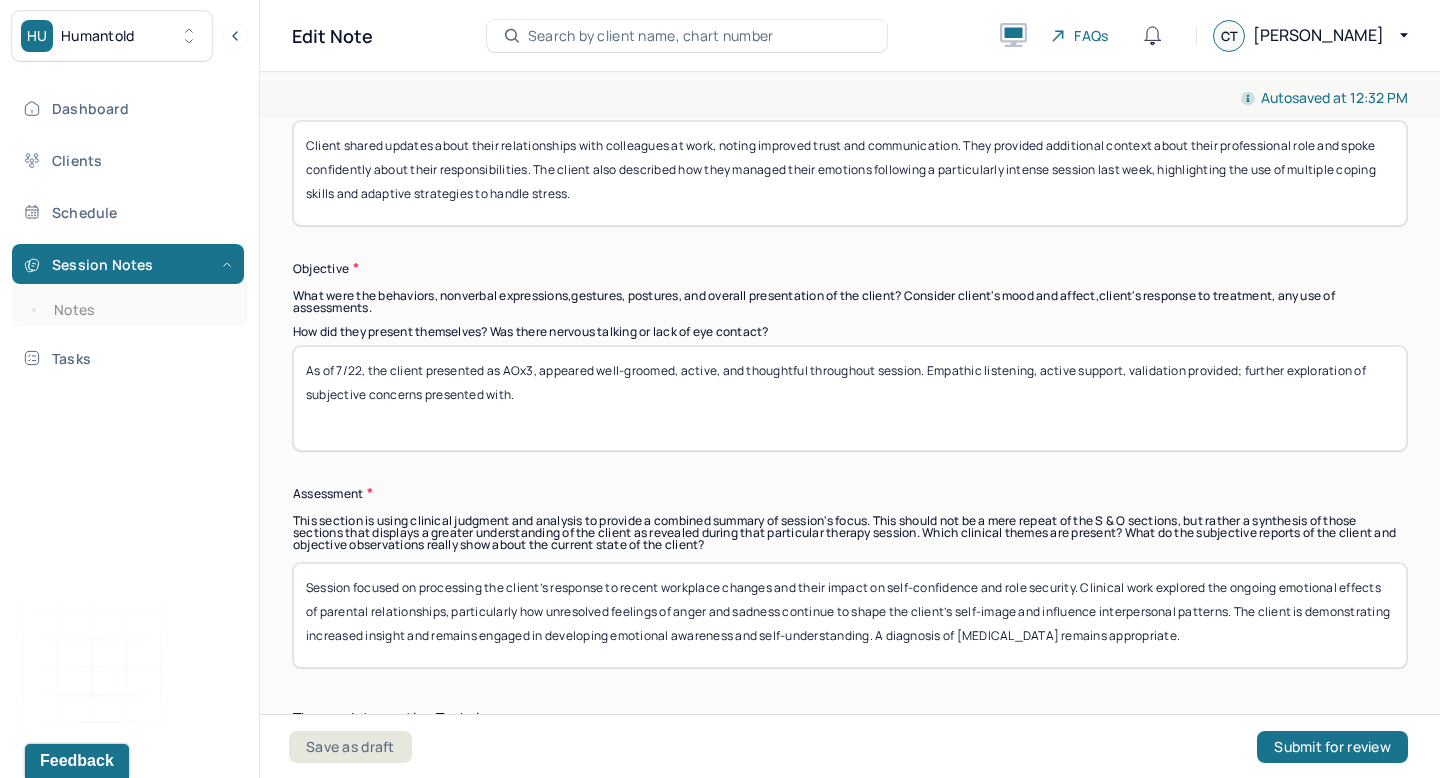 click on "Session focused on processing the client’s response to recent workplace changes and their impact on self-confidence and role security. Clinical work explored the ongoing emotional effects of parental relationships, particularly how unresolved feelings of anger and sadness continue to shape the client’s self-image and influence interpersonal patterns. The client is demonstrating increased insight and remains engaged in developing emotional awareness and self-understanding. A diagnosis of [MEDICAL_DATA] remains appropriate." at bounding box center (850, 615) 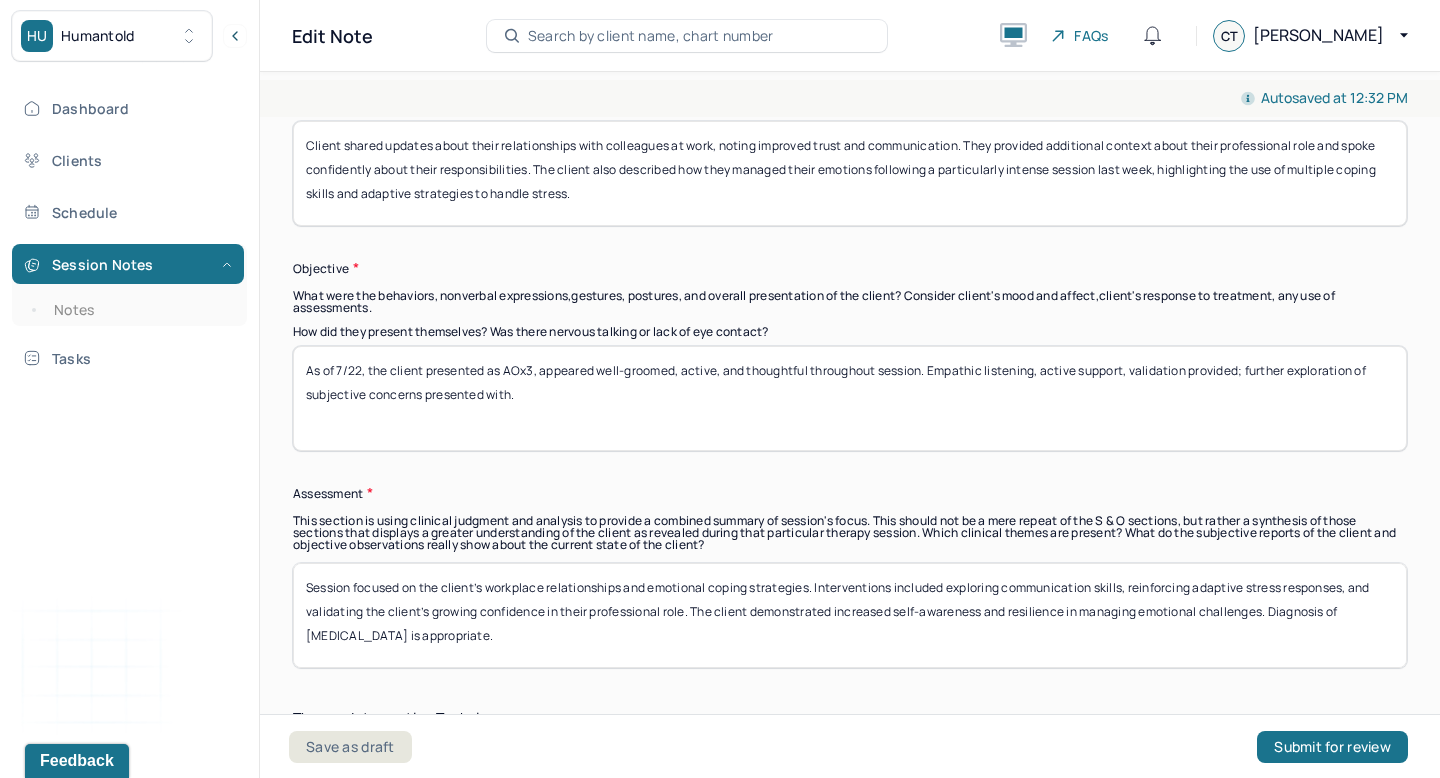 scroll, scrollTop: 240, scrollLeft: 0, axis: vertical 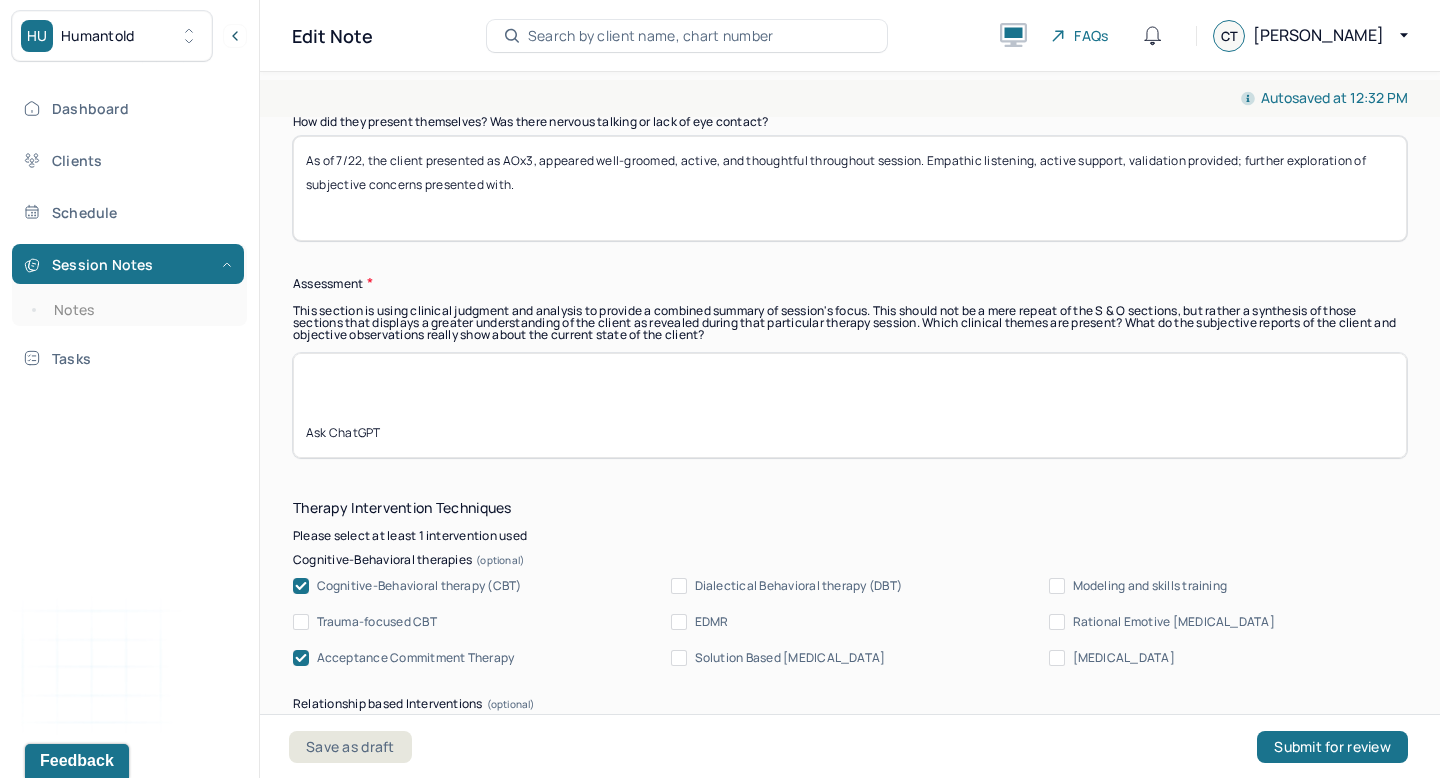 drag, startPoint x: 473, startPoint y: 442, endPoint x: 397, endPoint y: 374, distance: 101.98039 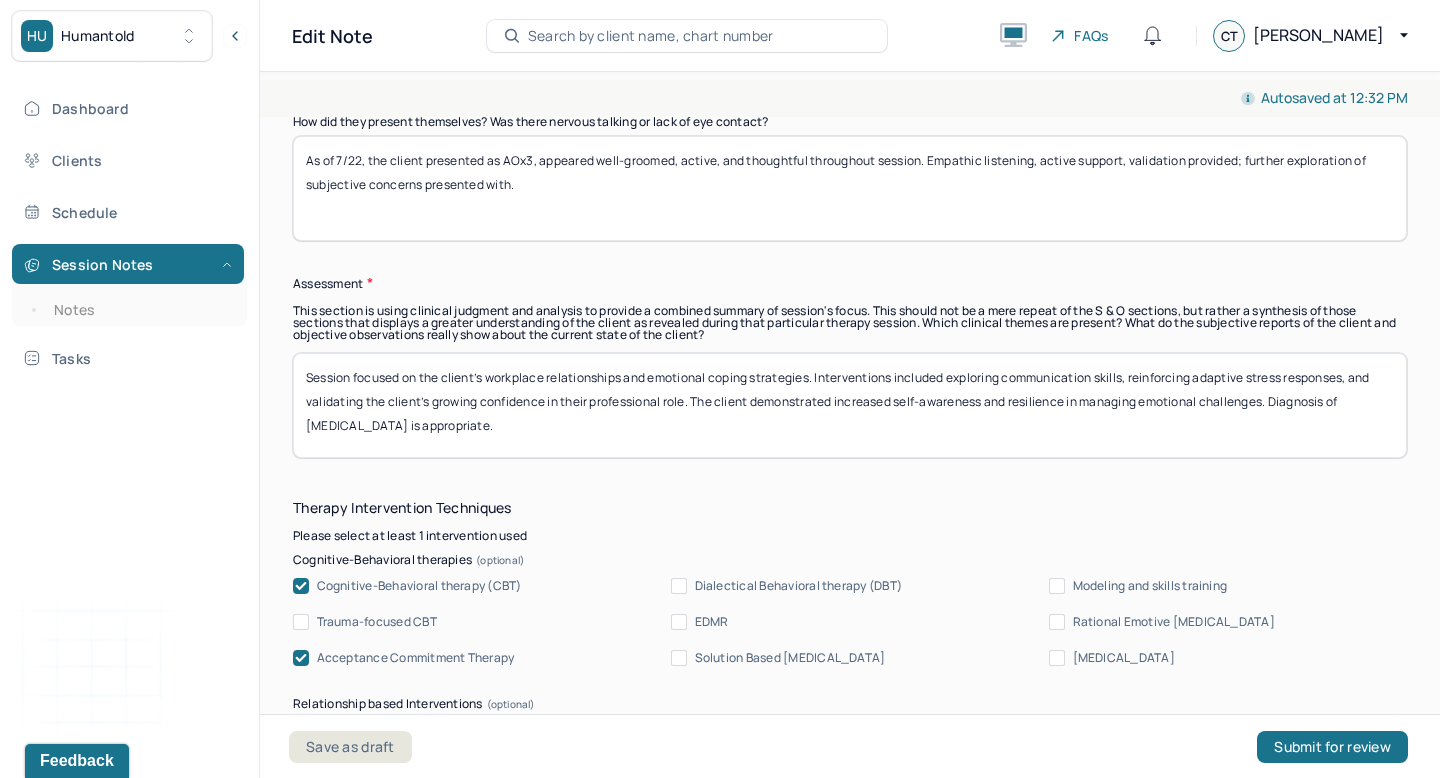 scroll, scrollTop: 0, scrollLeft: 0, axis: both 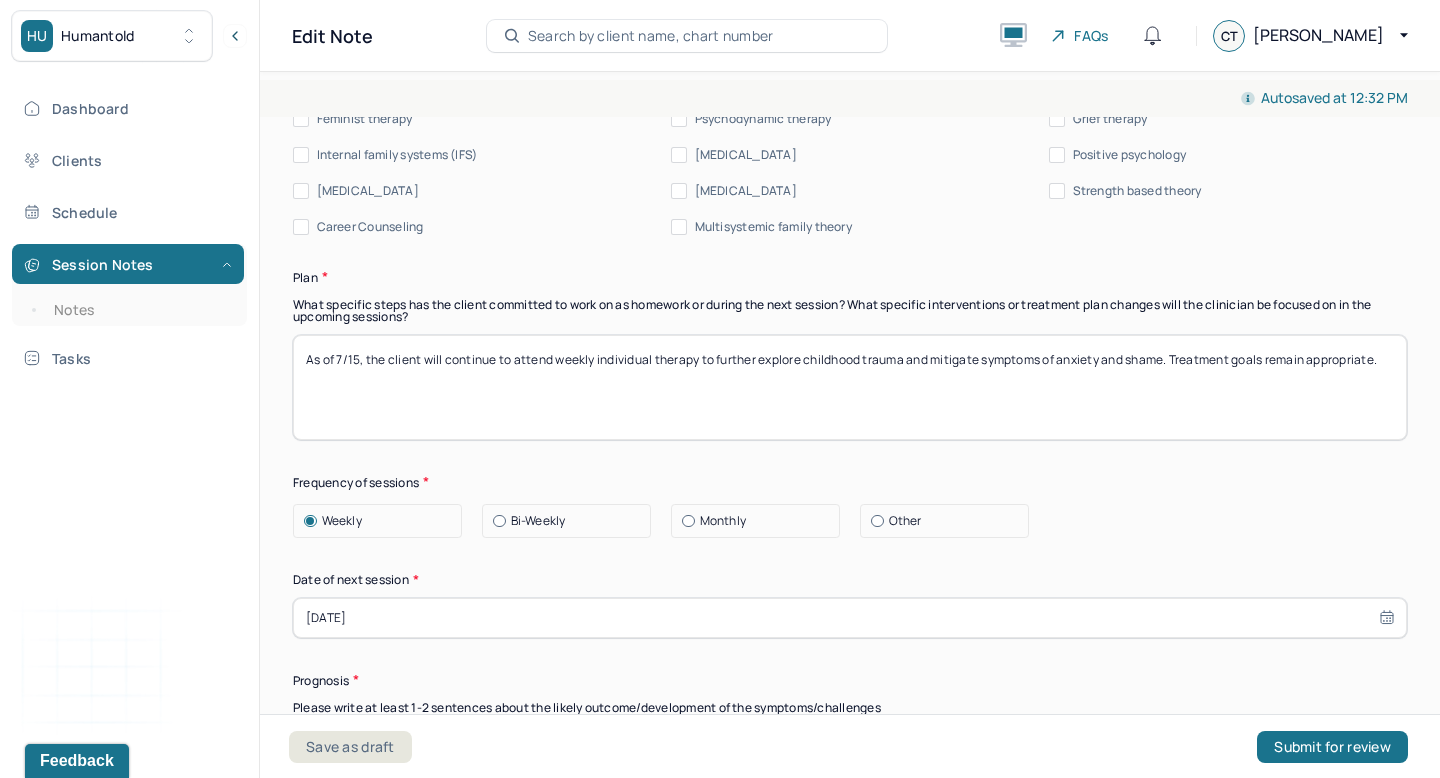 type on "Session focused on the client’s workplace relationships and emotional coping strategies. Interventions included exploring communication skills, reinforcing adaptive stress responses, and validating the client’s growing confidence in their professional role. The client demonstrated increased self-awareness and resilience in managing emotional challenges. Diagnosis of [MEDICAL_DATA] is appropriate." 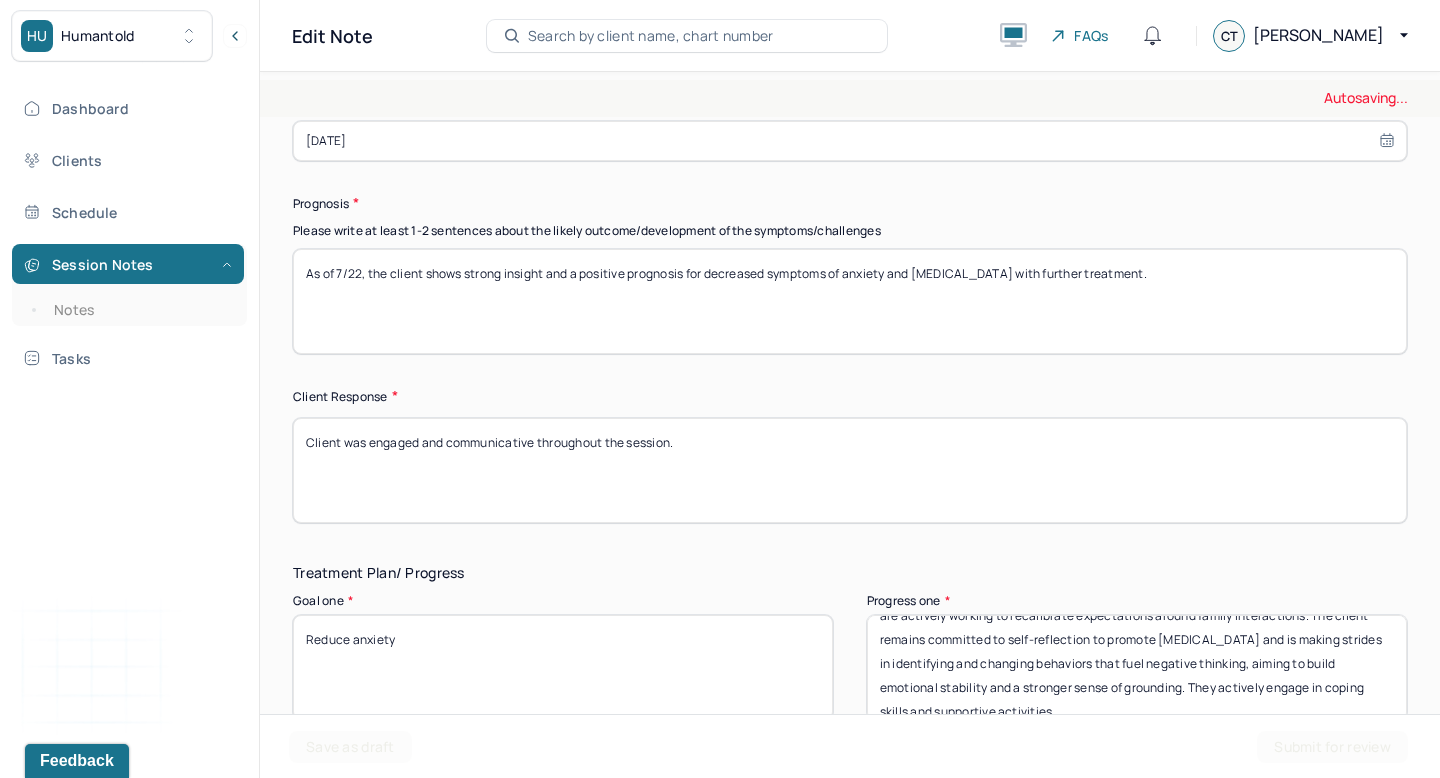 scroll, scrollTop: 3177, scrollLeft: 0, axis: vertical 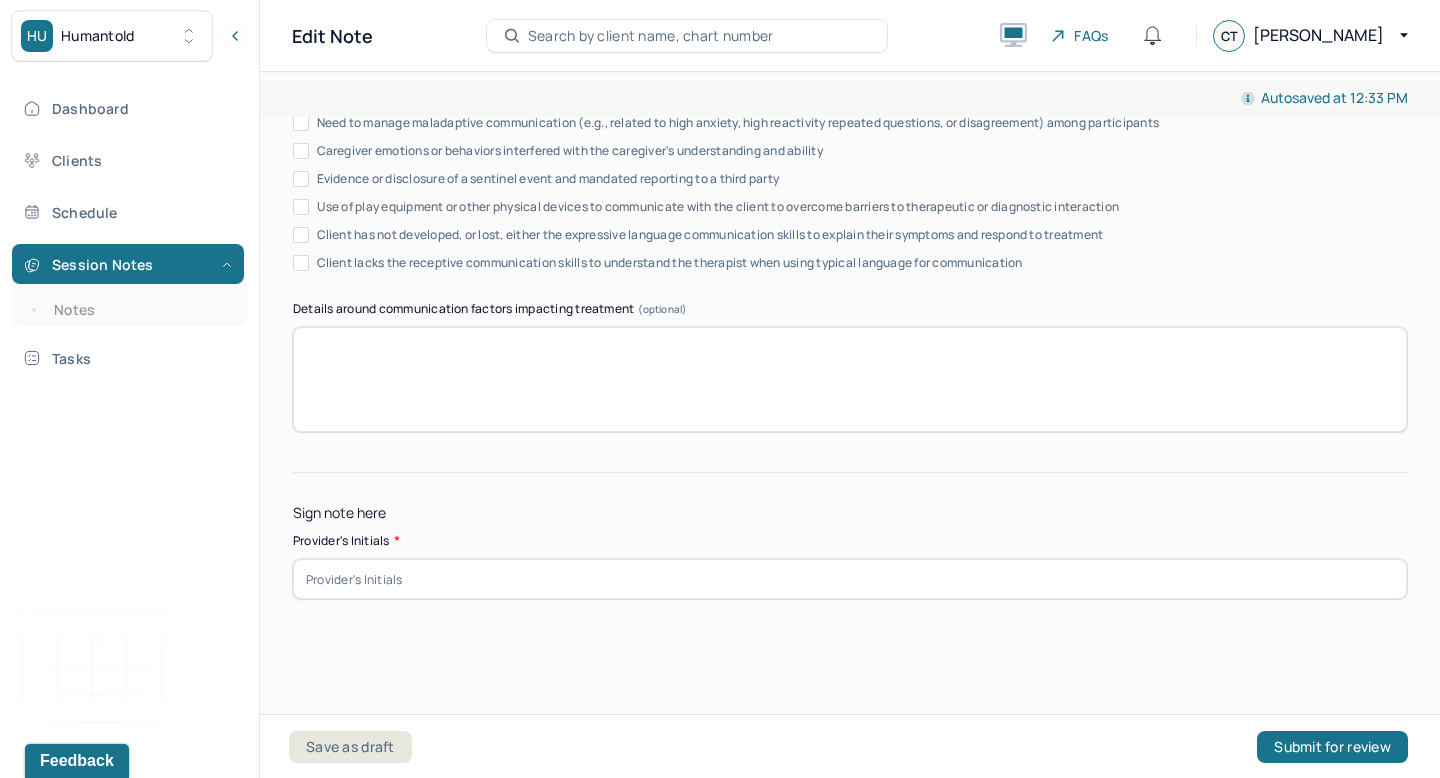 type on "As of 7/22, the client will continue to attend weekly individual therapy to further explore childhood trauma and mitigate symptoms of anxiety and shame. Treatment goals remain appropriate." 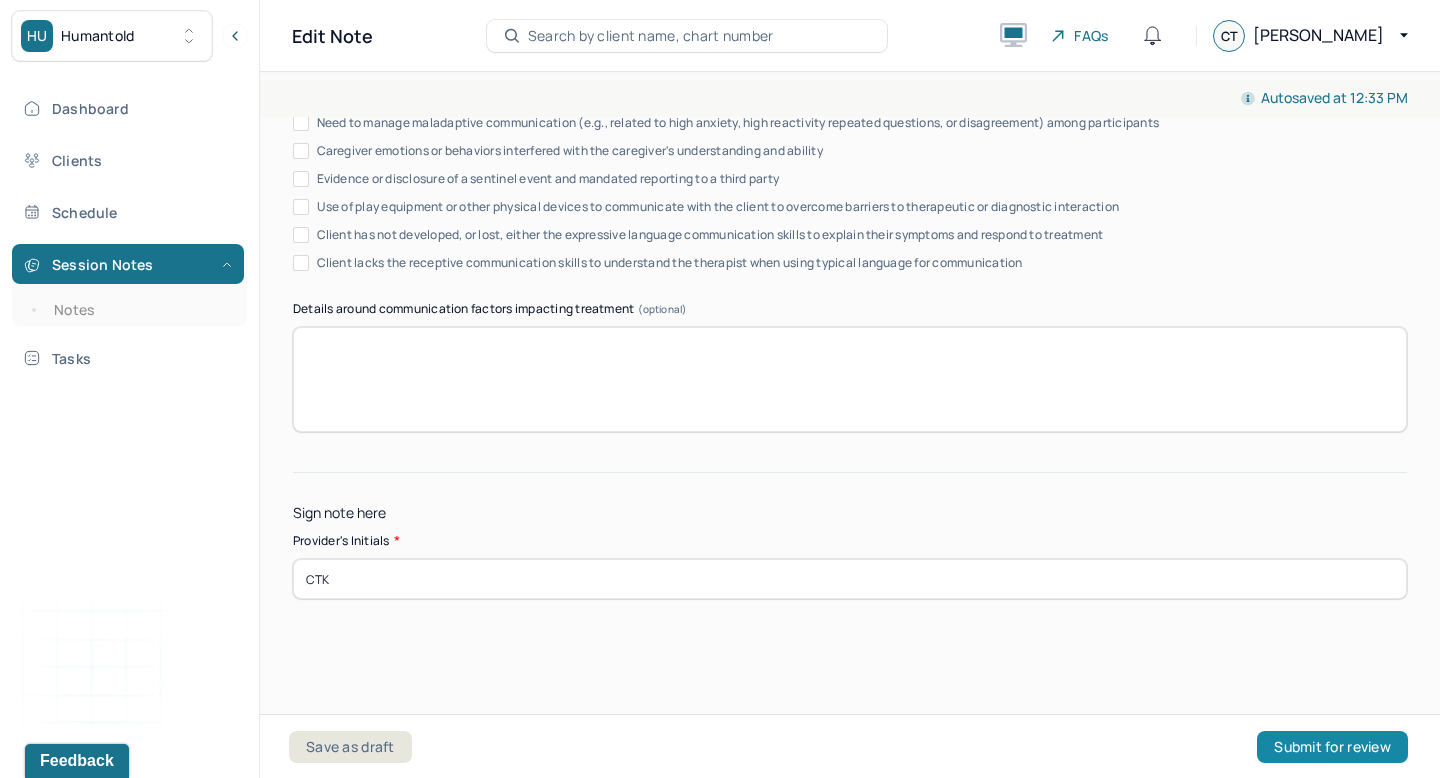 type on "CTK" 